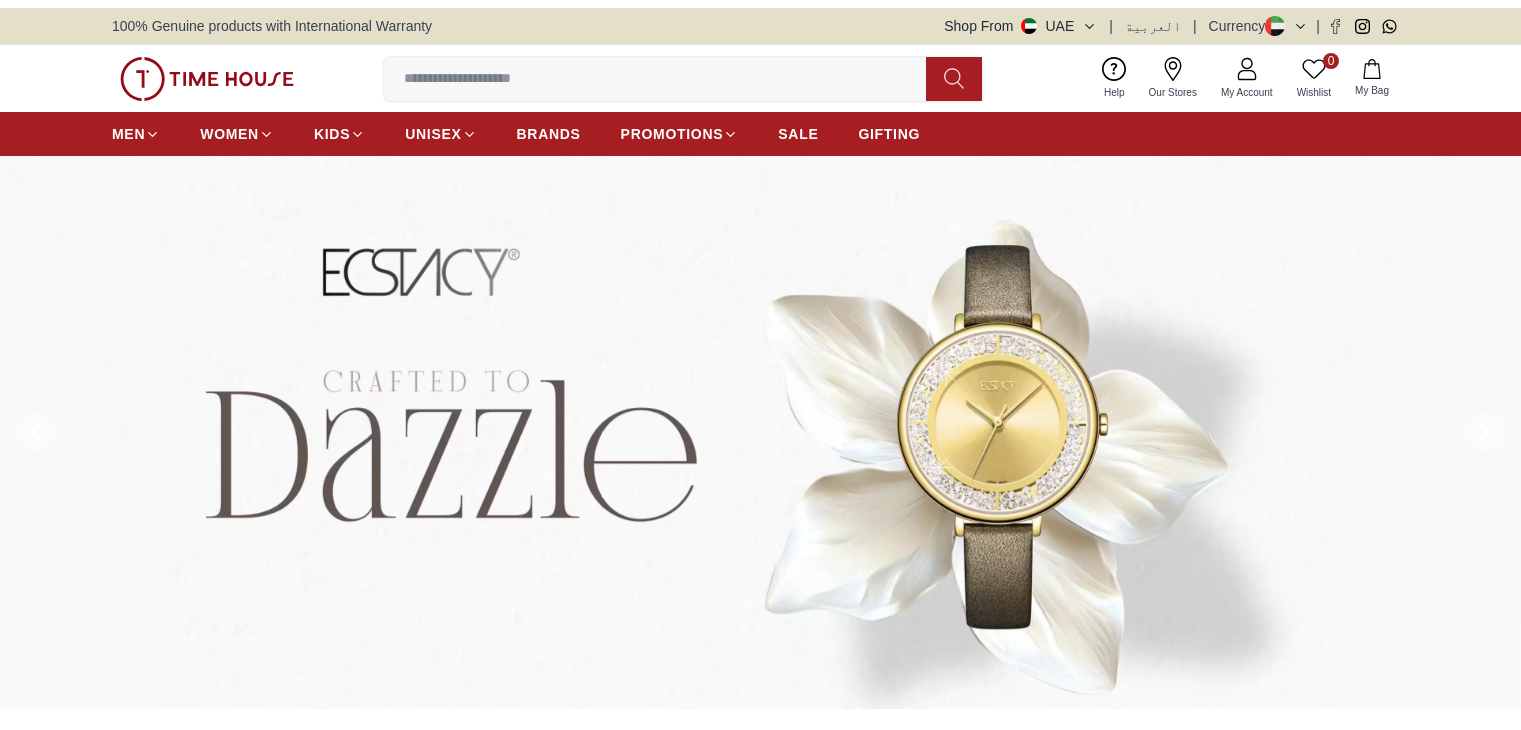 scroll, scrollTop: 0, scrollLeft: 0, axis: both 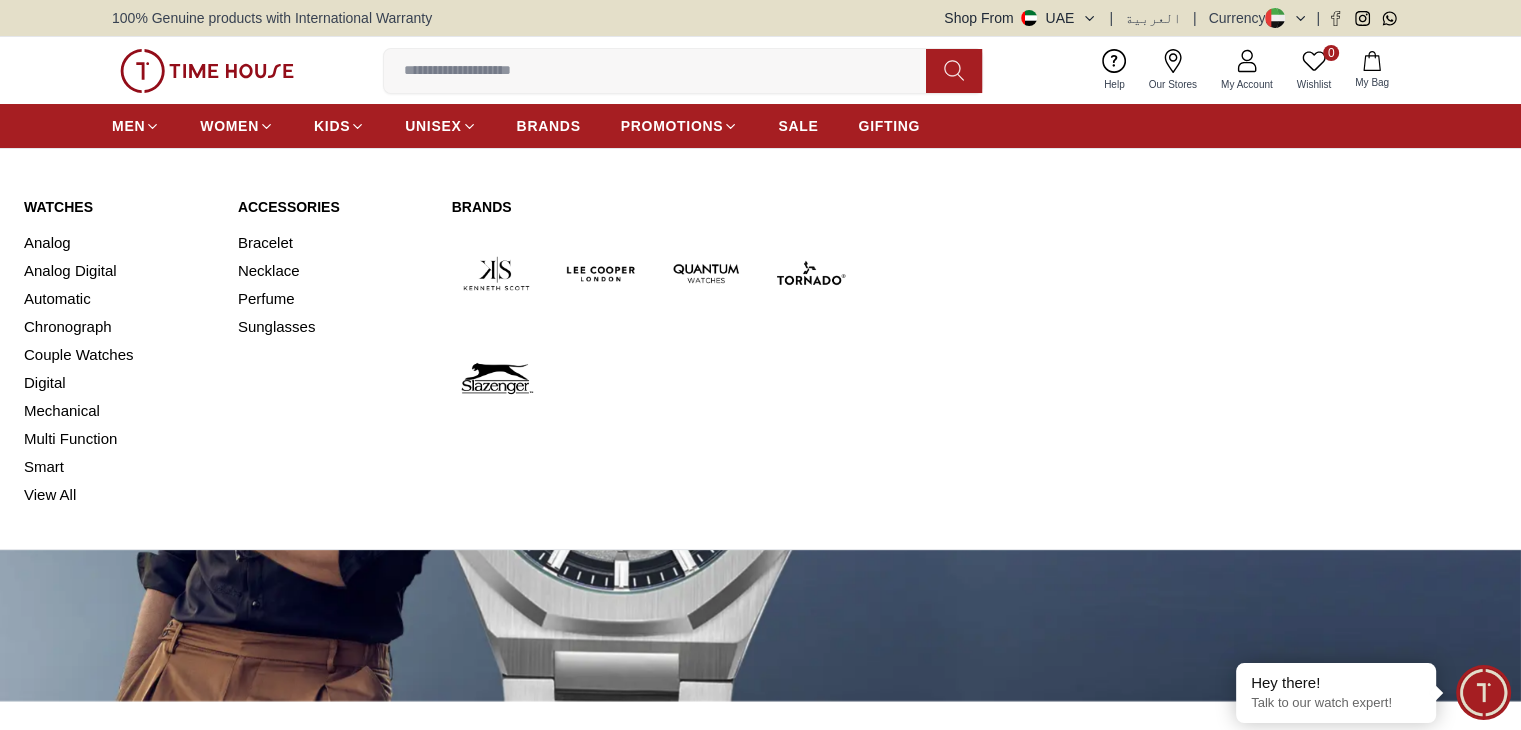 click at bounding box center (496, 273) 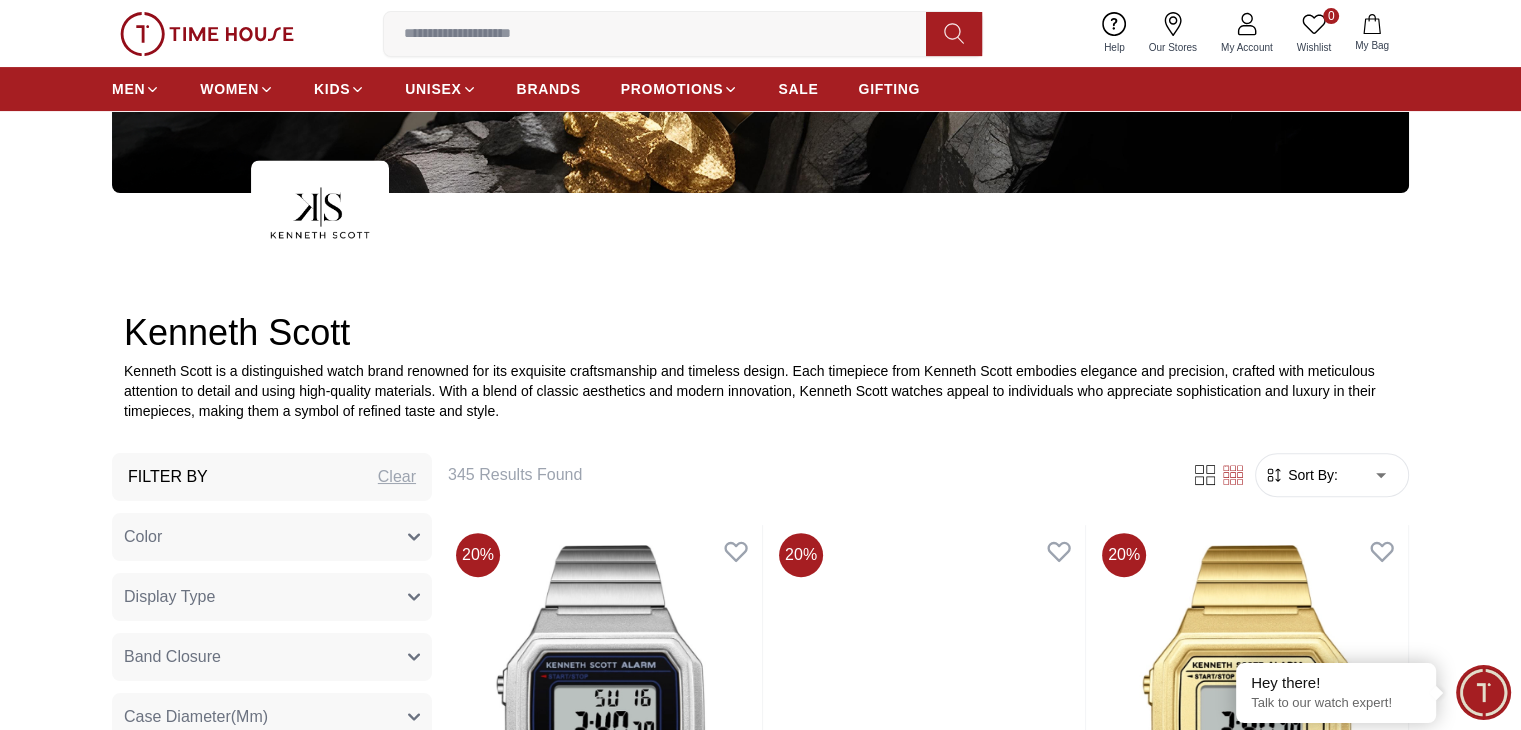 scroll, scrollTop: 400, scrollLeft: 0, axis: vertical 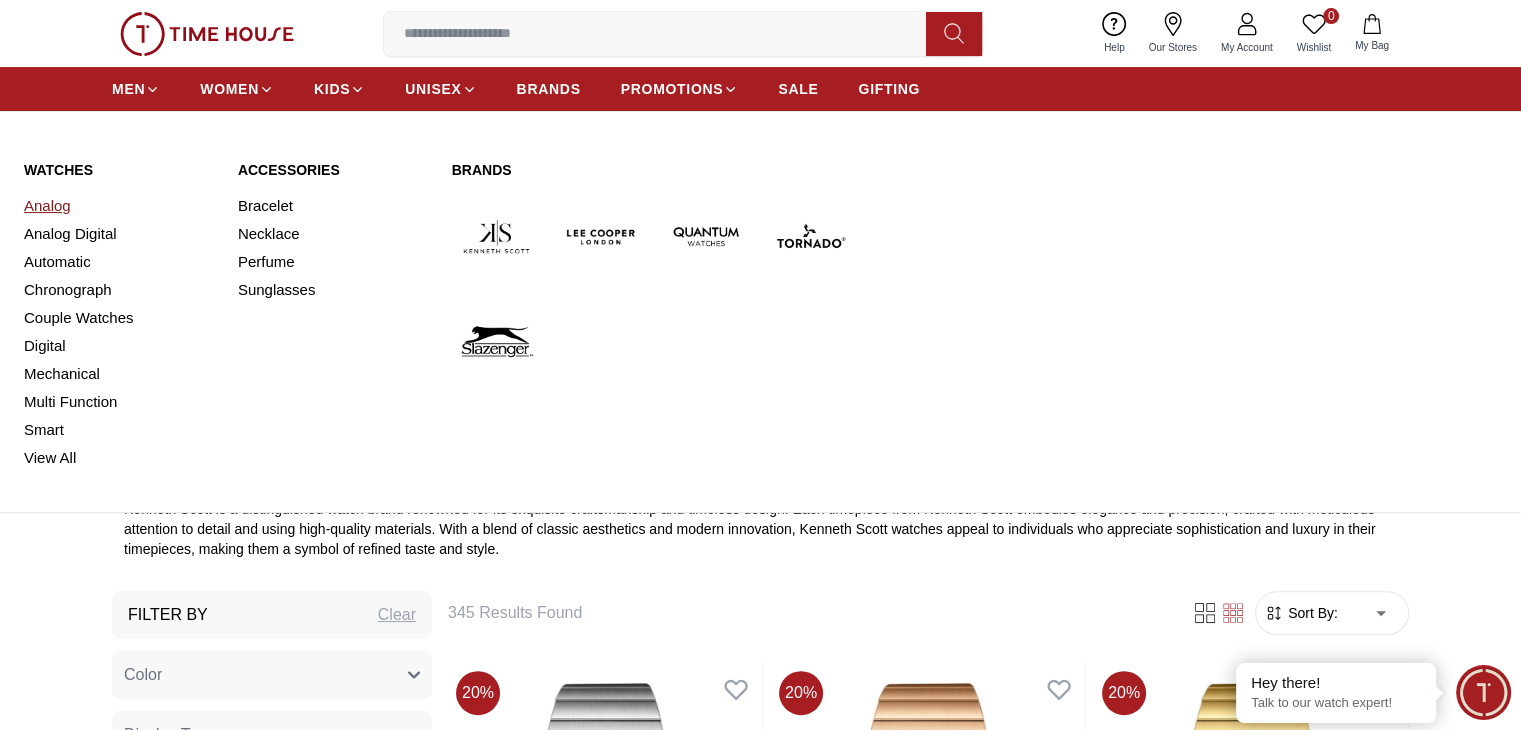 click on "Analog" at bounding box center (119, 206) 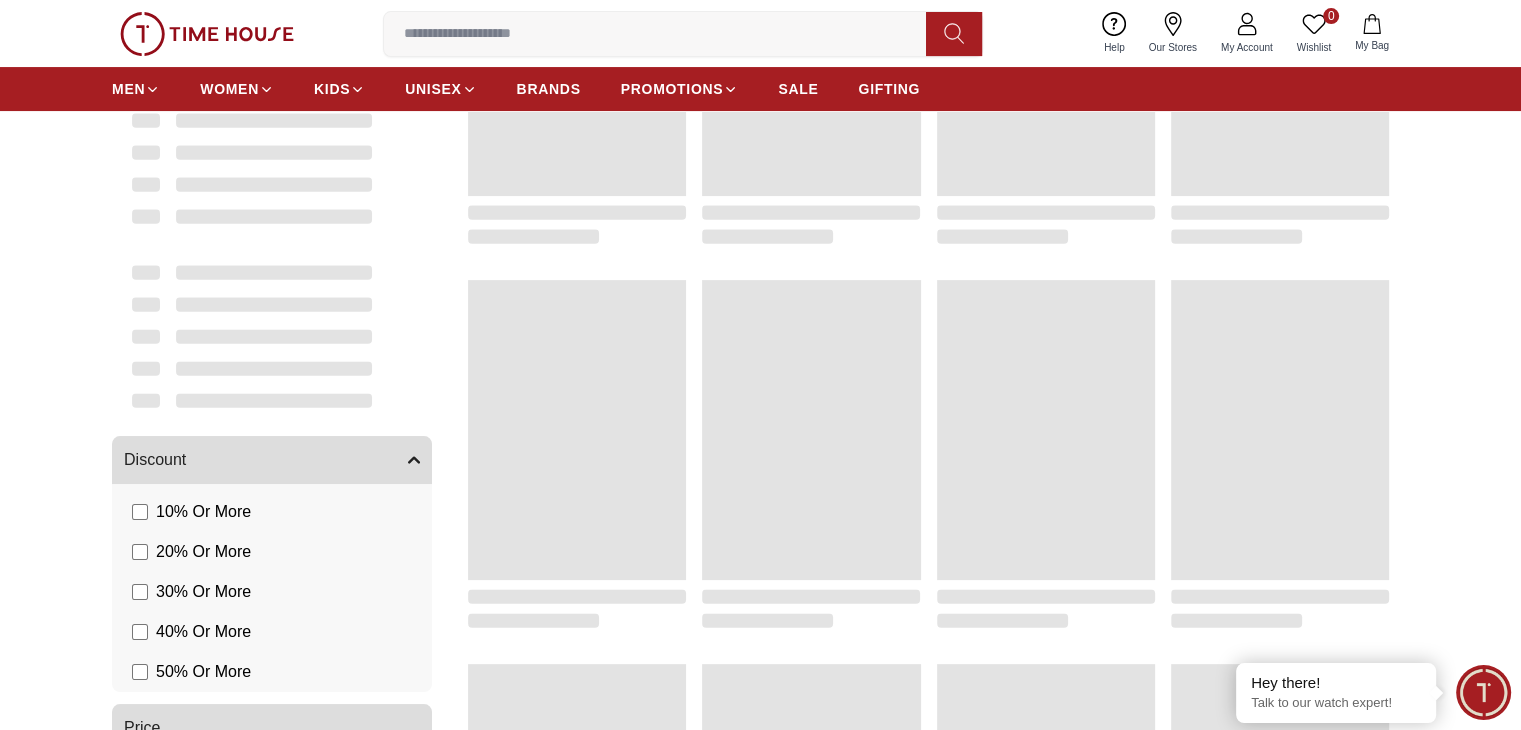 scroll, scrollTop: 0, scrollLeft: 0, axis: both 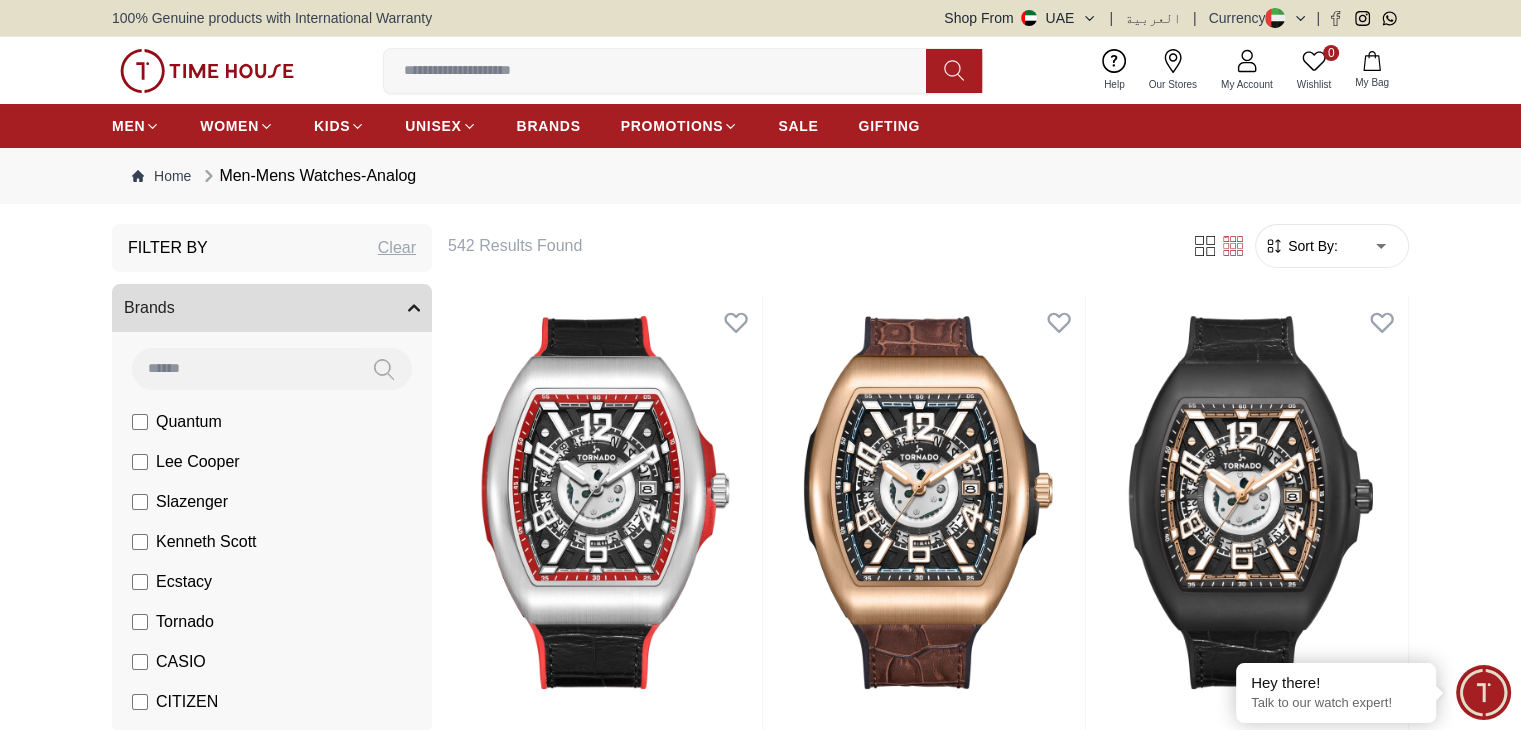 click on "Kenneth Scott" at bounding box center [206, 542] 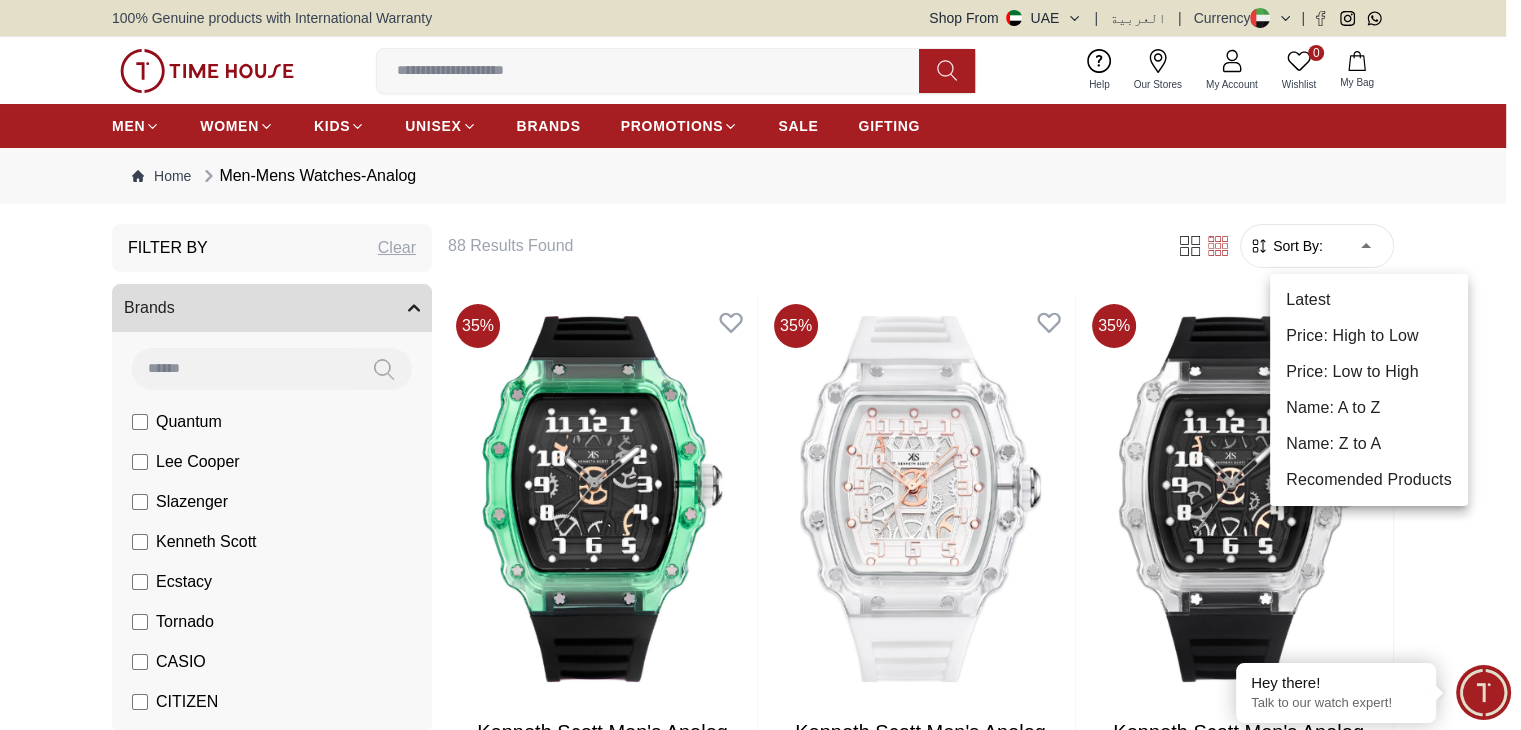 click on "100% Genuine products with International Warranty Shop From [COUNTRY] | العربية | Currency | 0 Wishlist Help Our Stores My Account 0 Wishlist My Bag MEN WOMEN KIDS UNISEX BRANDS PROMOTIONS SALE GIFTING Home Men-Mens Watches-Analog Filter By Clear Brands Quantum Lee Cooper Slazenger Kenneth Scott Ecstacy Tornado CASIO CITIZEN GUESS ORIENT Armani Exchange Police Ducati CERRUTI 1881 G-Shock Tsar Bomba Color Black Green Blue Red Dark Blue Silver Orange Rose Gold Grey White White / Rose Gold Black / Black Black / Silver Yellow Brown White / Silver Light Blue Black /Grey Pink Green /Silver Purple Blue / Blue Navy Blue Military Green Blue / Silver Champagne White / Gold White / Gold Black Ivory Blue Army Green Camouflage Silver / White / Rose Gold Black / Blue MOP White Black/Silver Blue/Silver Navy blue Cadet Blue Deep Blue Green / Gold Spa Blue /public/uploads/product/IBmFk_Q1AGS.jpg /public/uploads/product/zze3SOb-QLE.jpg Band Closure Clasp Buckle Free Adjust Tang Buckle Standard Clasp Folding Clasp" at bounding box center [760, 2594] 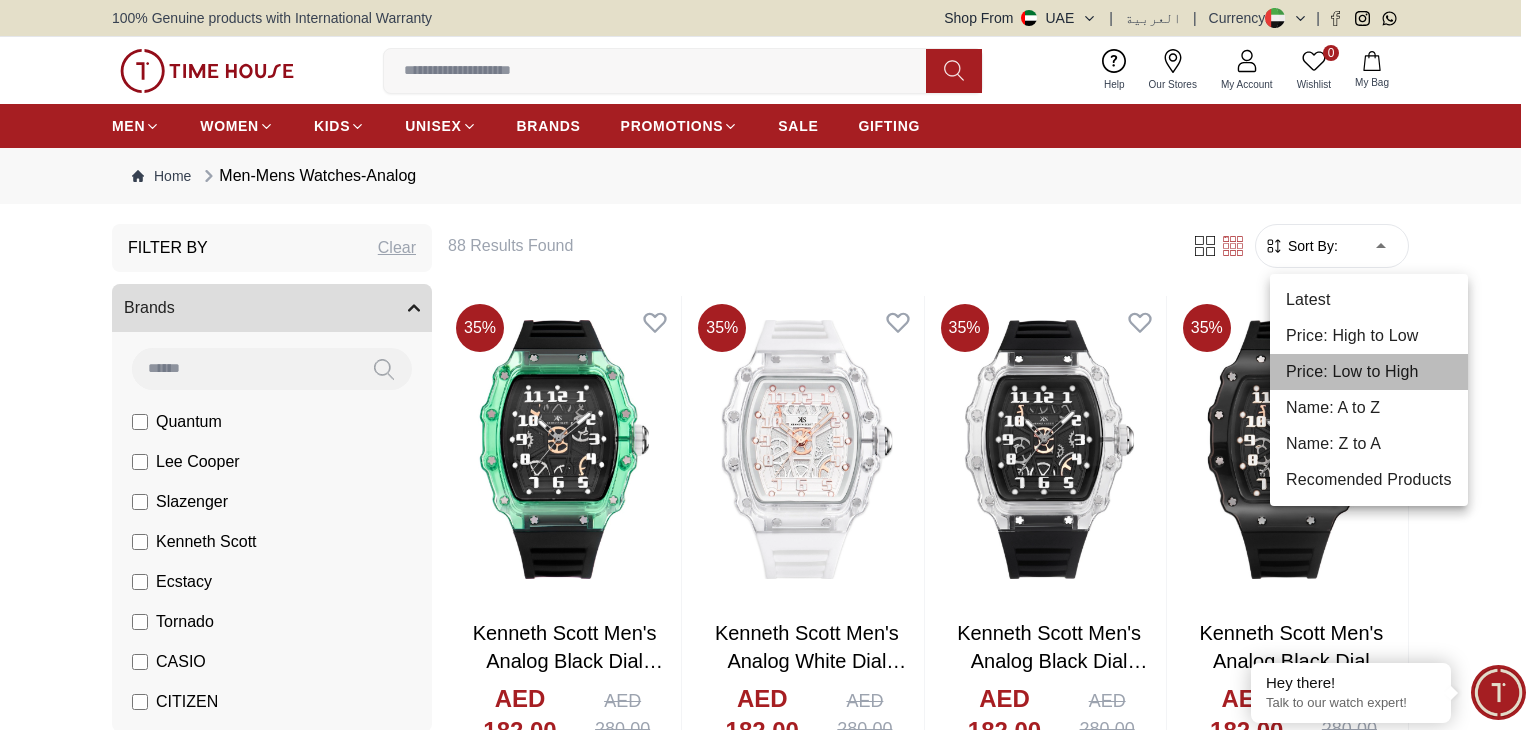 click on "Price: Low to High" at bounding box center [1369, 372] 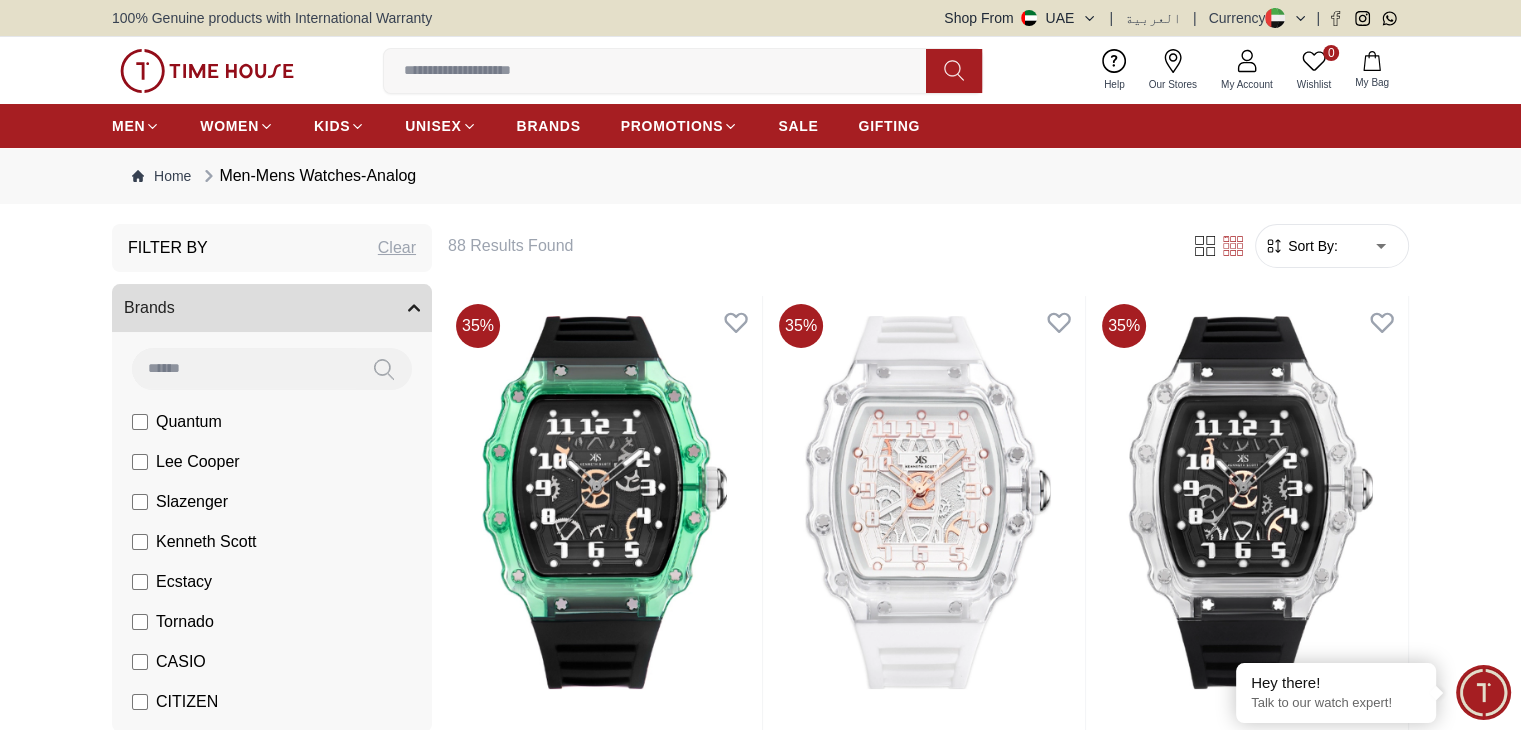 type on "*" 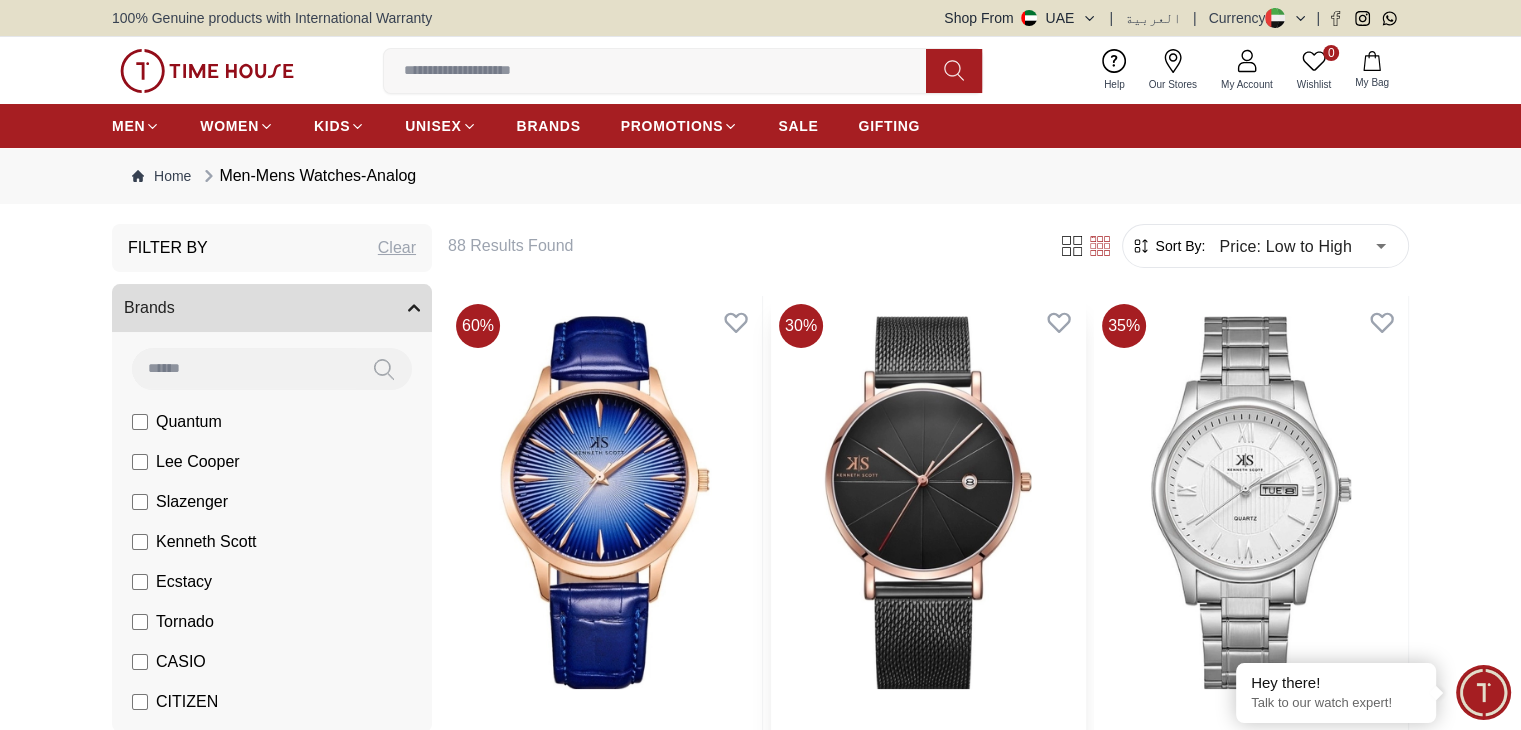 scroll, scrollTop: 100, scrollLeft: 0, axis: vertical 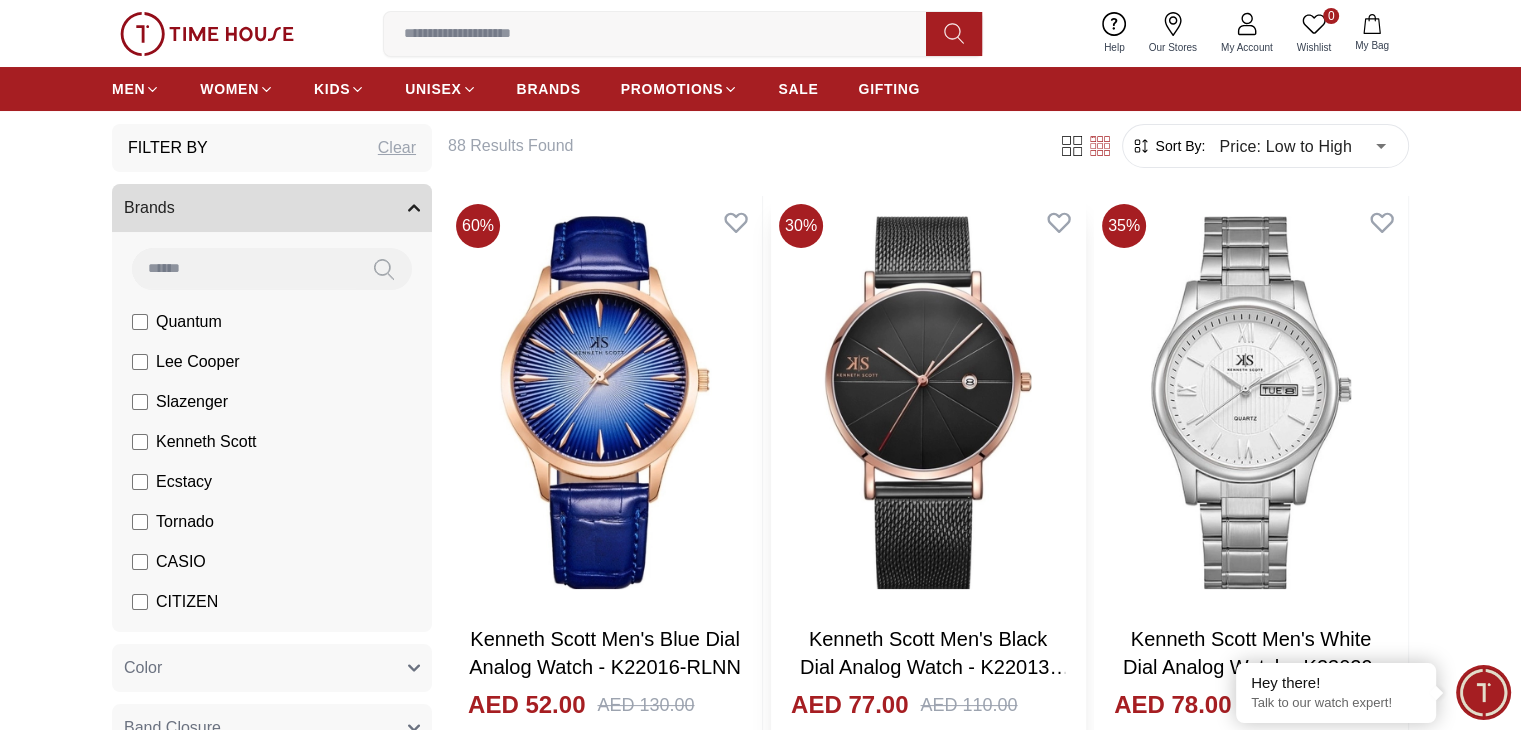 click at bounding box center [928, 402] 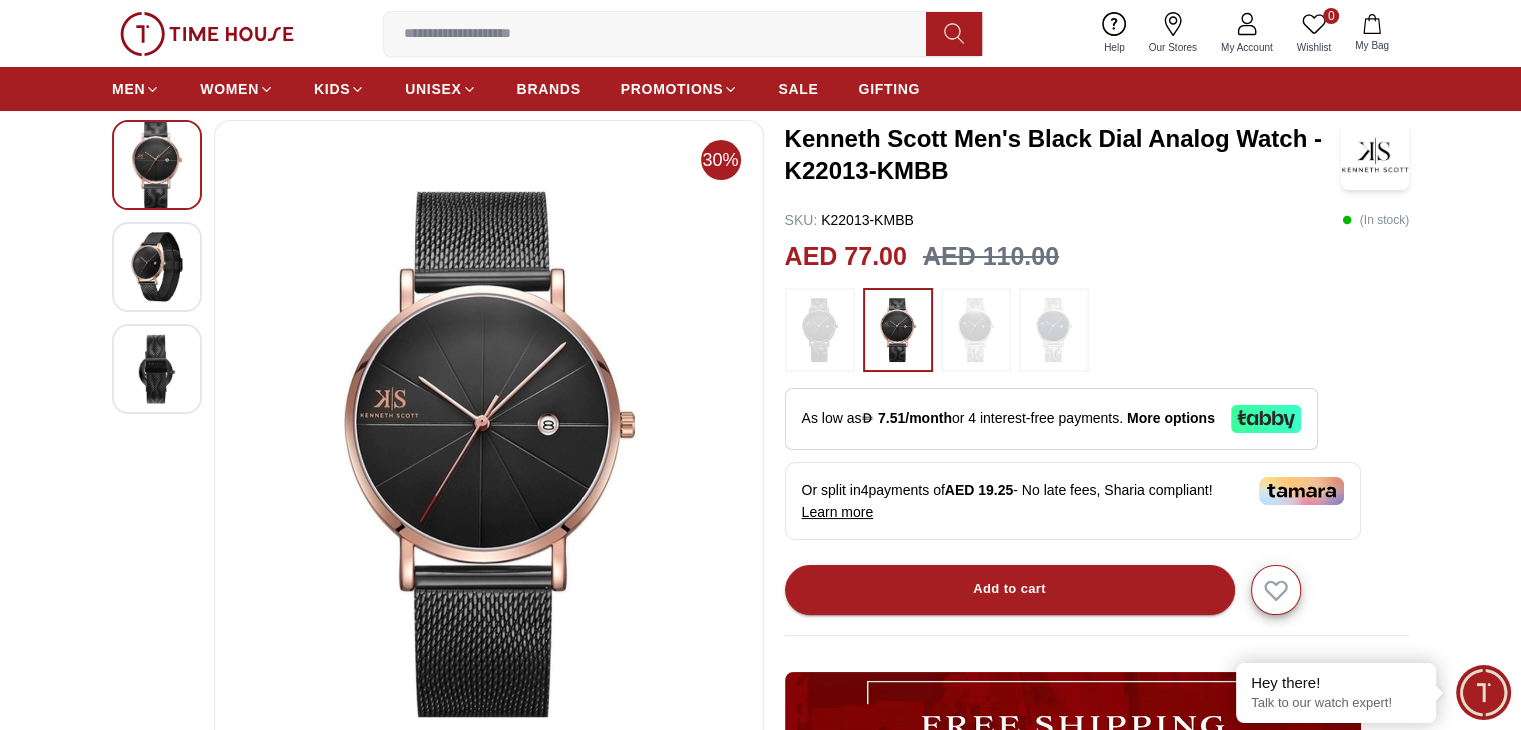 click at bounding box center [157, 267] 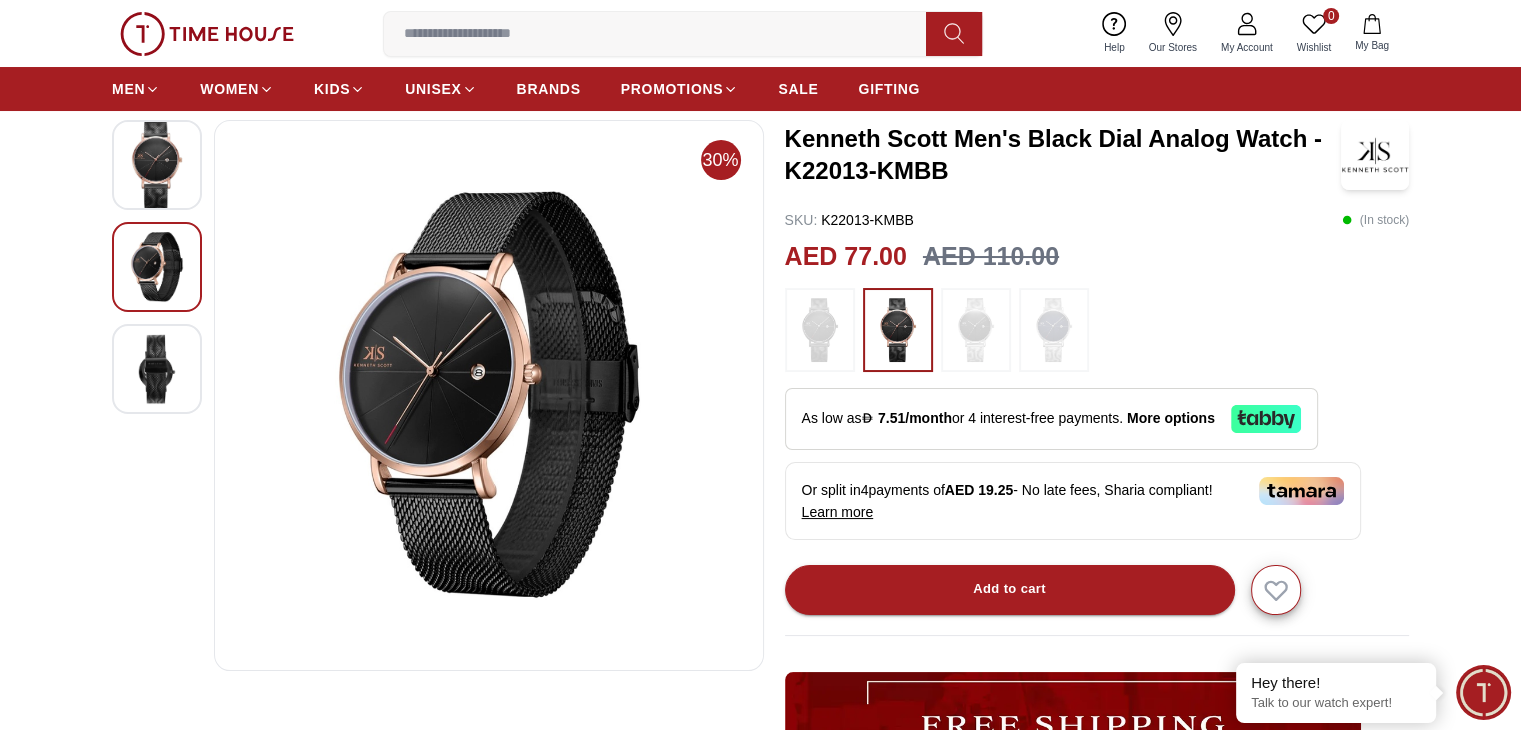 click at bounding box center (157, 369) 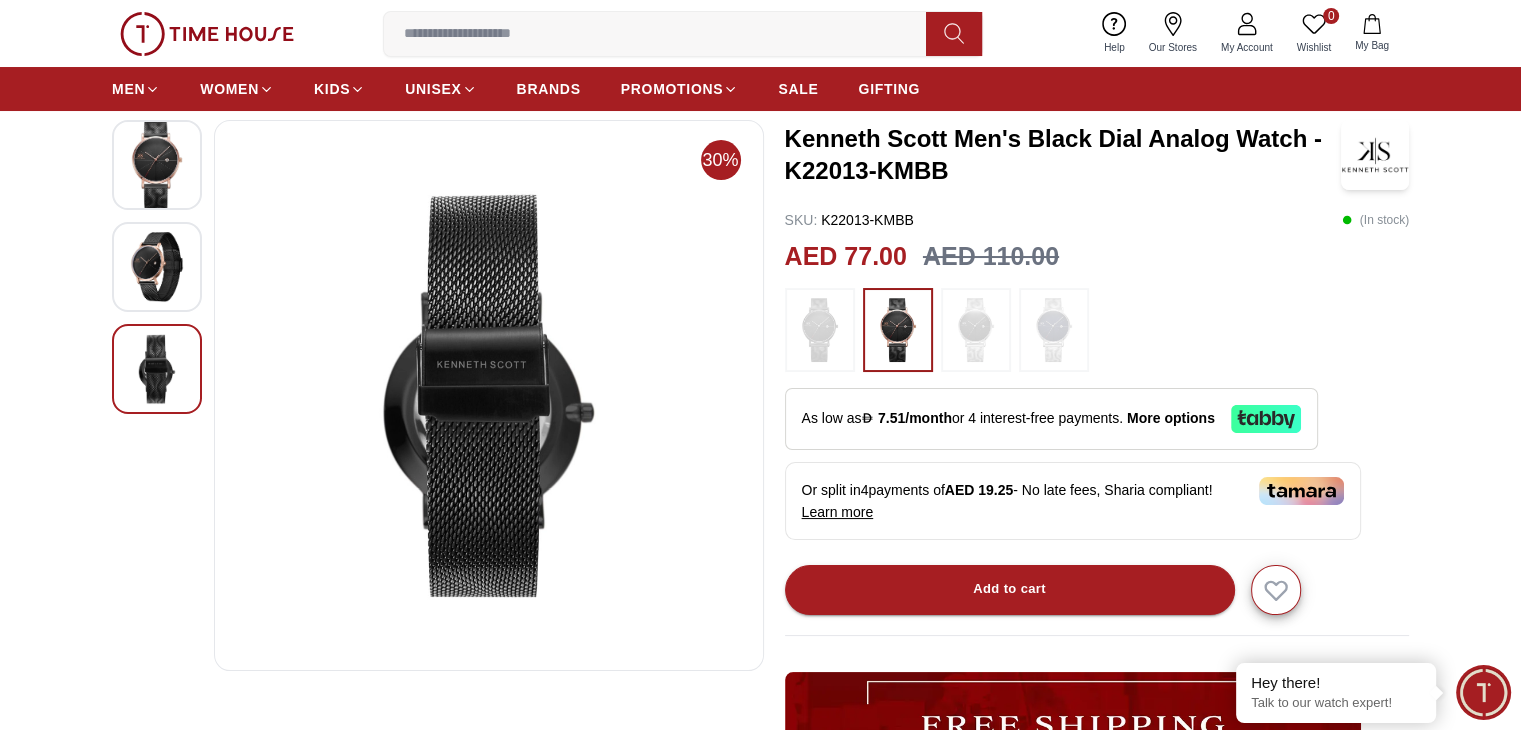 click at bounding box center [157, 267] 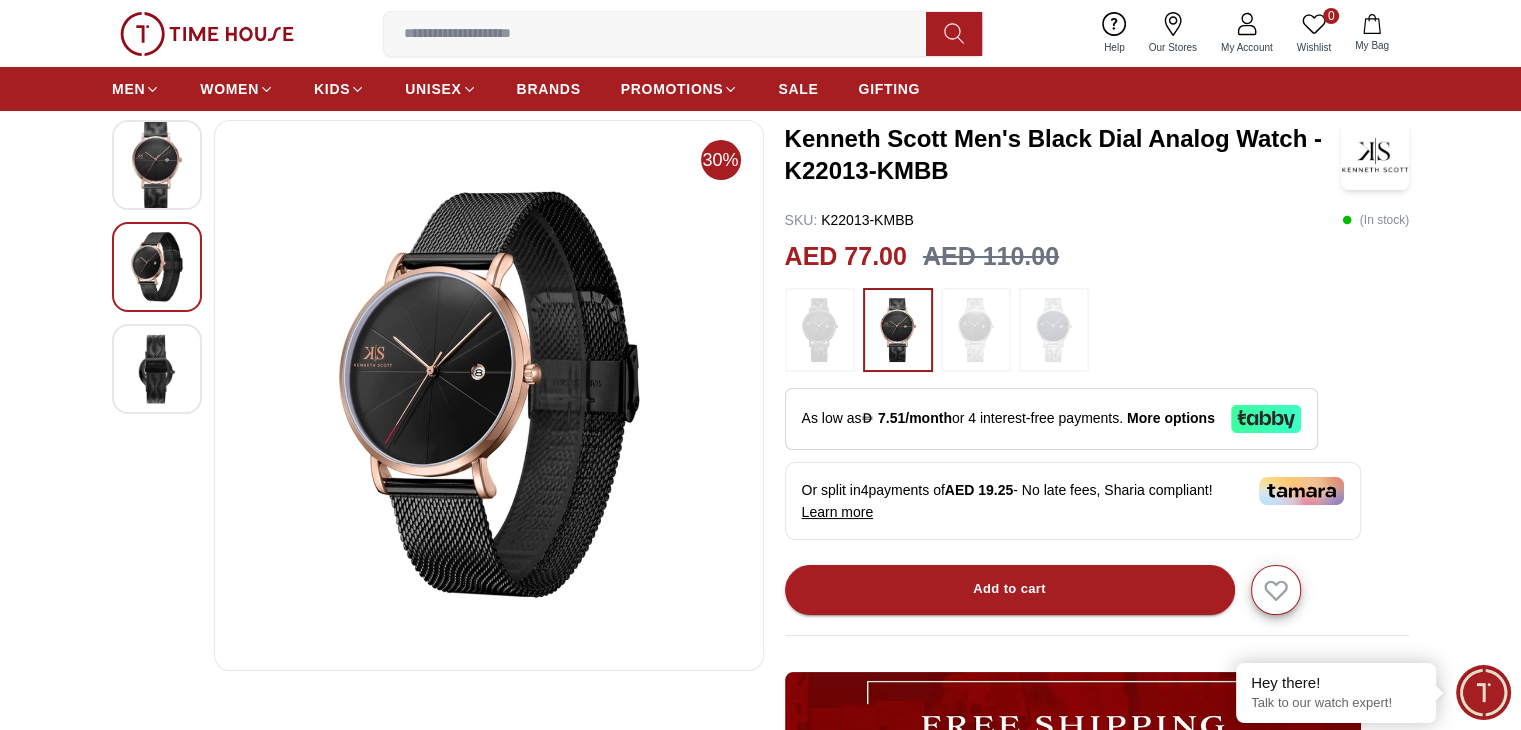 click at bounding box center [157, 165] 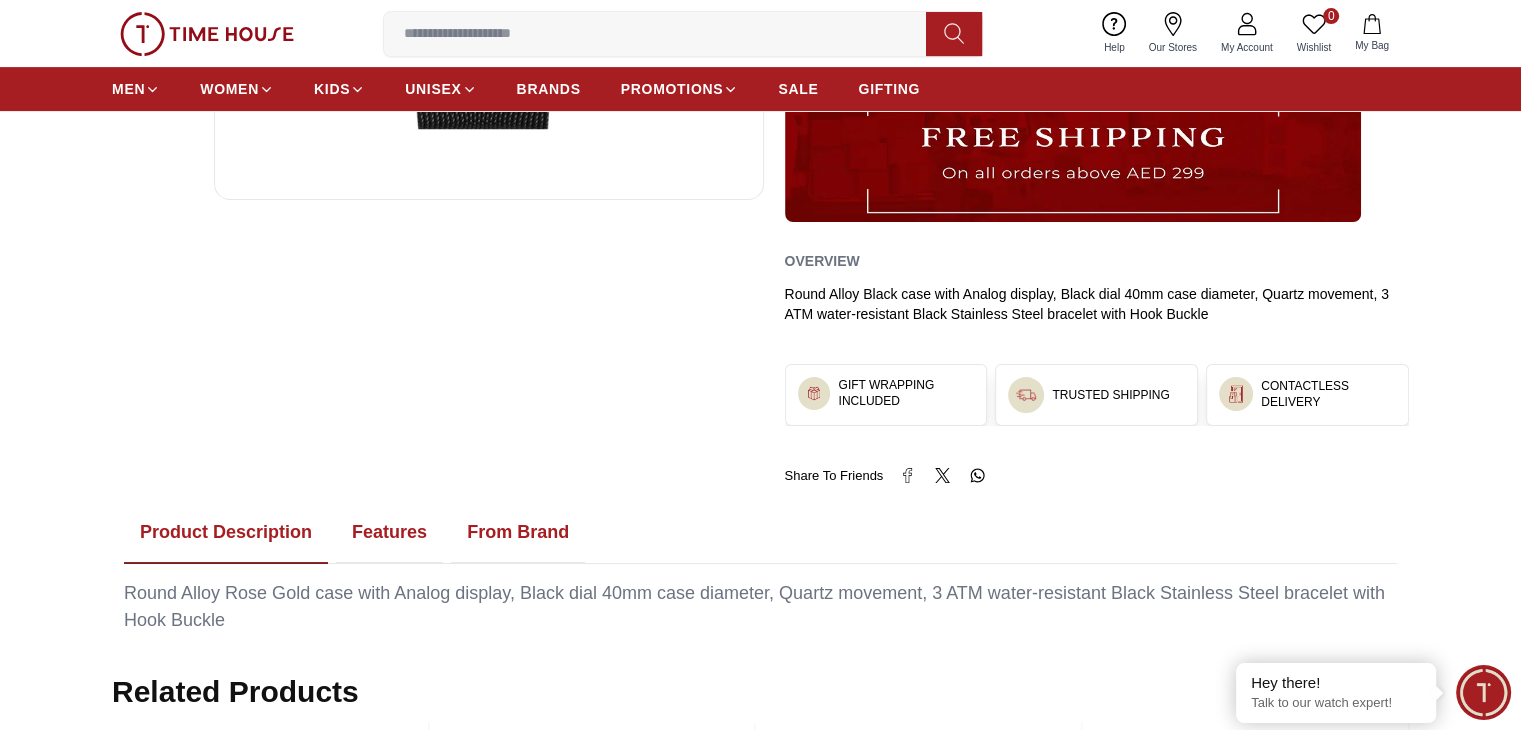 scroll, scrollTop: 800, scrollLeft: 0, axis: vertical 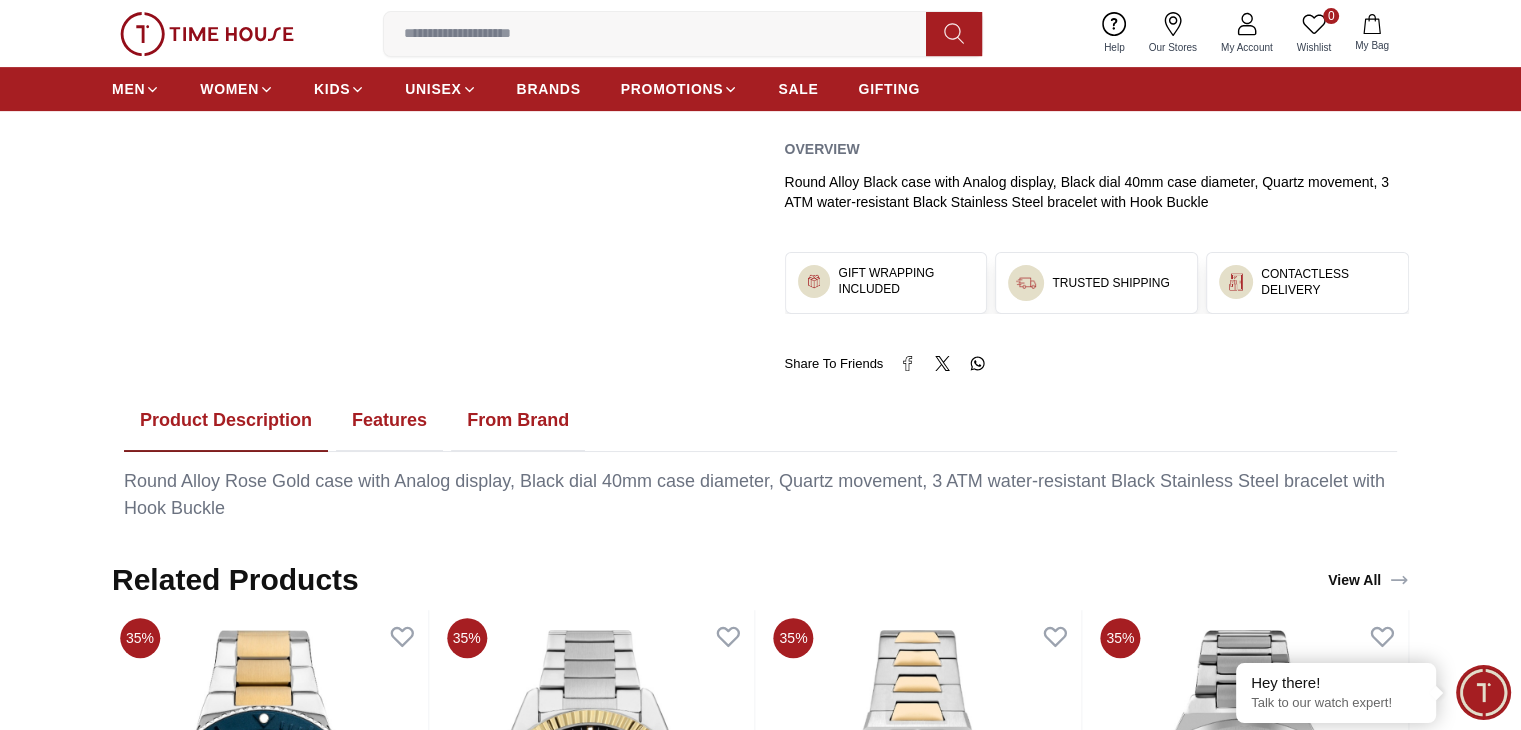 click on "Features" at bounding box center [389, 421] 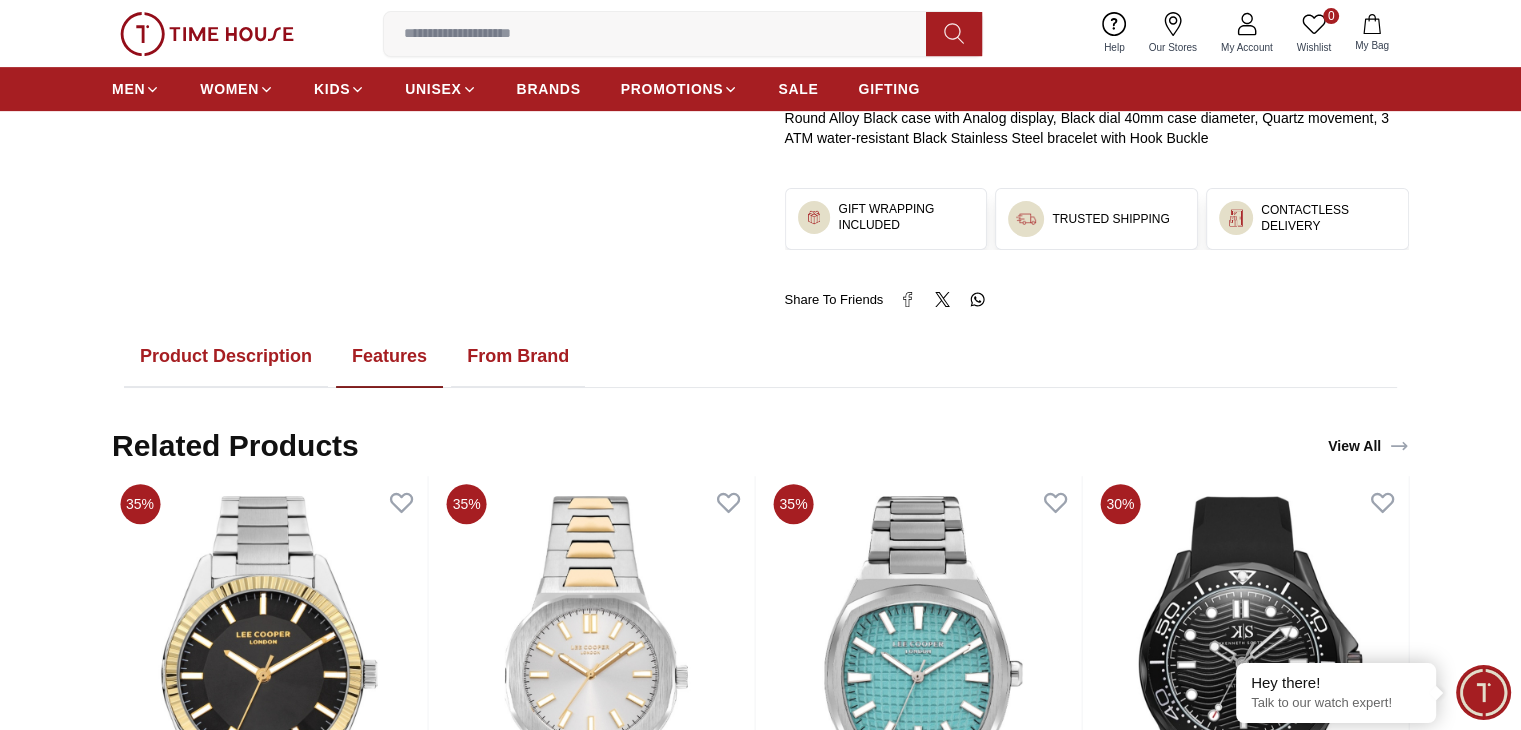 scroll, scrollTop: 900, scrollLeft: 0, axis: vertical 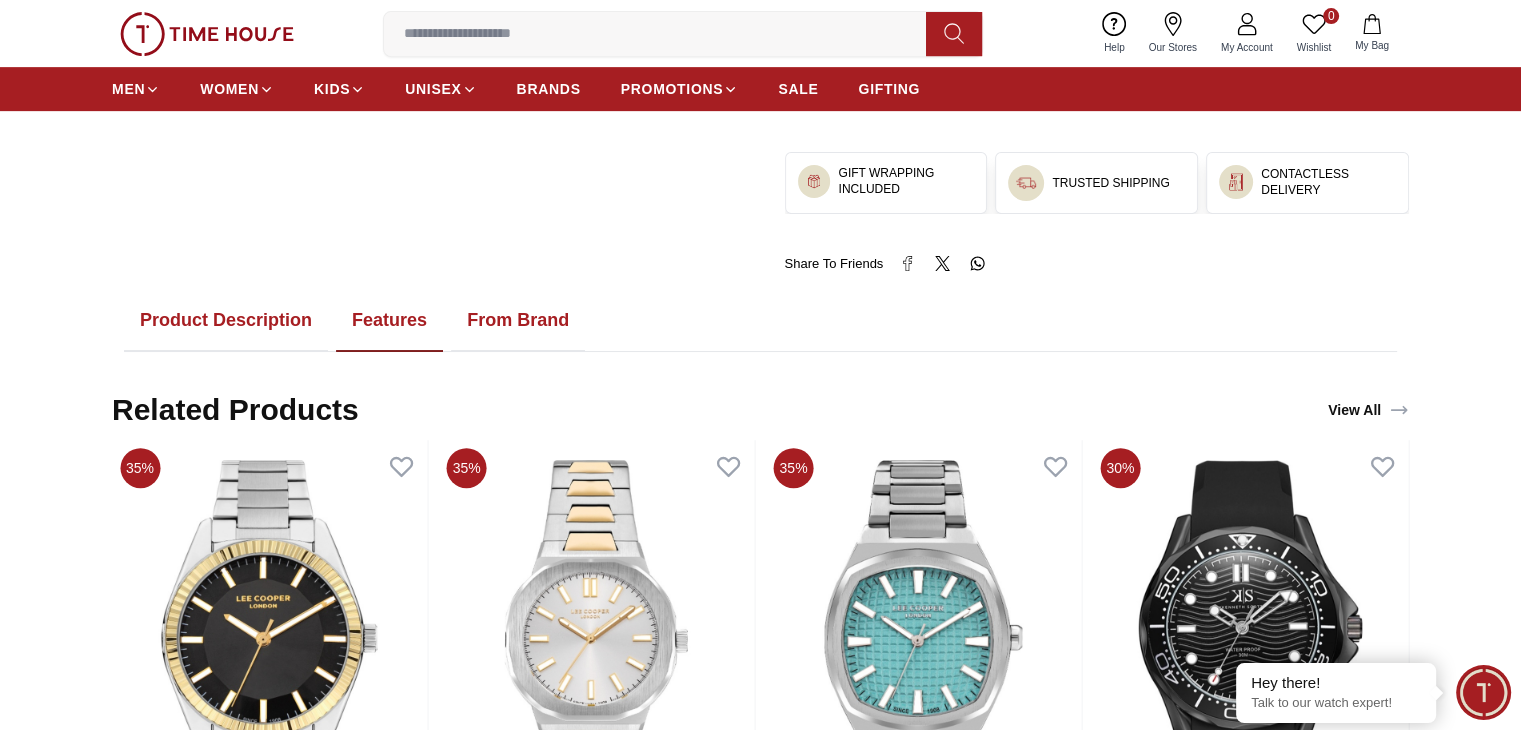 click on "From Brand" at bounding box center (518, 321) 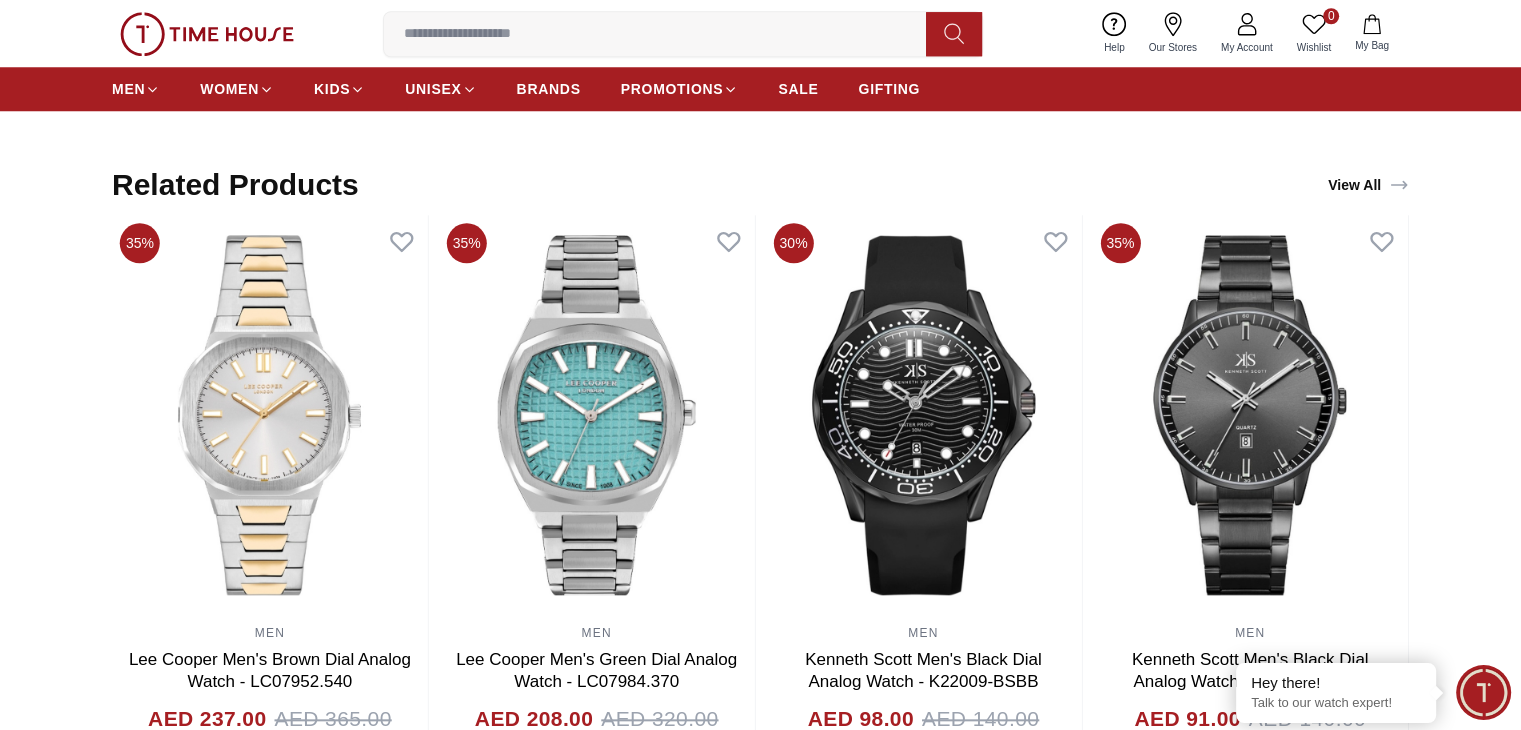 scroll, scrollTop: 2000, scrollLeft: 0, axis: vertical 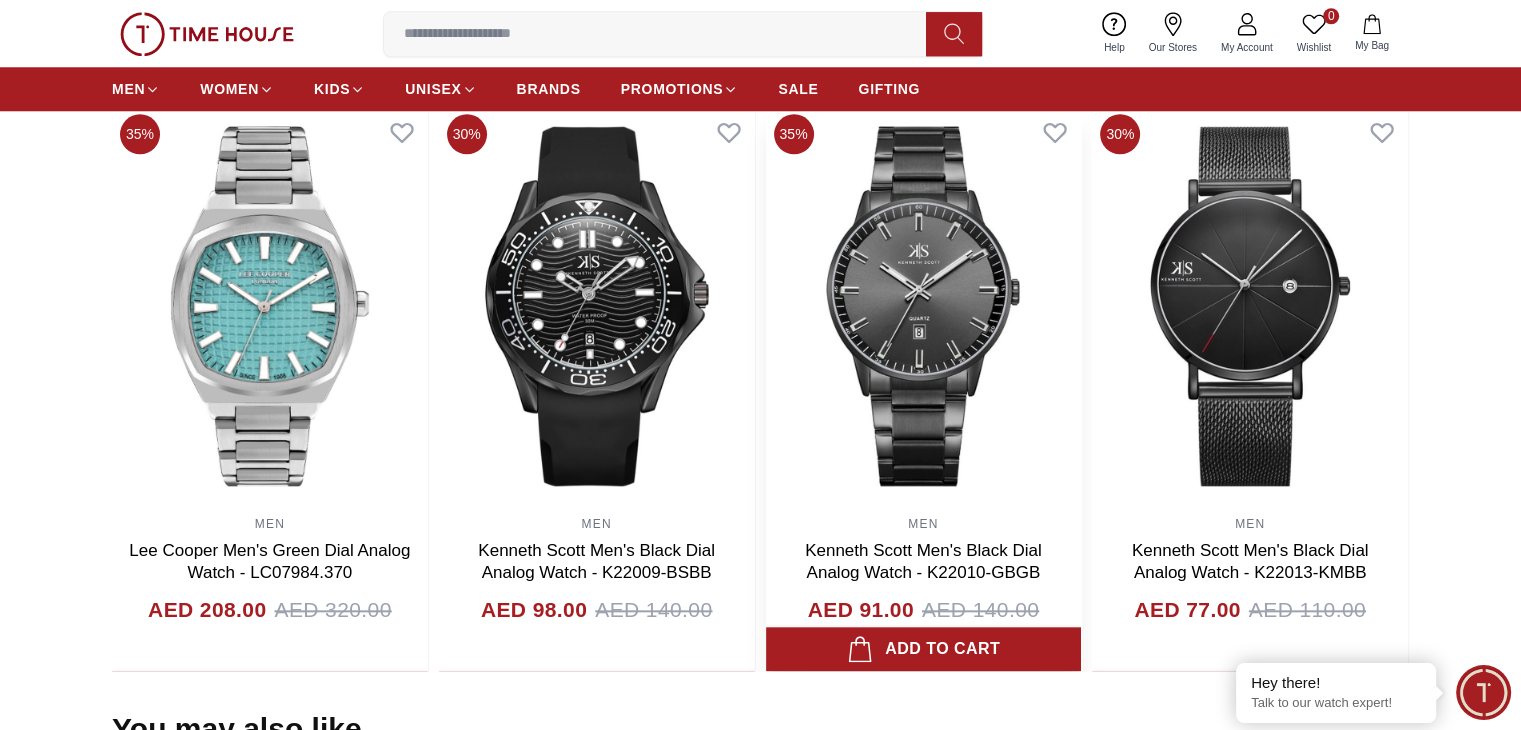 click at bounding box center [924, 306] 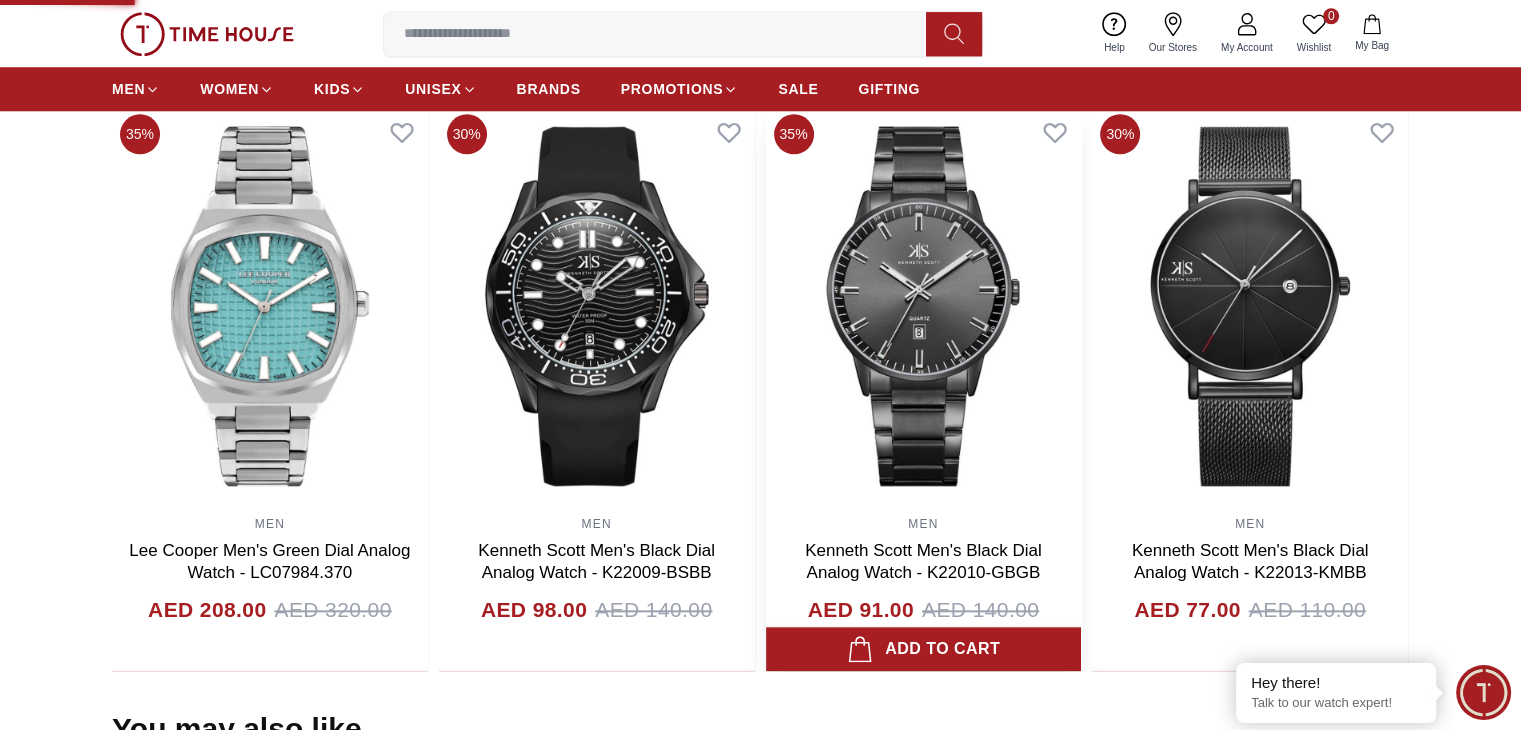 scroll, scrollTop: 0, scrollLeft: 0, axis: both 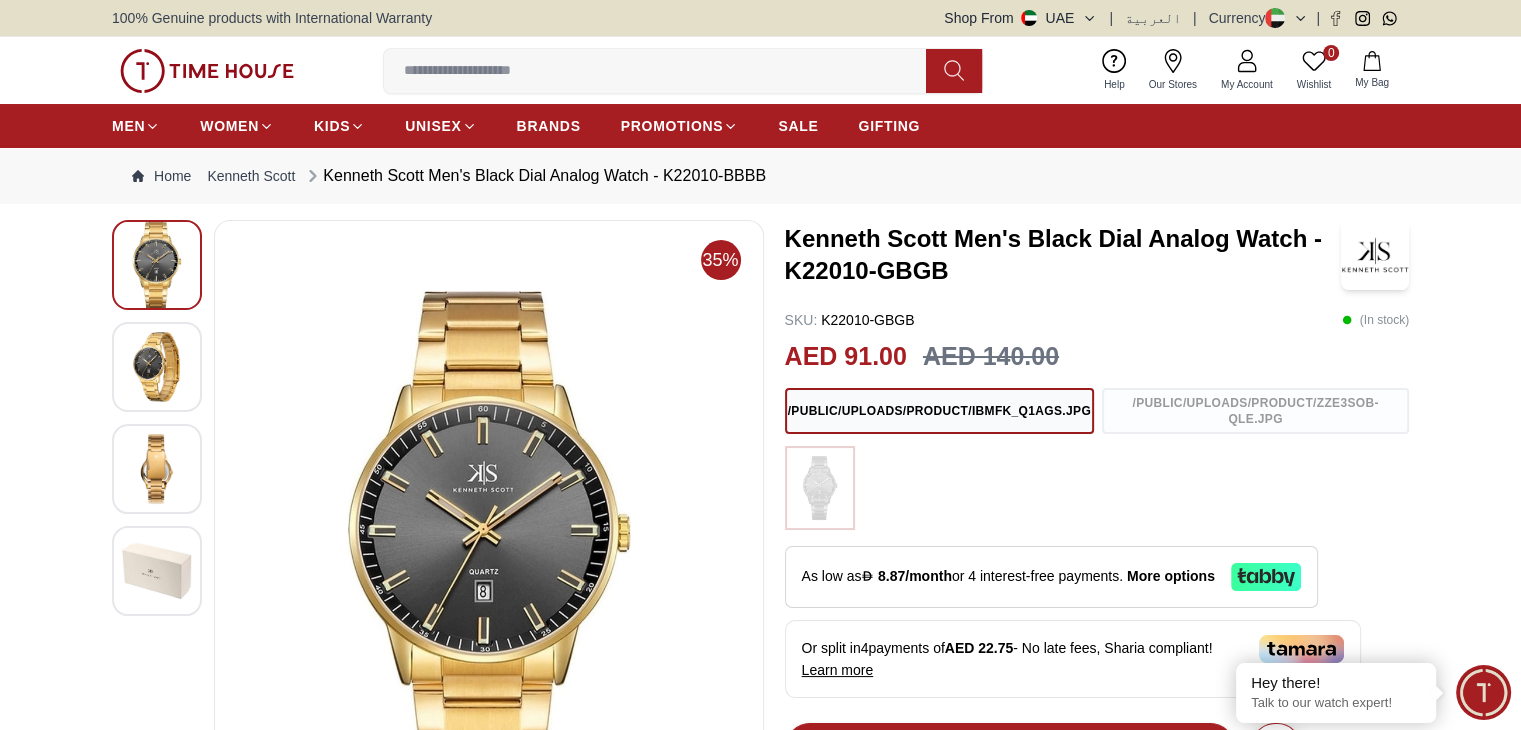 drag, startPoint x: 154, startPoint y: 387, endPoint x: 146, endPoint y: 441, distance: 54.589375 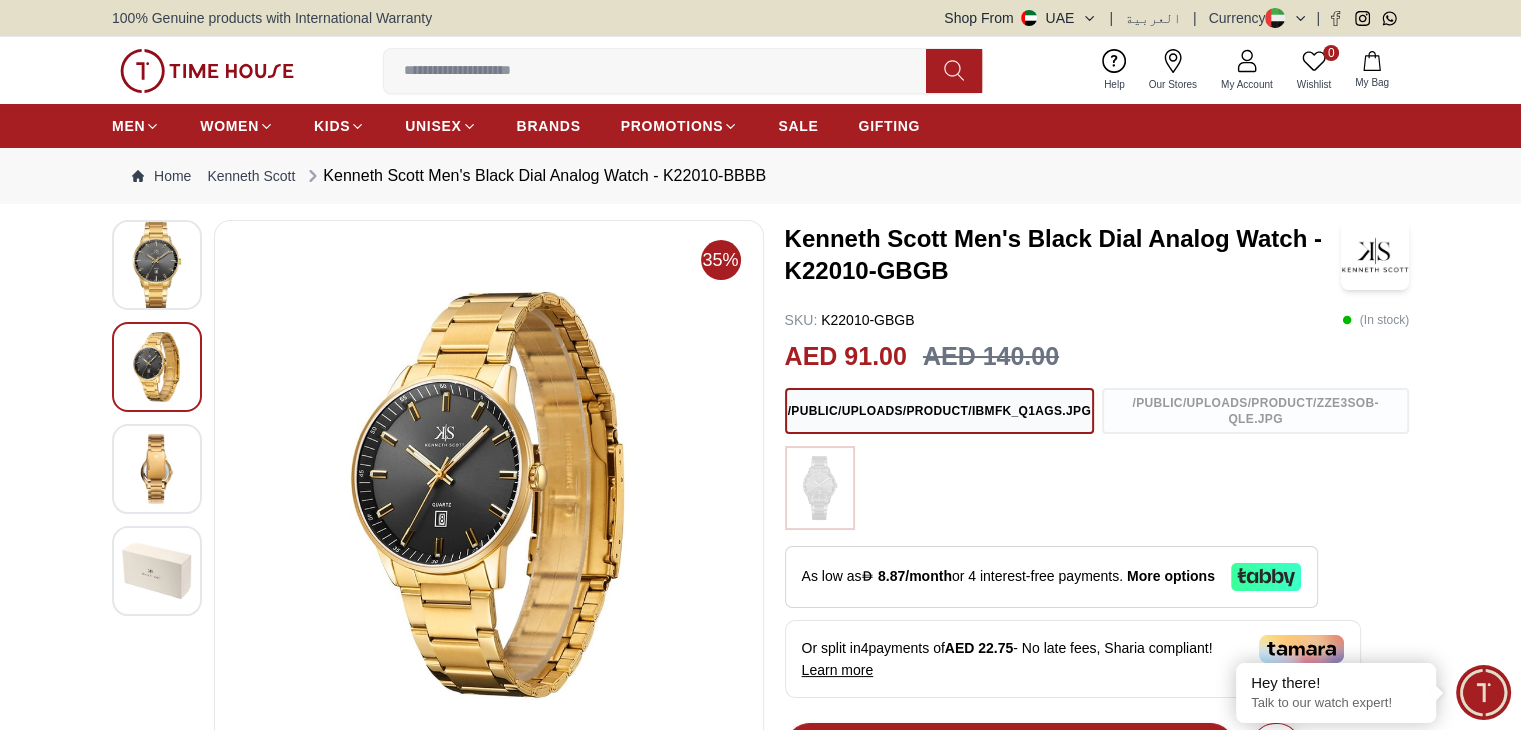click at bounding box center (157, 469) 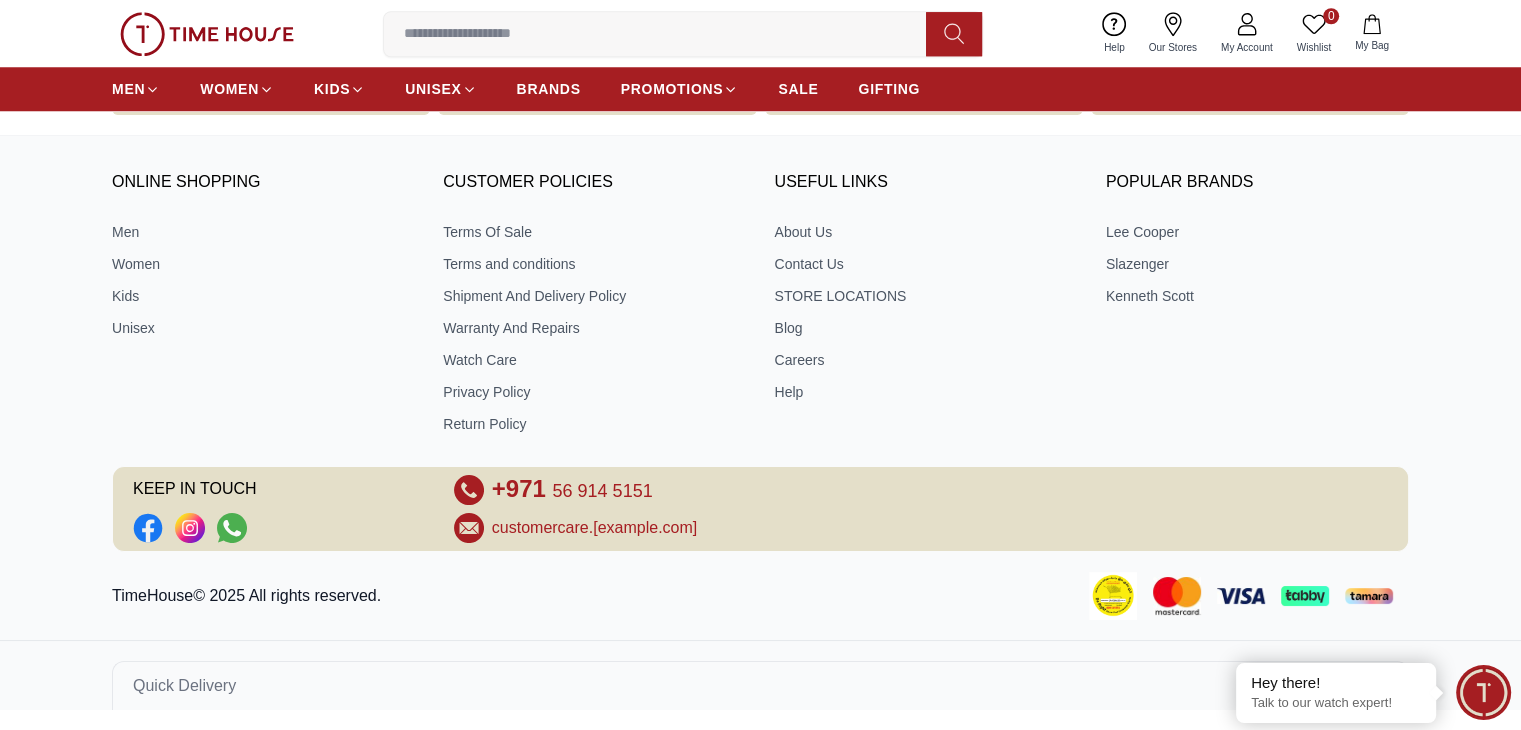scroll, scrollTop: 100, scrollLeft: 0, axis: vertical 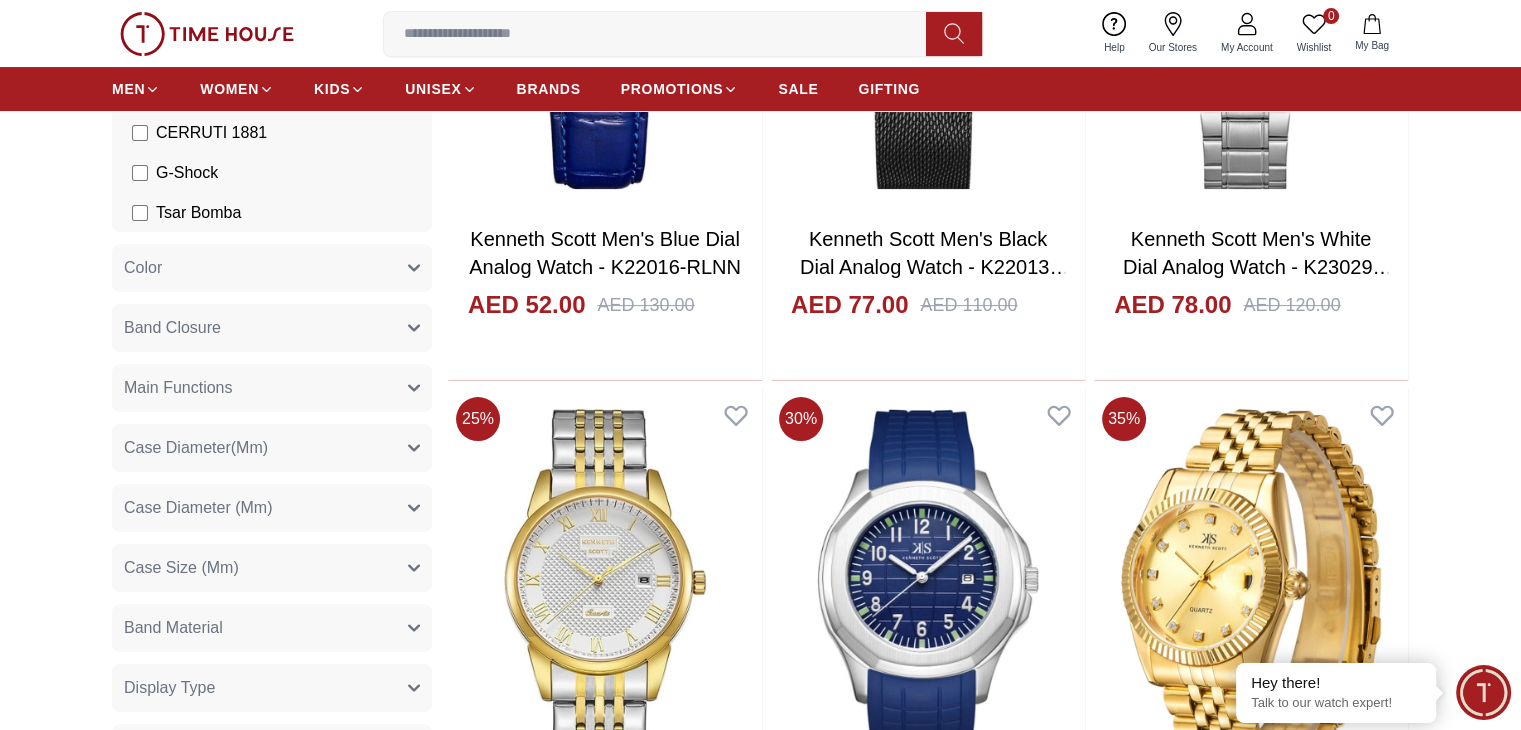 click 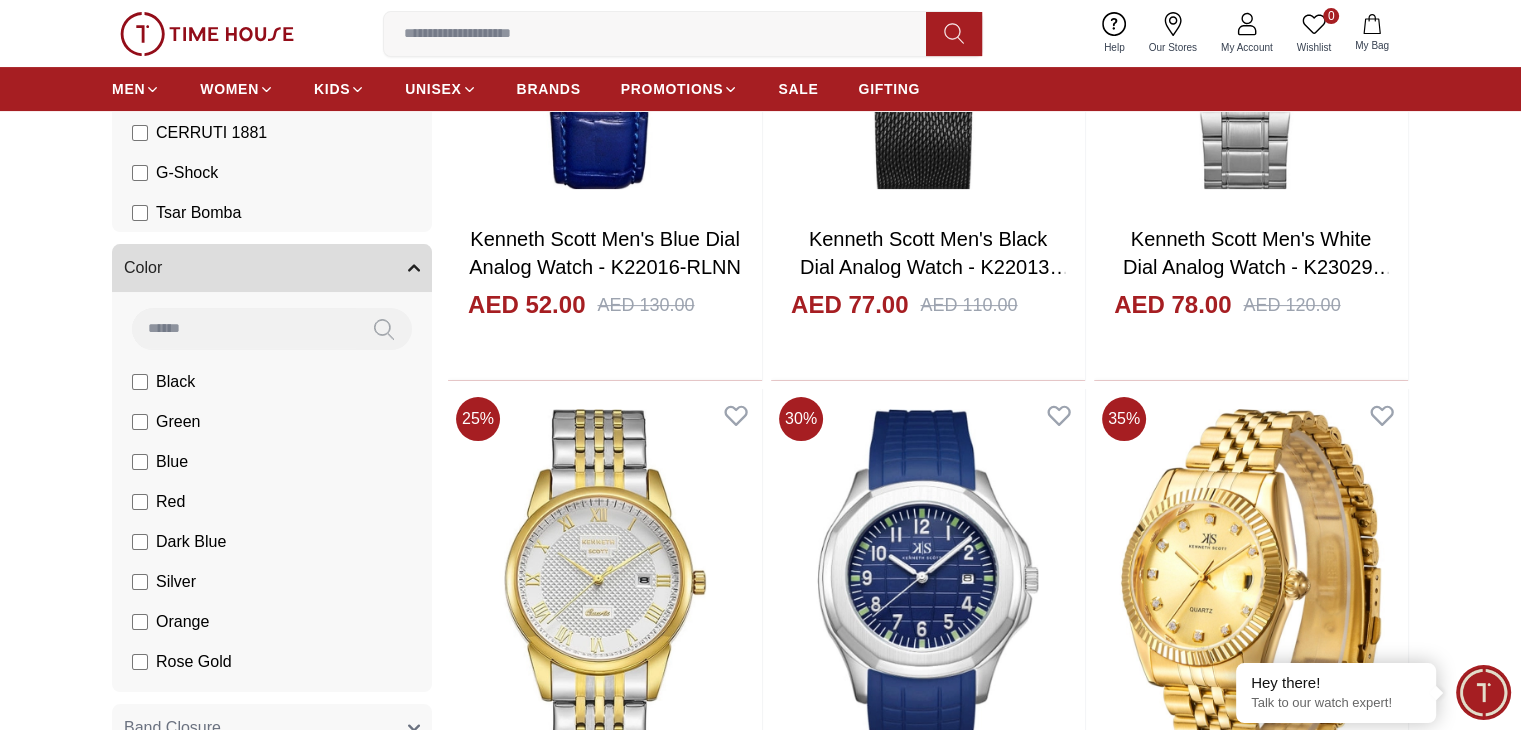 click on "Black" at bounding box center (189, -387) 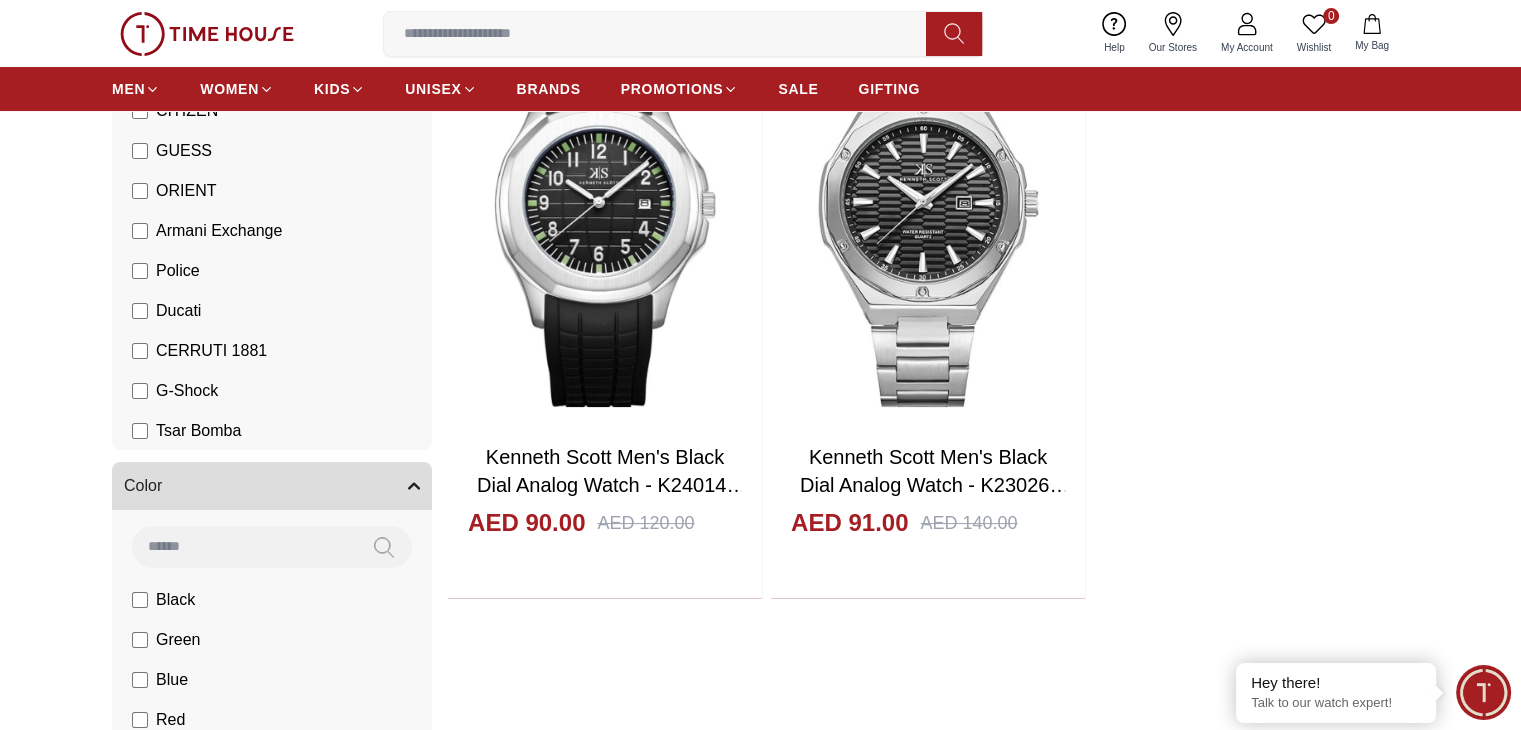 scroll, scrollTop: 300, scrollLeft: 0, axis: vertical 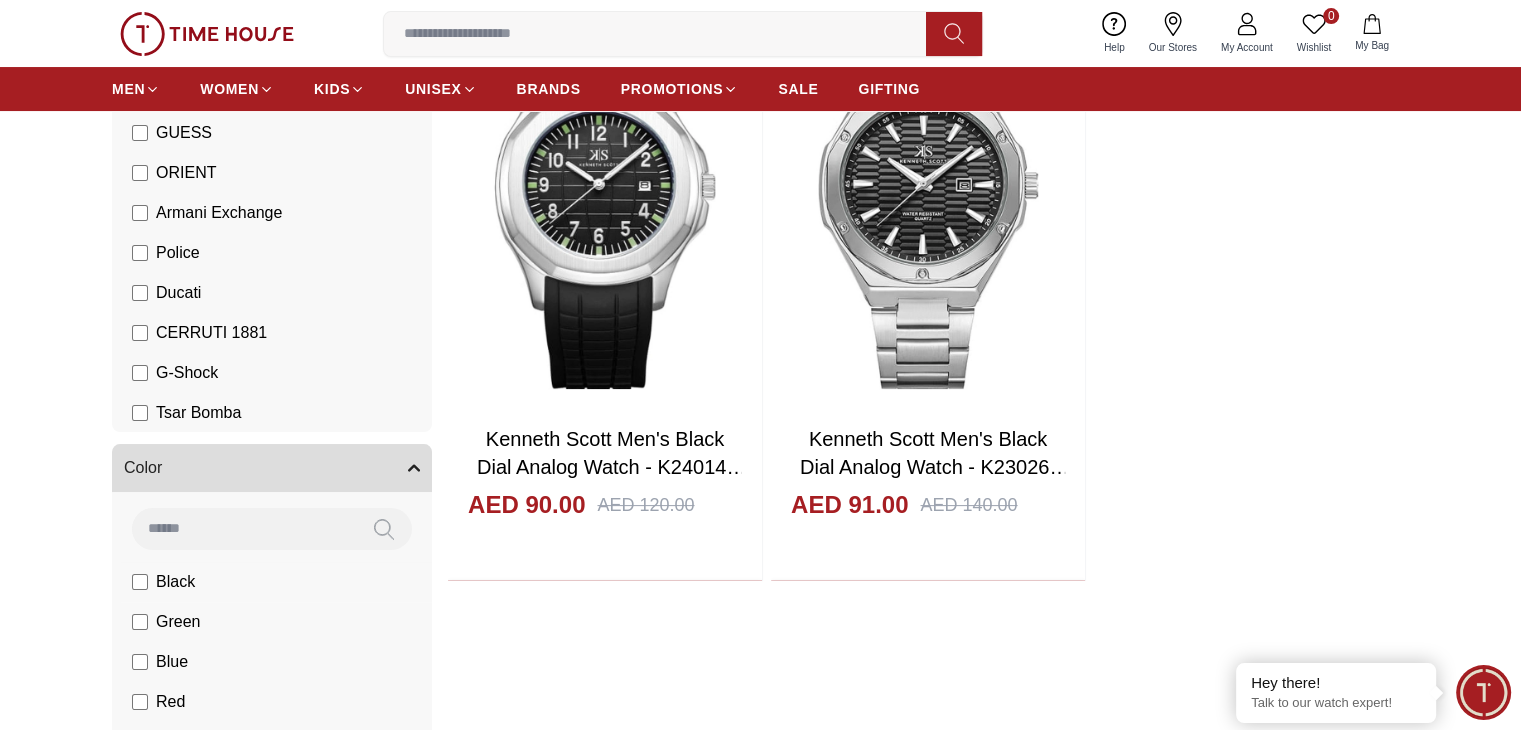 click on "Black" at bounding box center (189, -187) 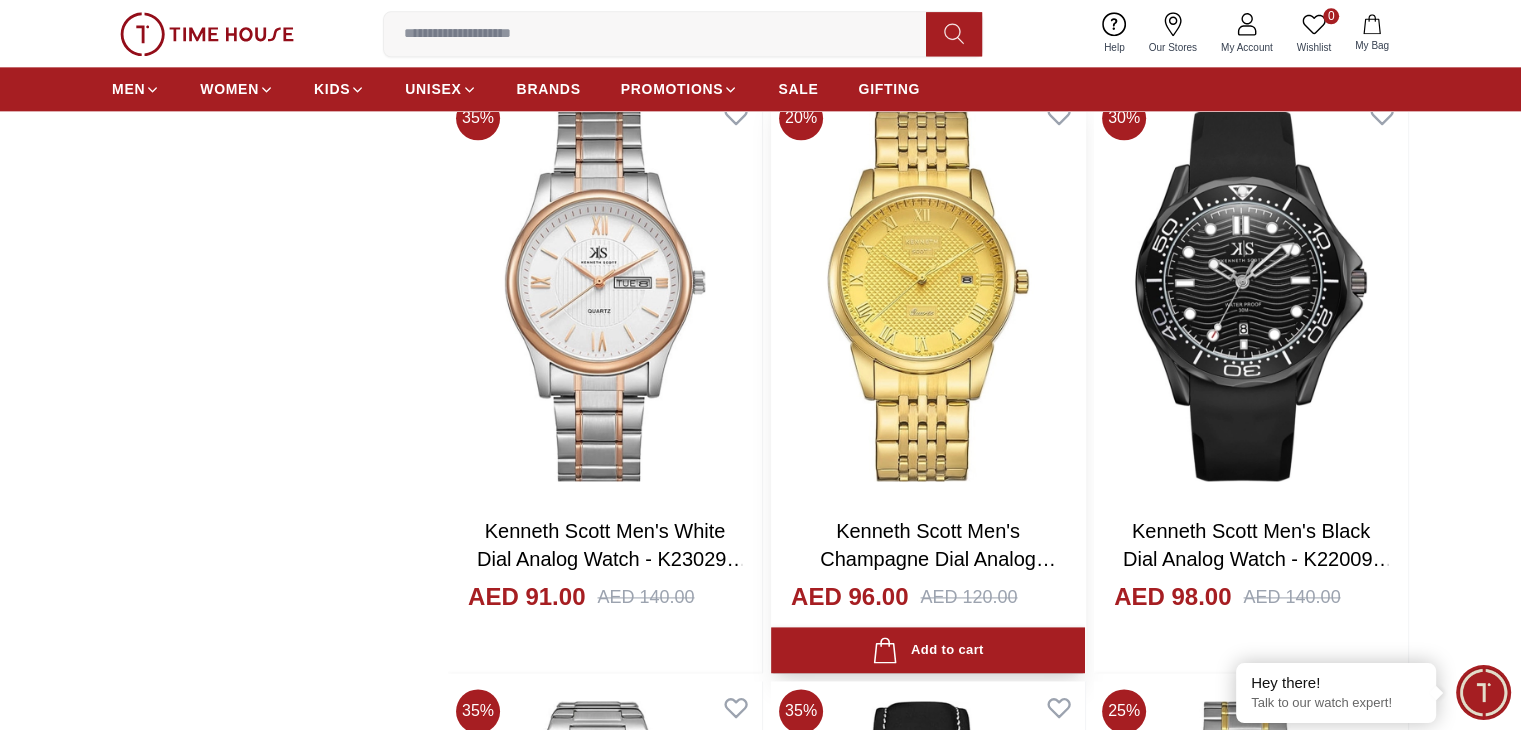 scroll, scrollTop: 2600, scrollLeft: 0, axis: vertical 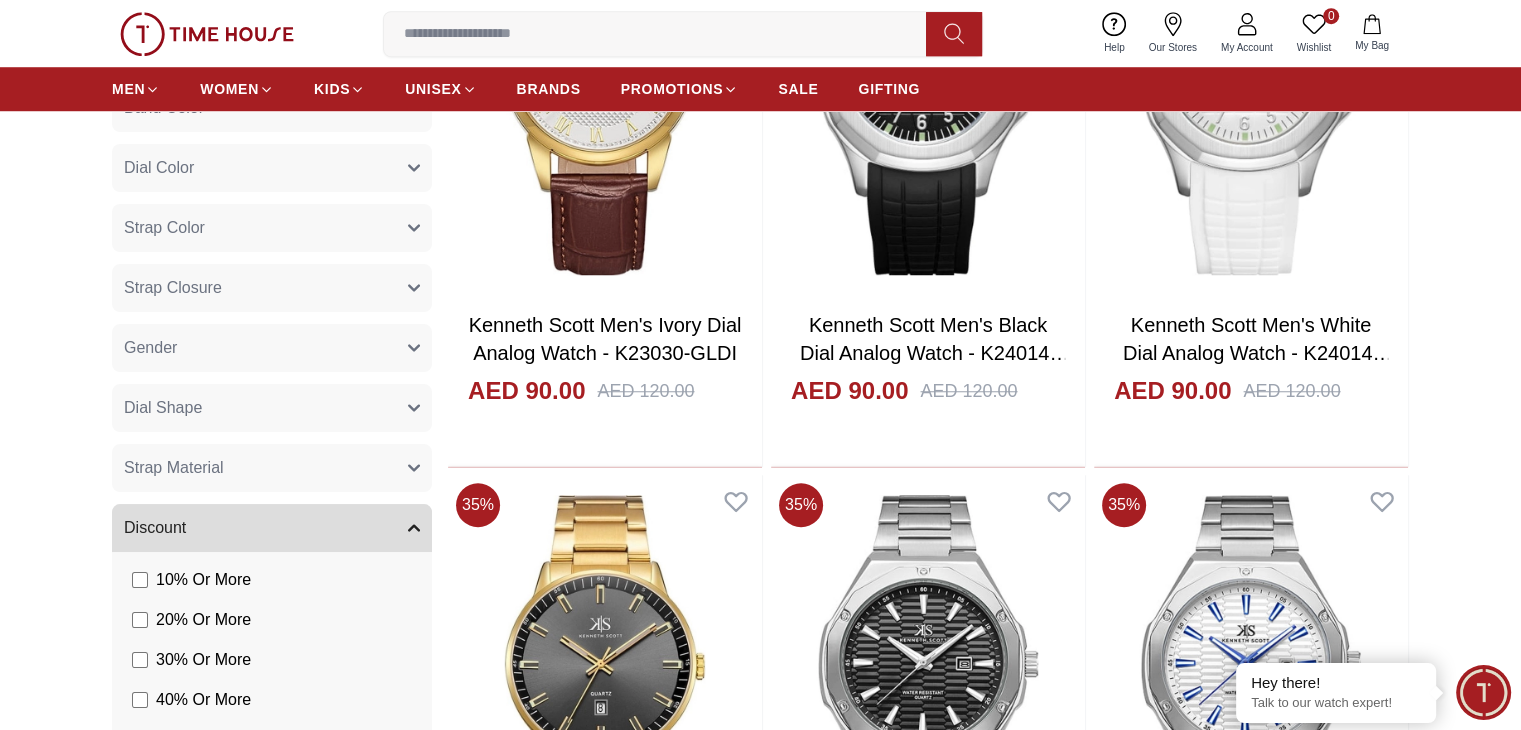 click at bounding box center [1251, 1273] 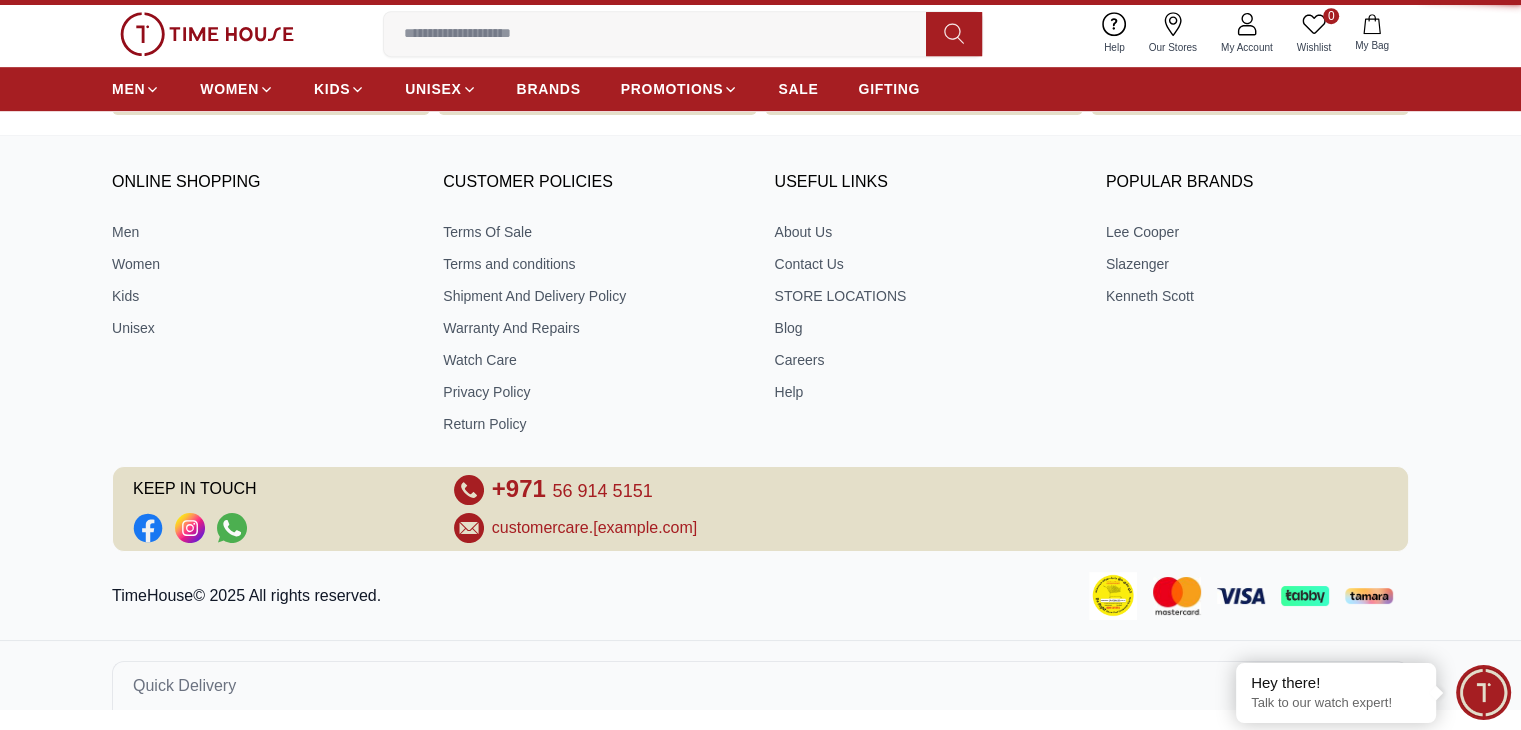scroll, scrollTop: 0, scrollLeft: 0, axis: both 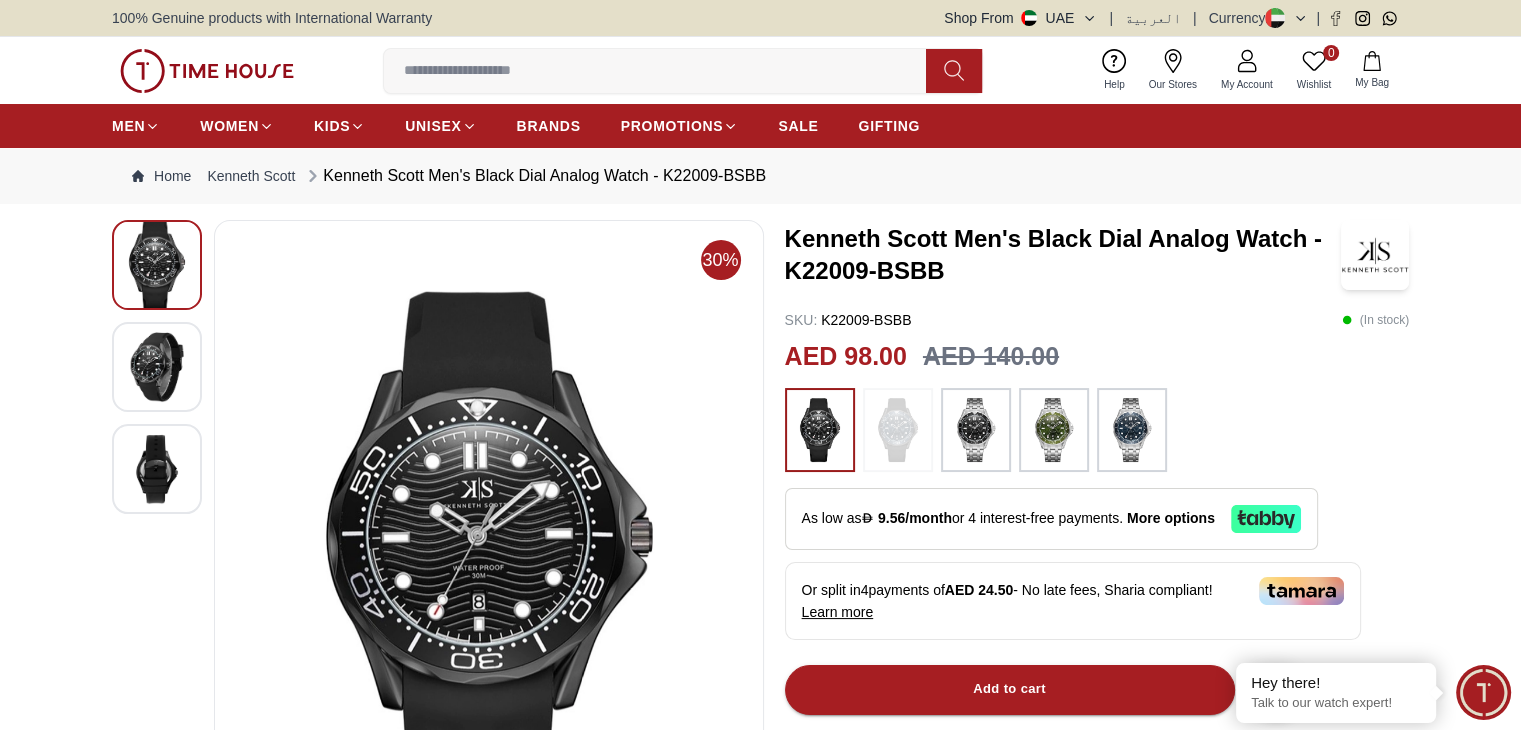 click at bounding box center [157, 469] 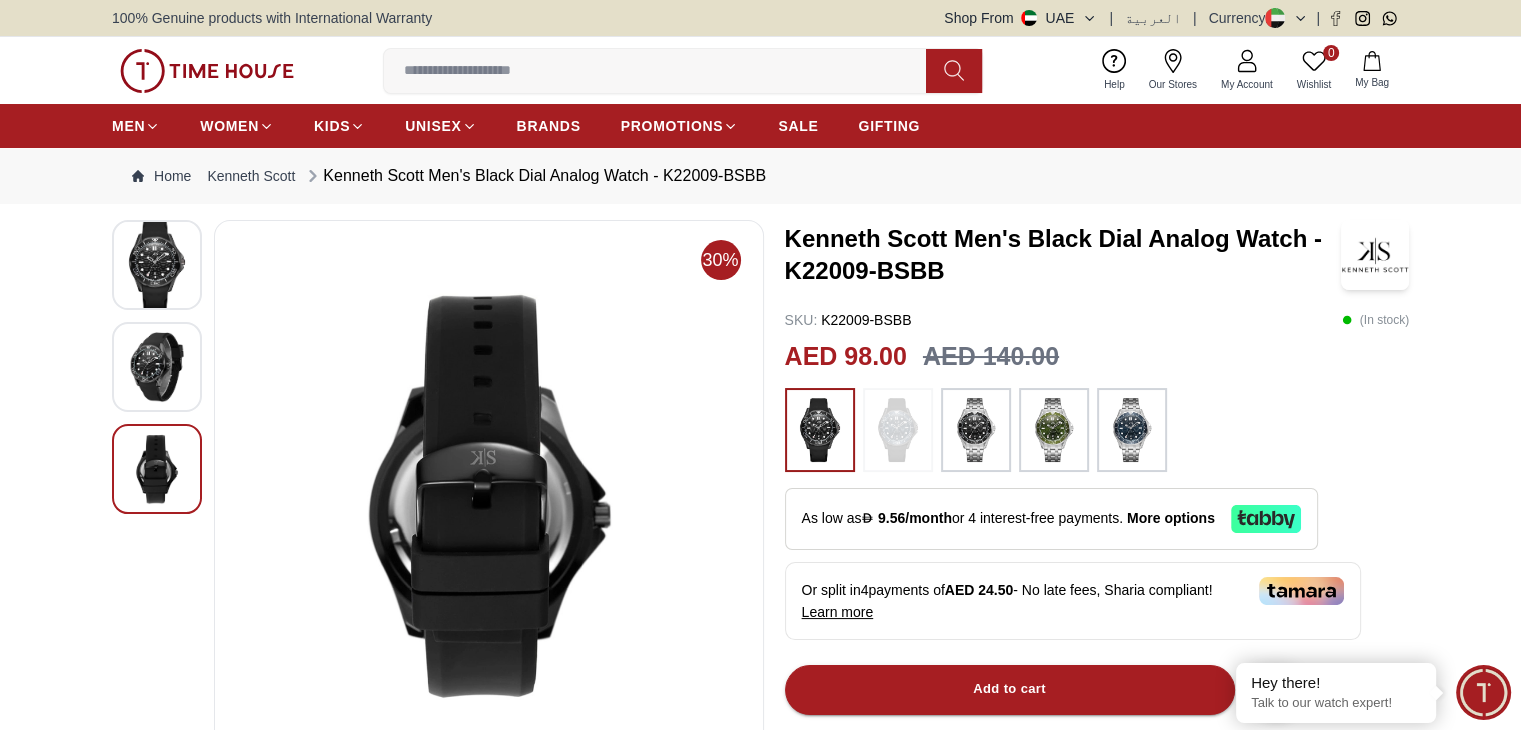 click at bounding box center [157, 367] 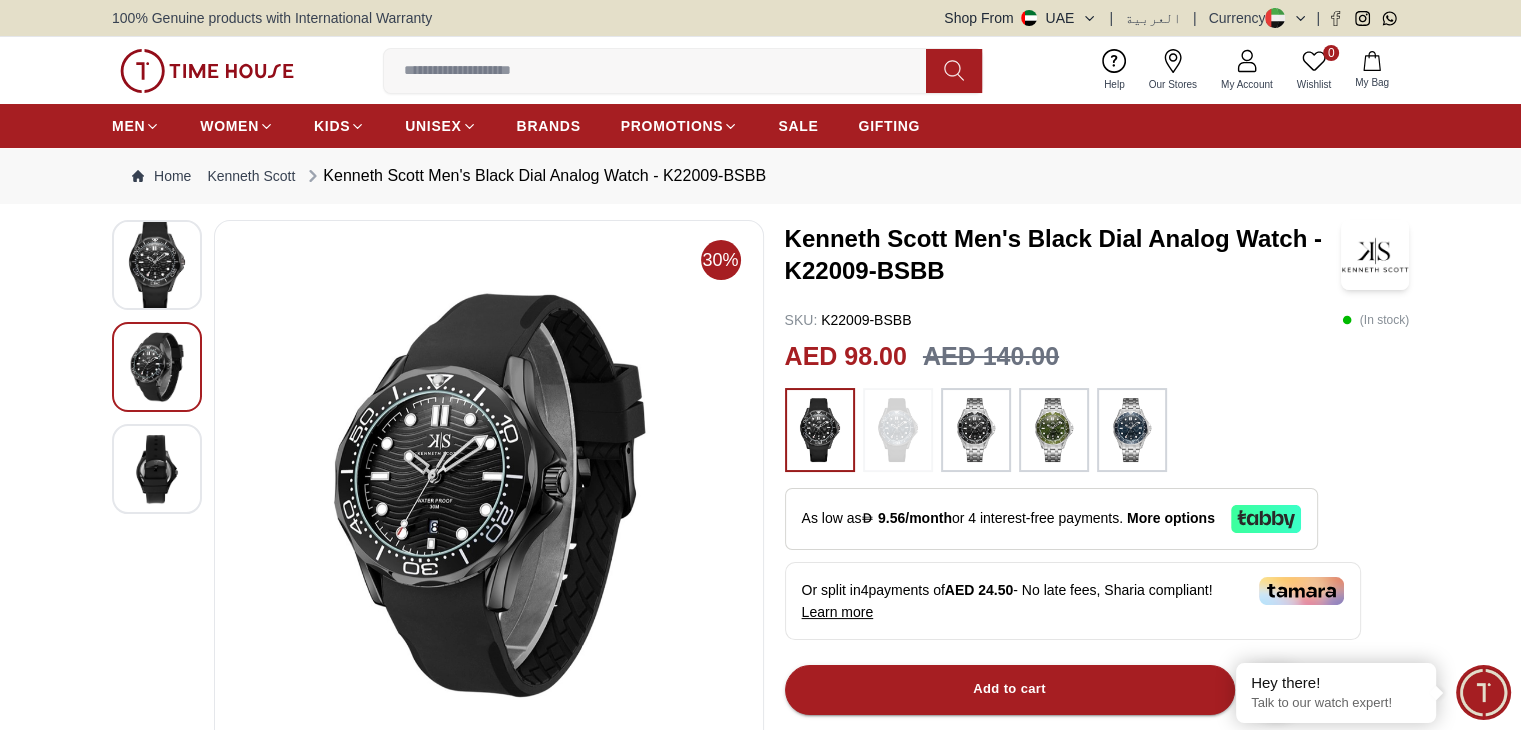 click at bounding box center [157, 265] 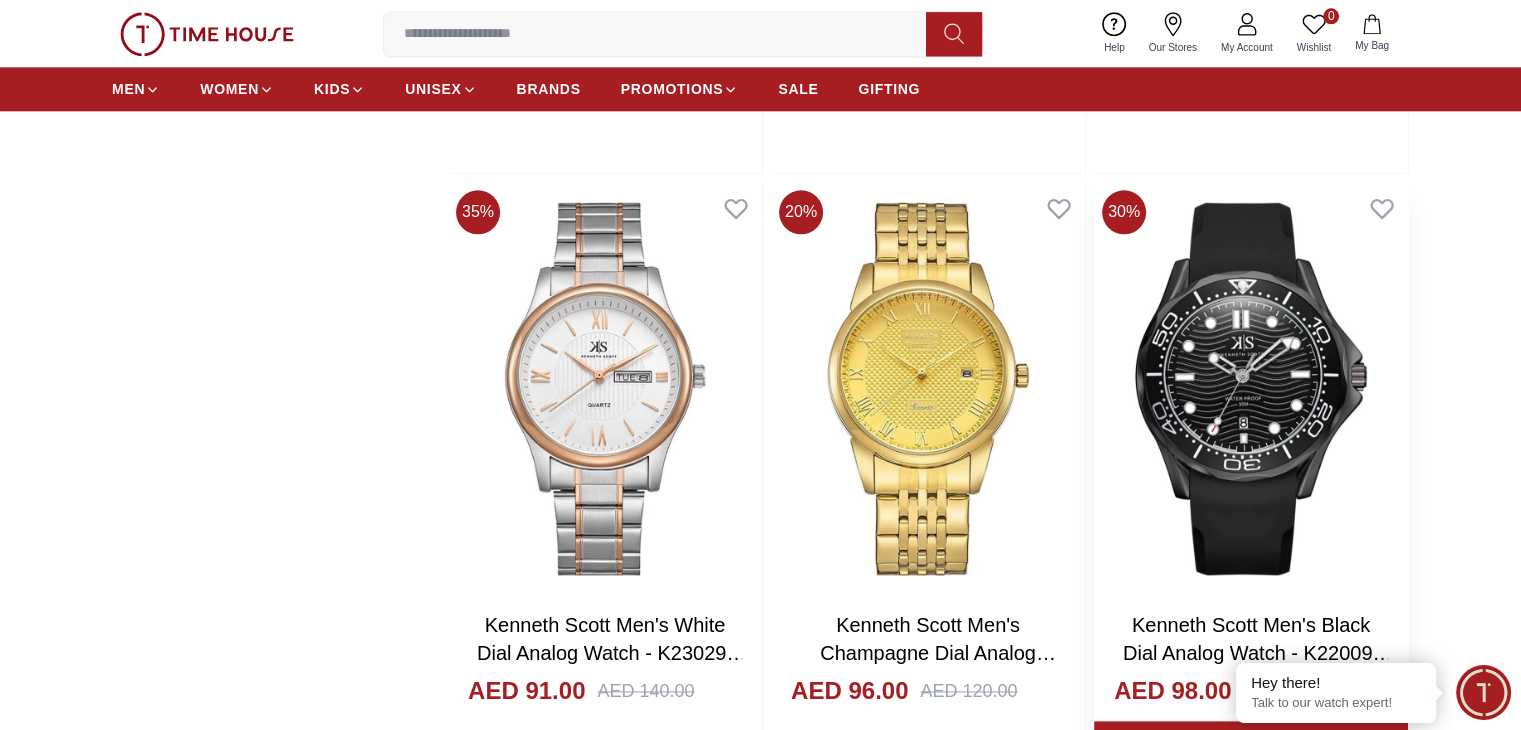 scroll, scrollTop: 2500, scrollLeft: 0, axis: vertical 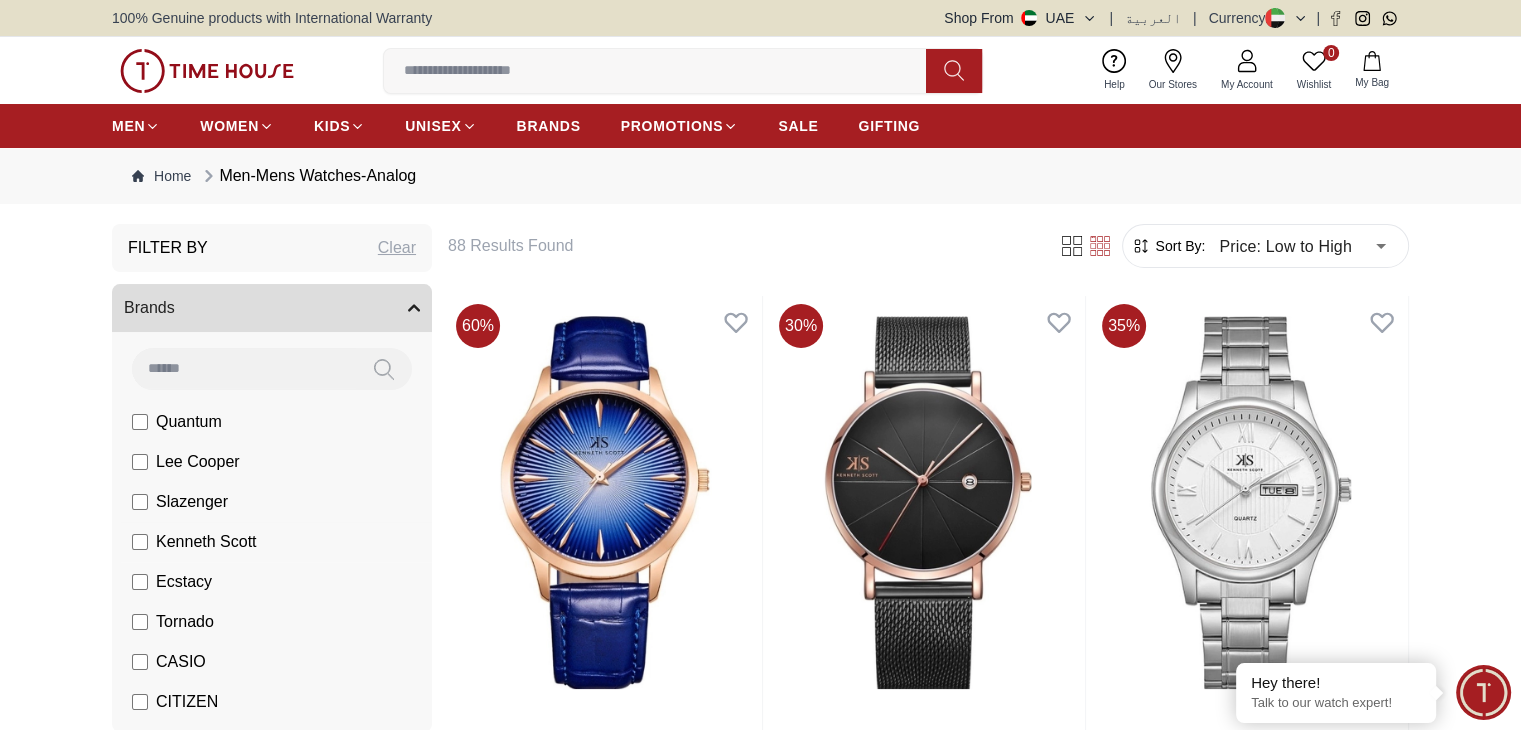 click on "Kenneth Scott" at bounding box center [206, 542] 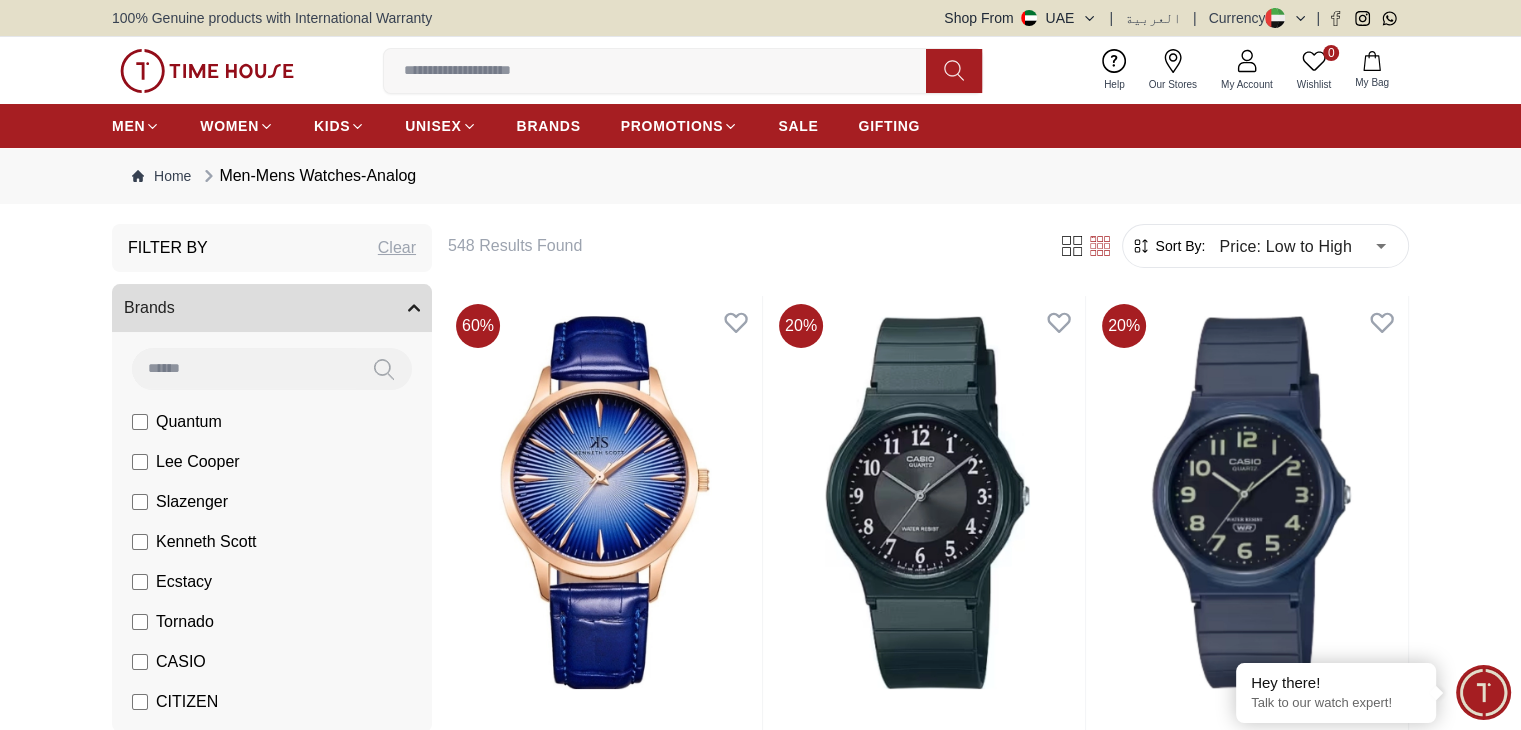 click on "Clear" at bounding box center [397, 248] 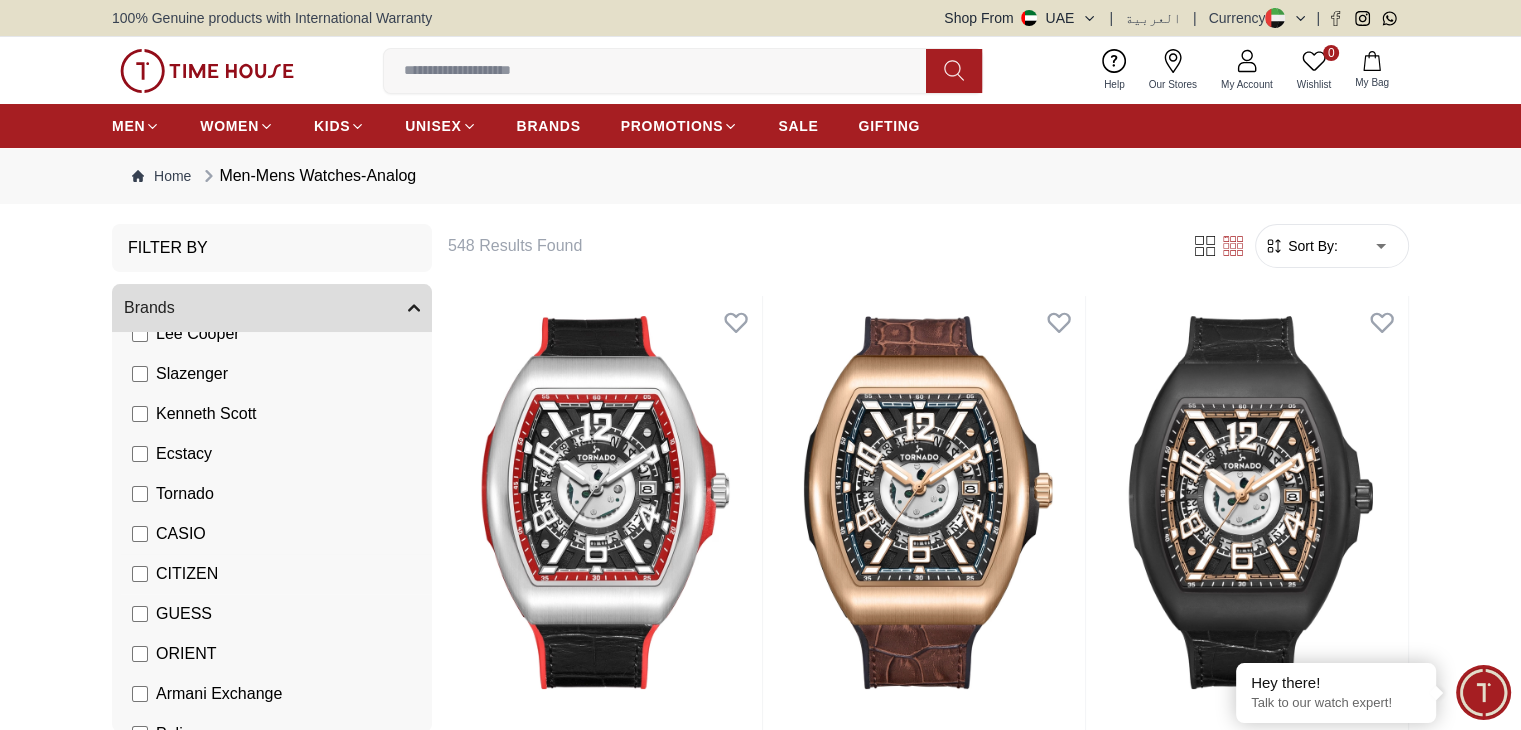 scroll, scrollTop: 309, scrollLeft: 0, axis: vertical 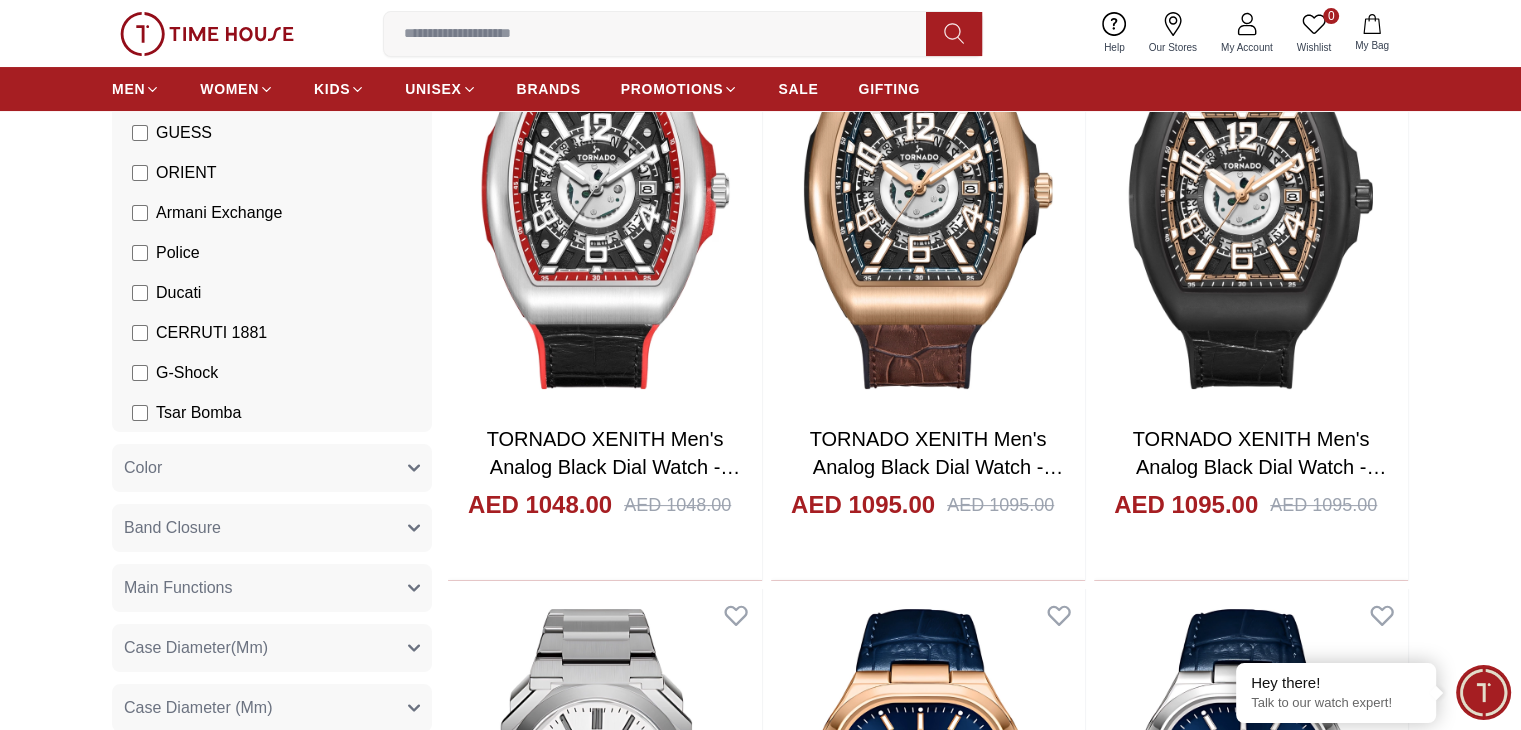 click on "Ducati" at bounding box center (178, 293) 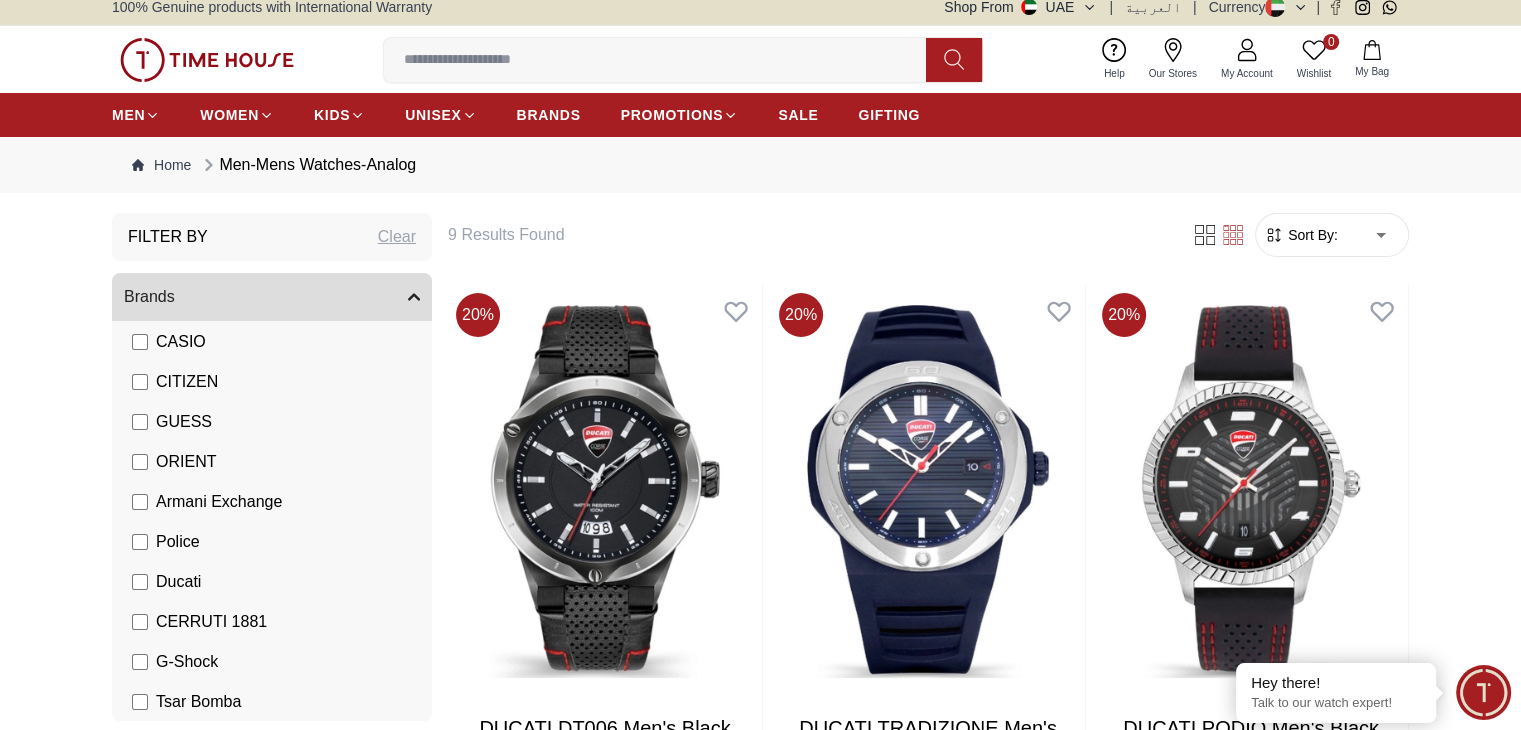 scroll, scrollTop: 0, scrollLeft: 0, axis: both 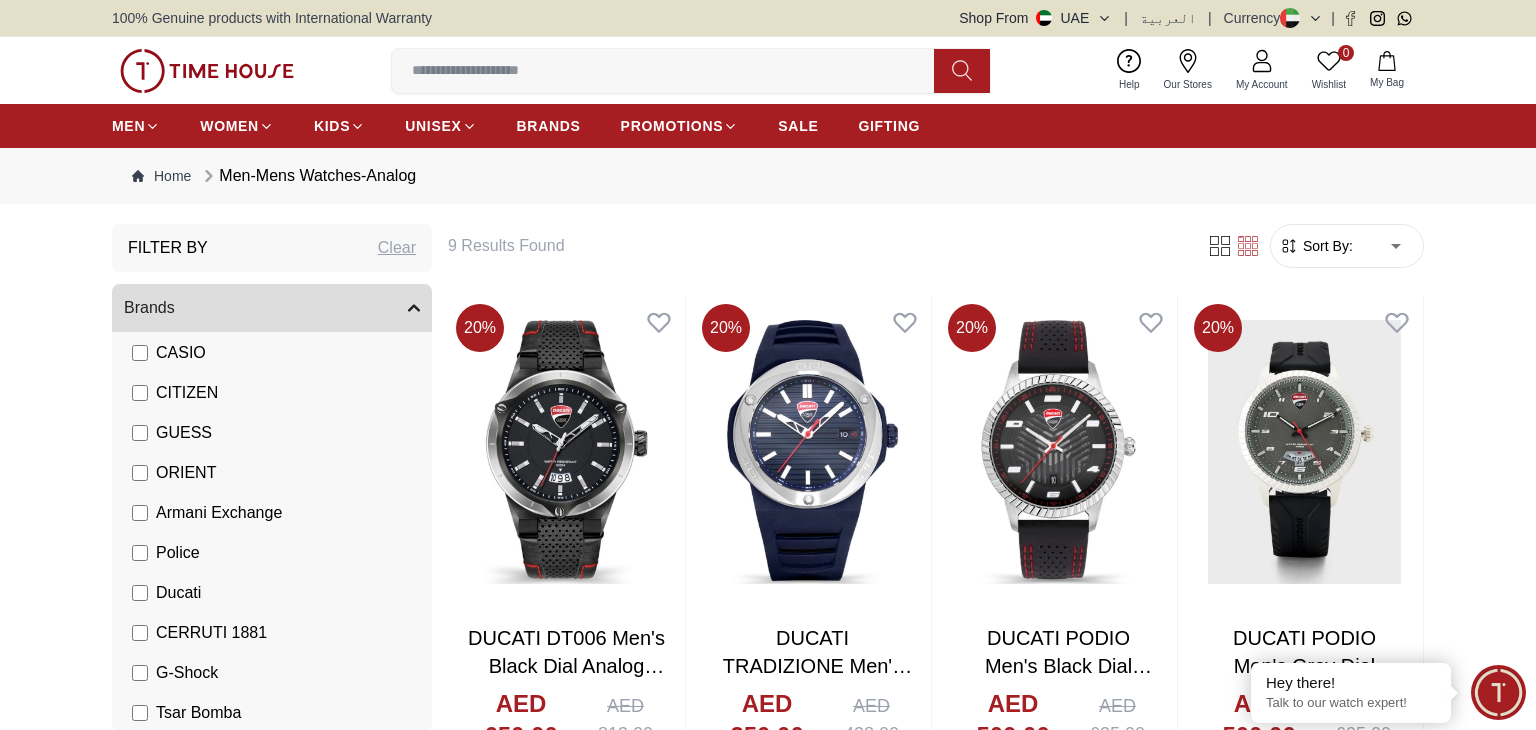 click on "100% Genuine products with International Warranty Shop From [COUNTRY] | العربية | Currency | 0 Wishlist Help Our Stores My Account 0 Wishlist My Bag MEN WOMEN KIDS UNISEX BRANDS PROMOTIONS SALE GIFTING Home Men-Mens Watches-Analog Filter By Clear Brands Quantum Lee Cooper Slazenger Kenneth Scott Ecstacy Tornado CASIO CITIZEN GUESS ORIENT Armani Exchange Police Ducati CERRUTI 1881 G-Shock Tsar Bomba Color Black Green Blue Red Dark Blue Silver Orange Rose Gold Grey White White / Rose Gold Black / Black Black / Silver Yellow Brown White / Silver Light Blue Black /Grey Pink Green /Silver Purple Blue / Blue Navy Blue Military Green Blue / Silver Champagne White / Gold White / Gold Black Ivory Blue Army Green Camouflage Silver / White / Rose Gold Black / Blue MOP White Black/Silver Blue/Silver Navy blue Cadet Blue Deep Blue Green / Gold Spa Blue /public/uploads/product/IBmFk_Q1AGS.jpg /public/uploads/product/zze3SOb-QLE.jpg Band Closure Clasp Buckle Free Adjust Tang Buckle Standard Clasp Folding Clasp" at bounding box center [768, 1443] 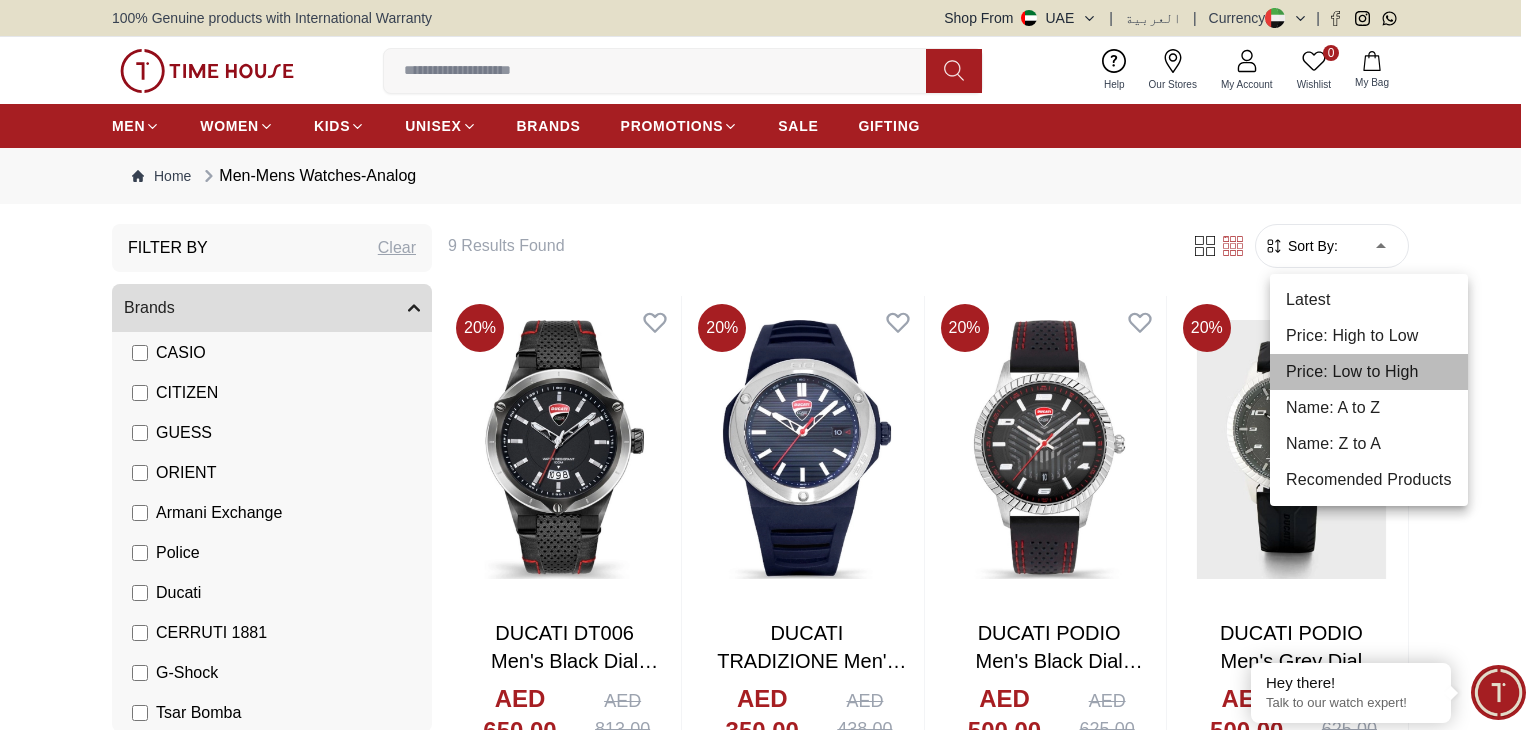click on "Price: Low to High" at bounding box center [1369, 372] 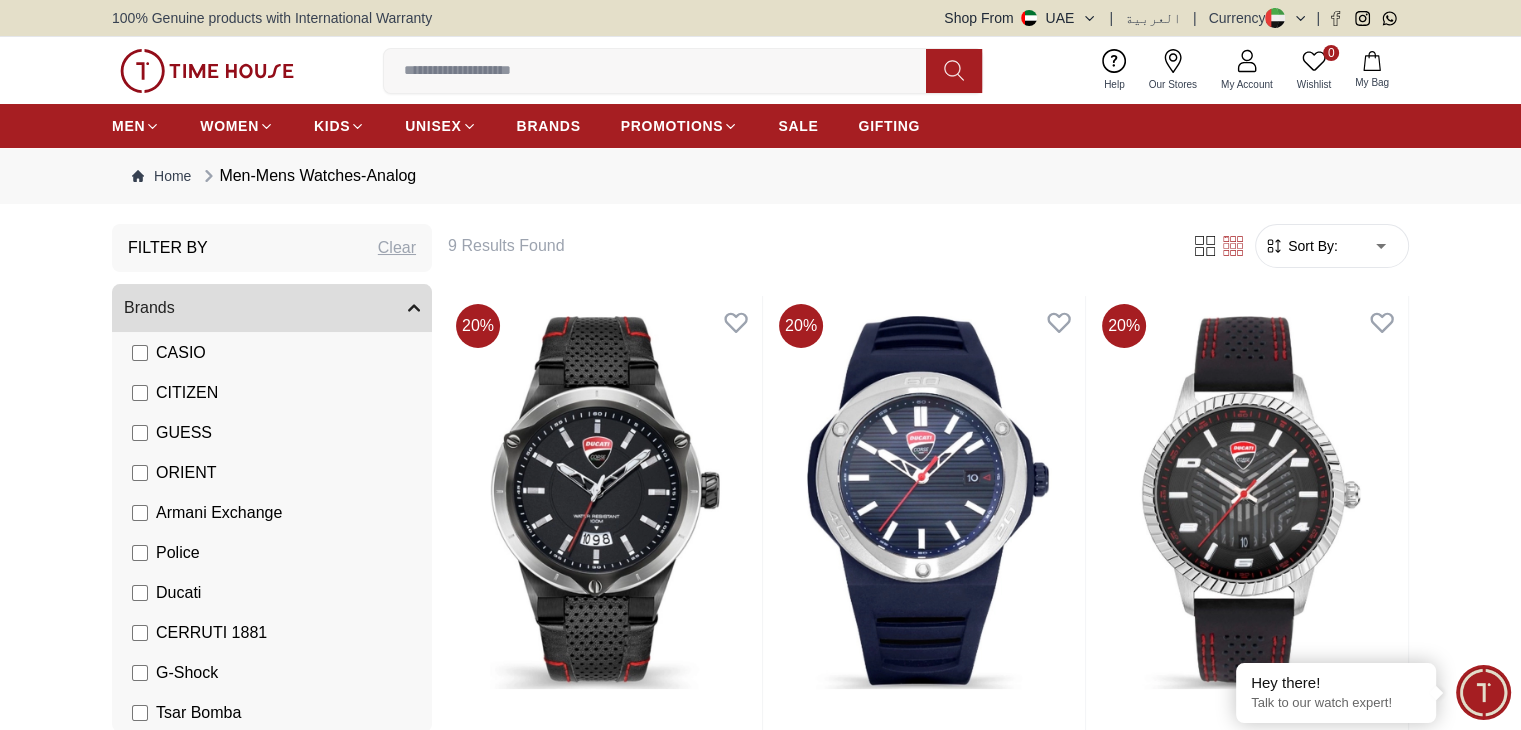 type on "*" 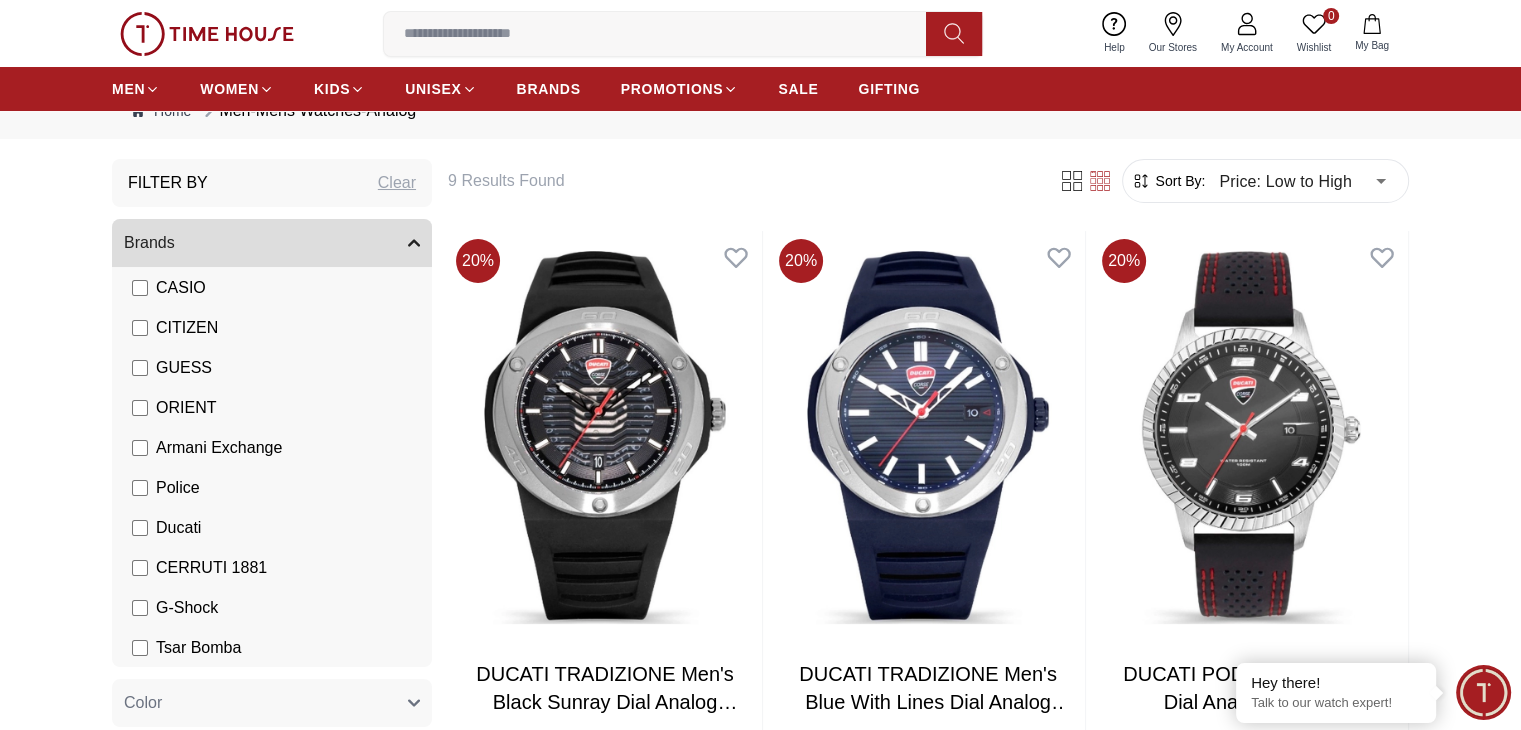 scroll, scrollTop: 100, scrollLeft: 0, axis: vertical 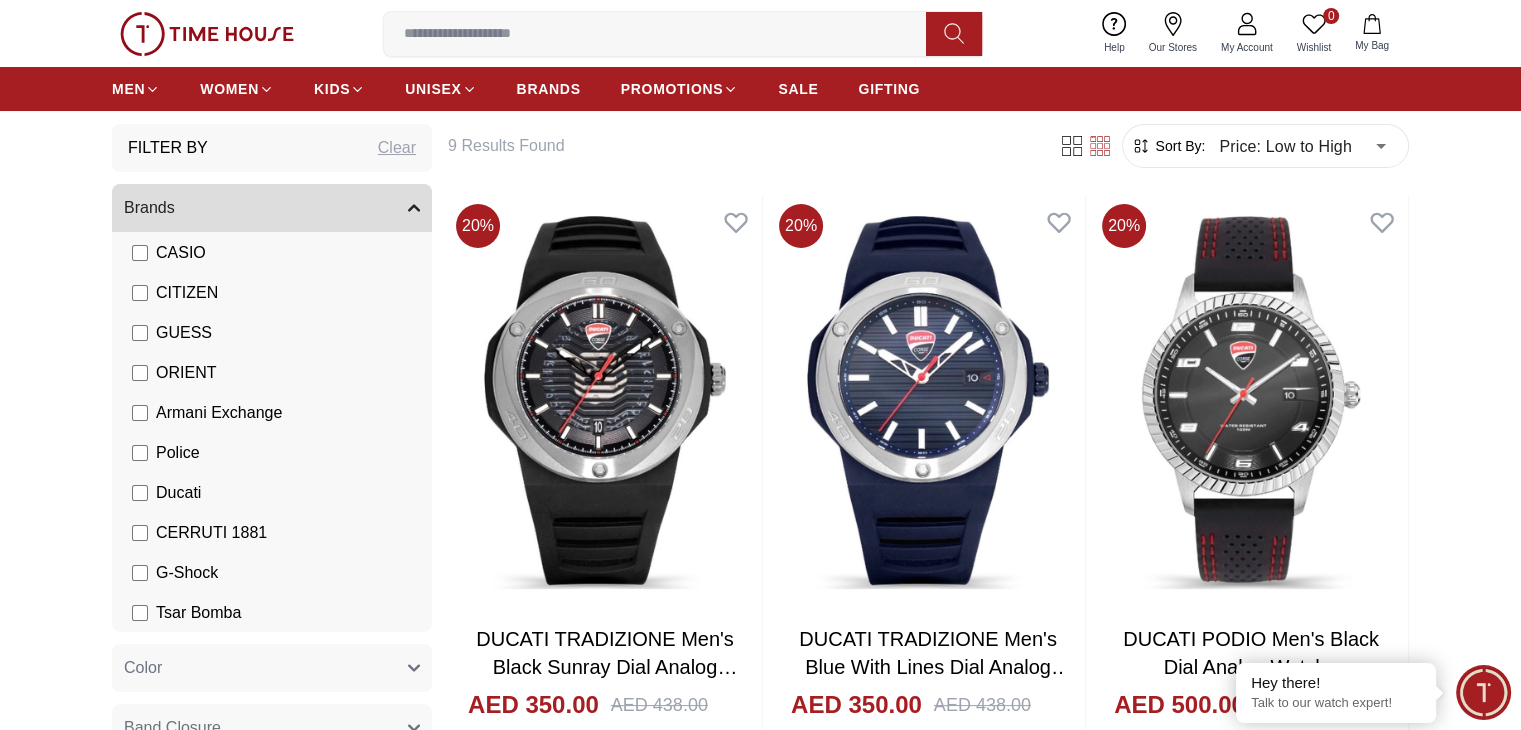 click on "Ducati" at bounding box center (178, 493) 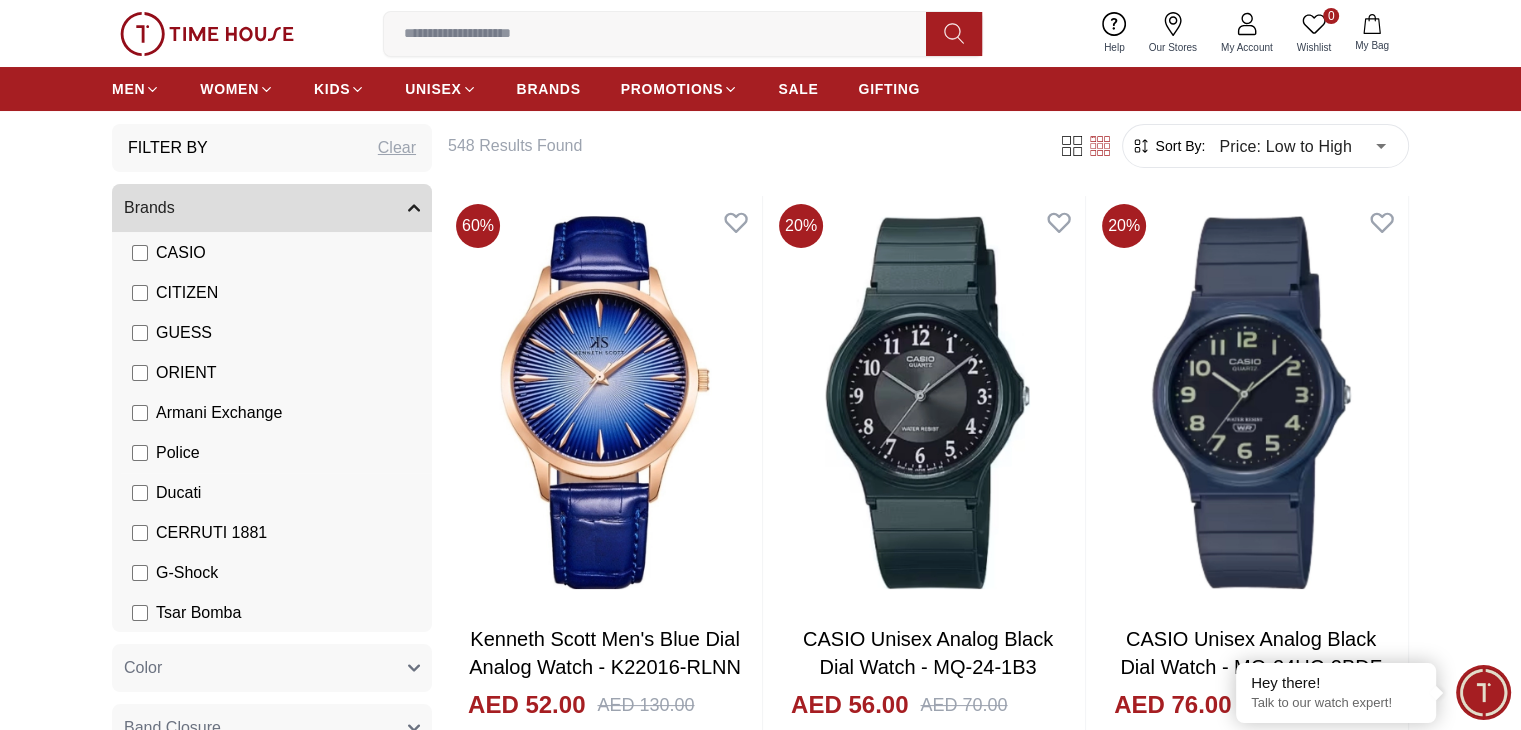 click on "Police" at bounding box center [178, 453] 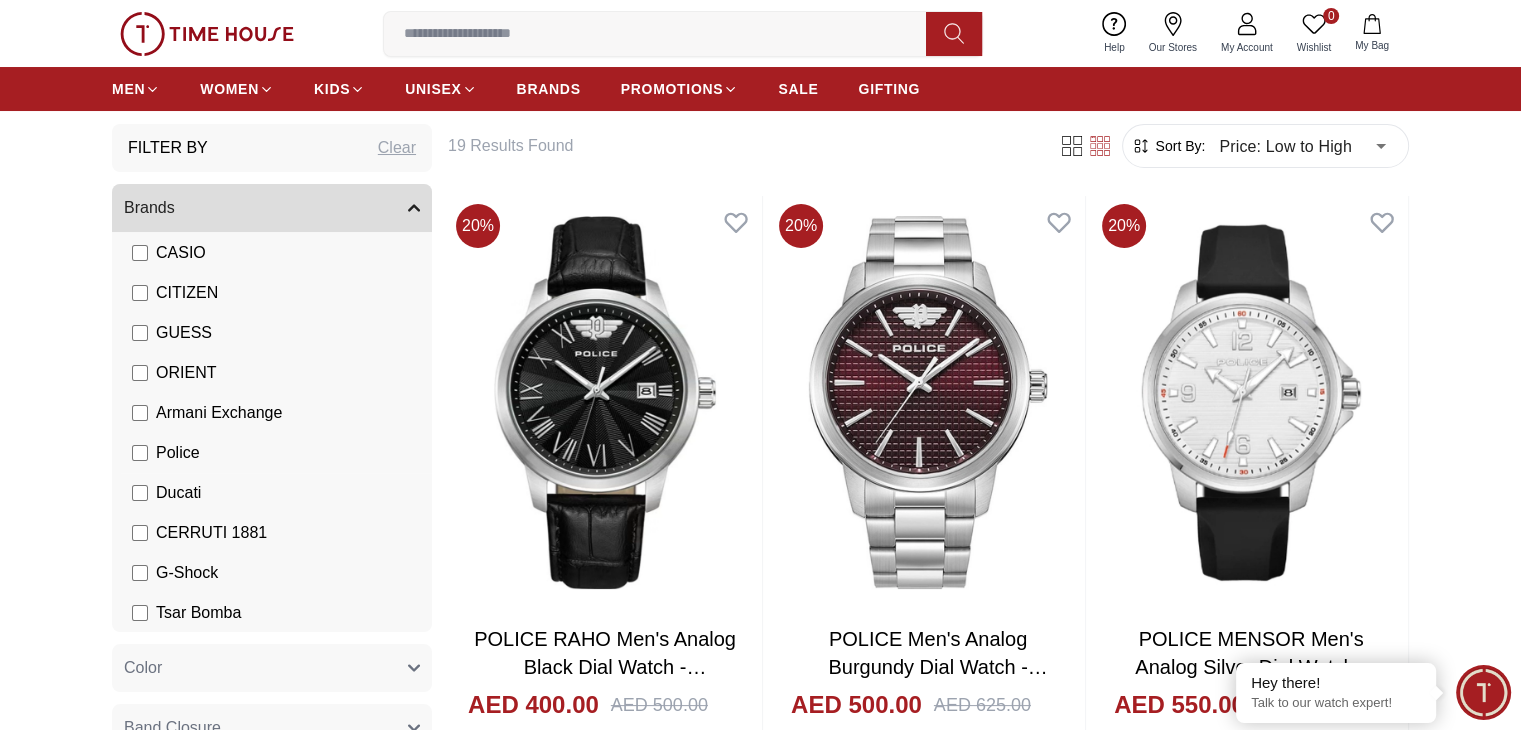 click on "Police" at bounding box center [178, 453] 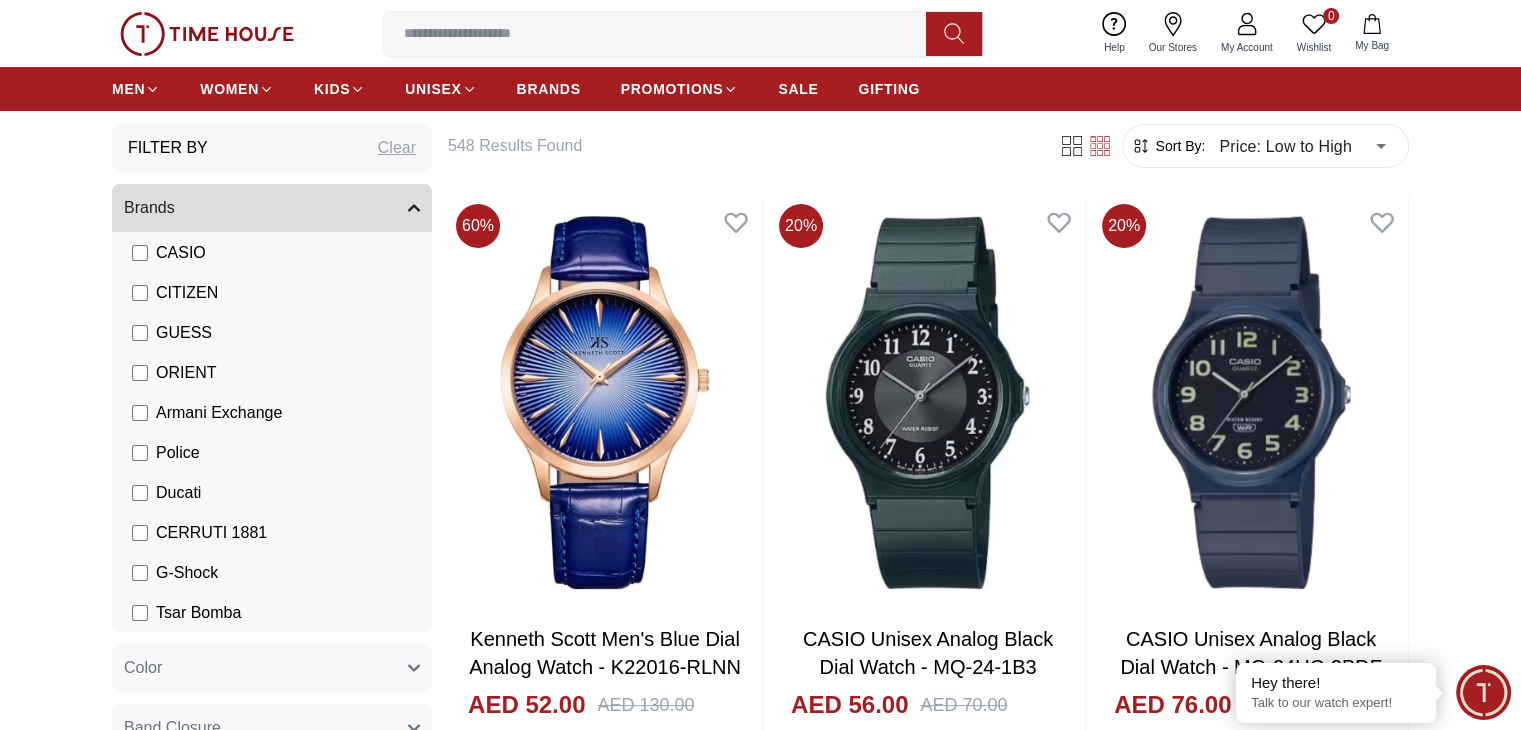 click on "Armani Exchange" at bounding box center [219, 413] 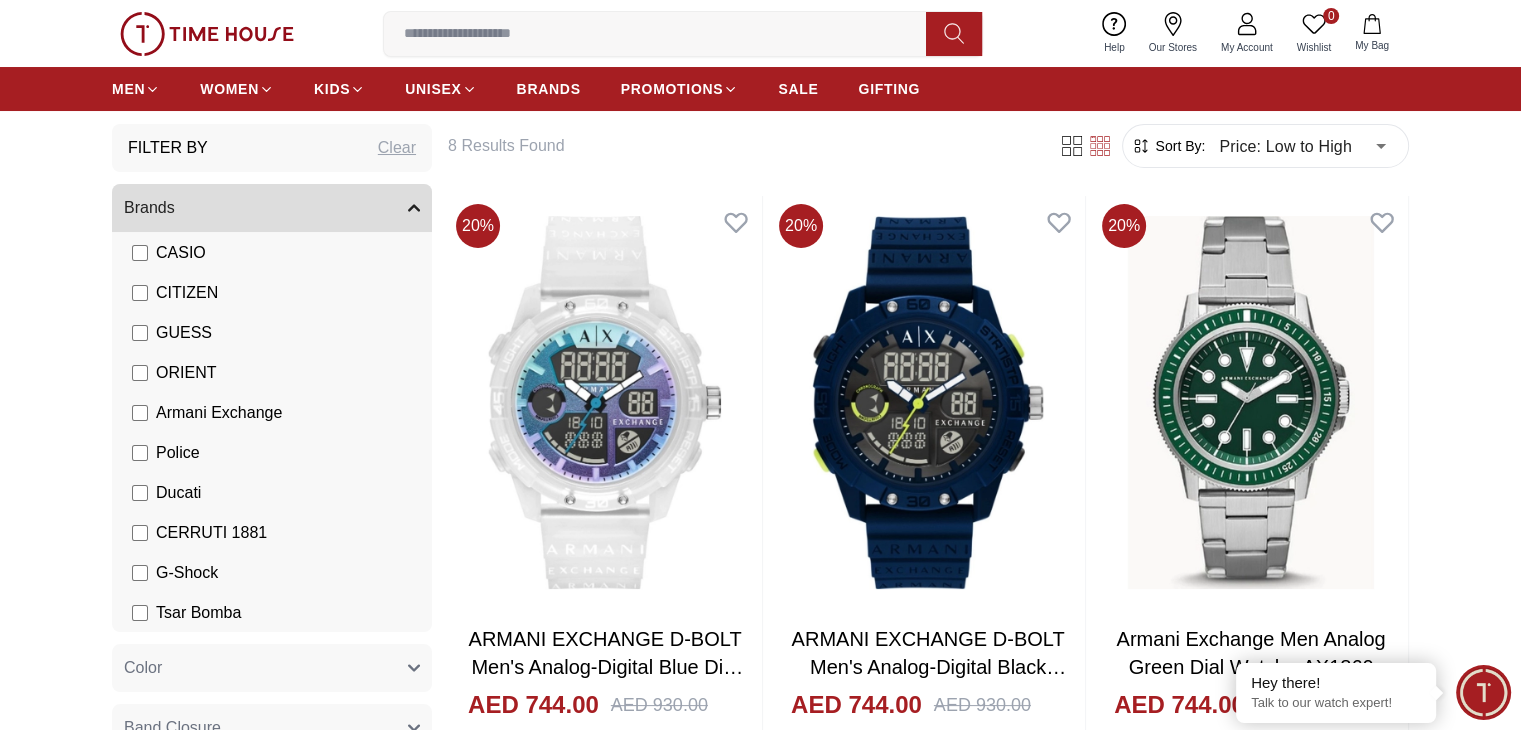 click on "Armani Exchange" at bounding box center [219, 413] 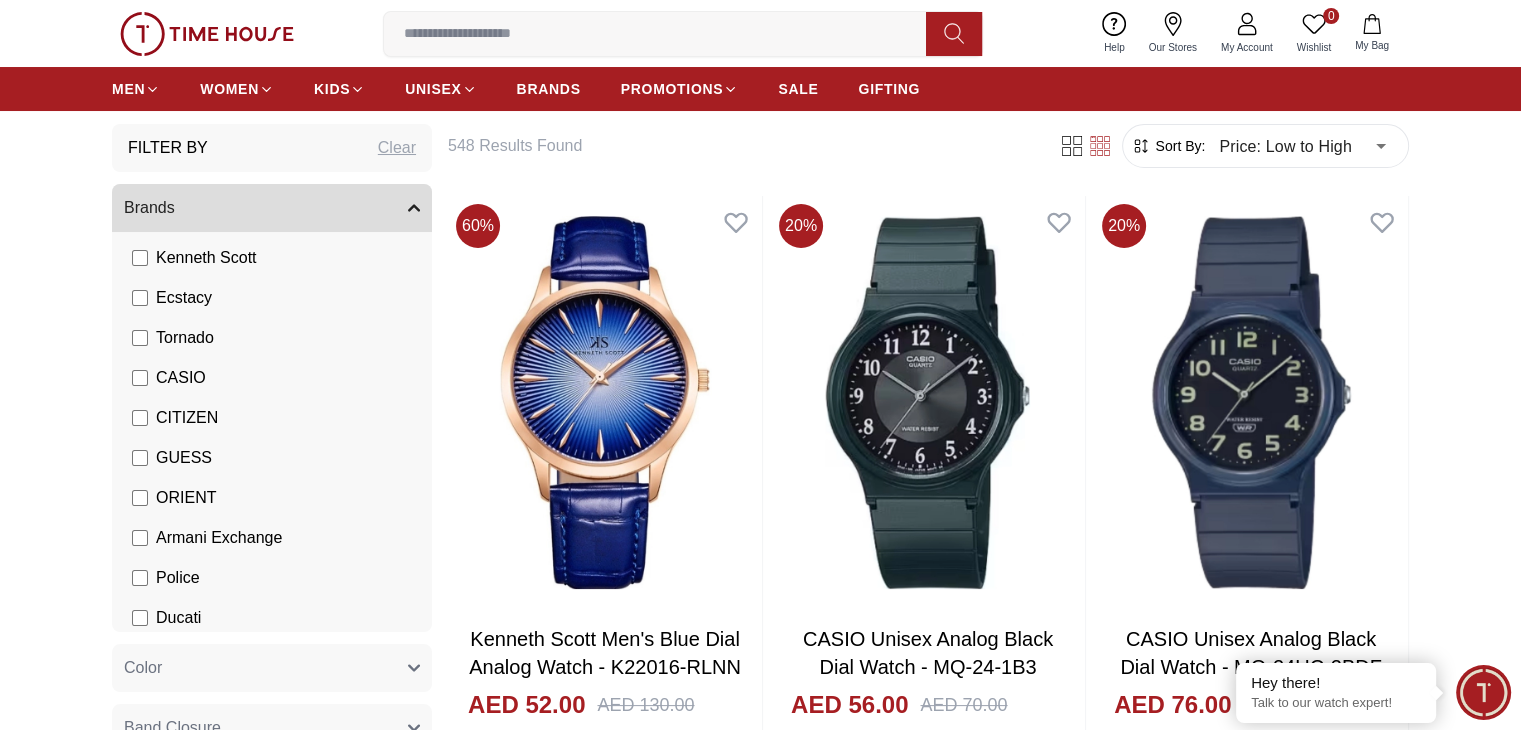 scroll, scrollTop: 164, scrollLeft: 0, axis: vertical 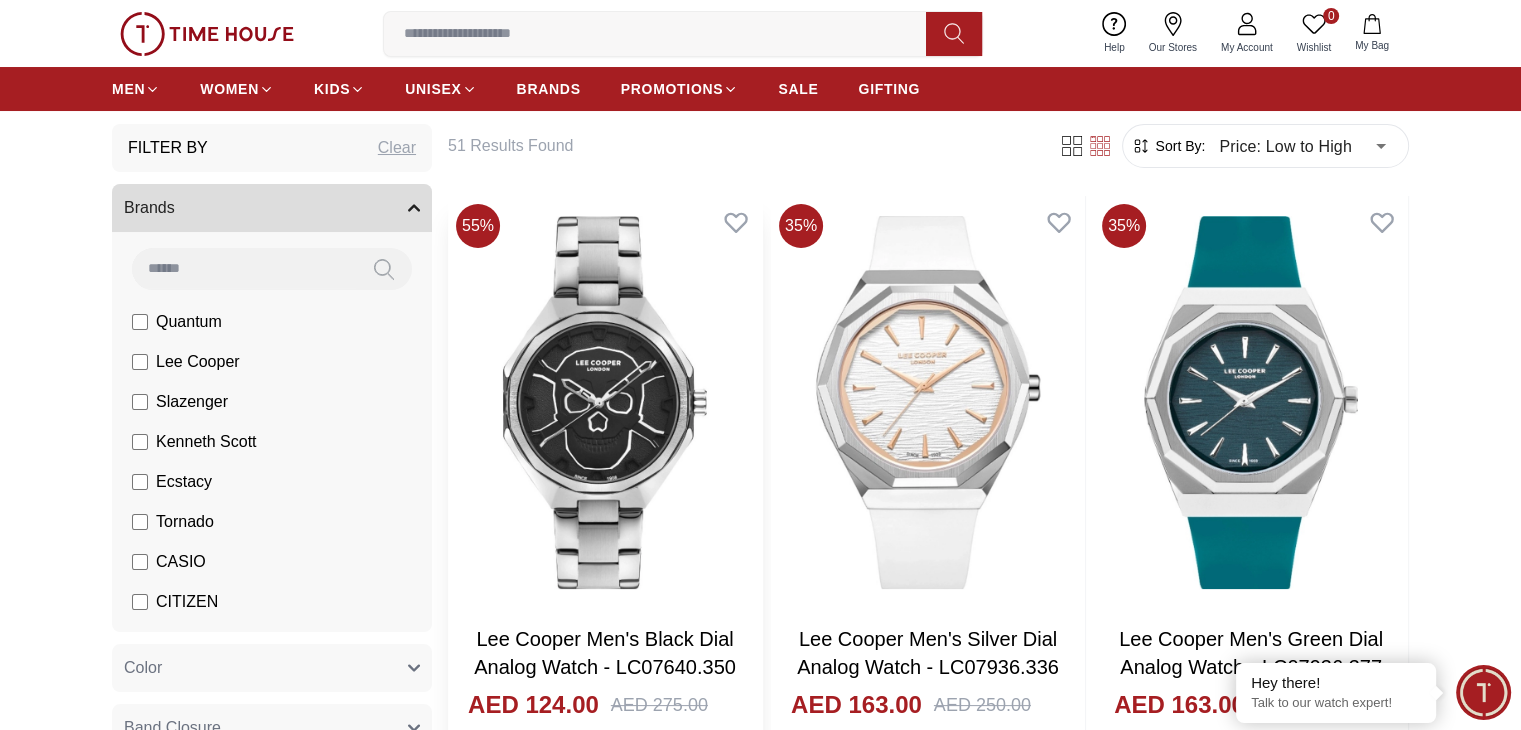 click at bounding box center (605, 402) 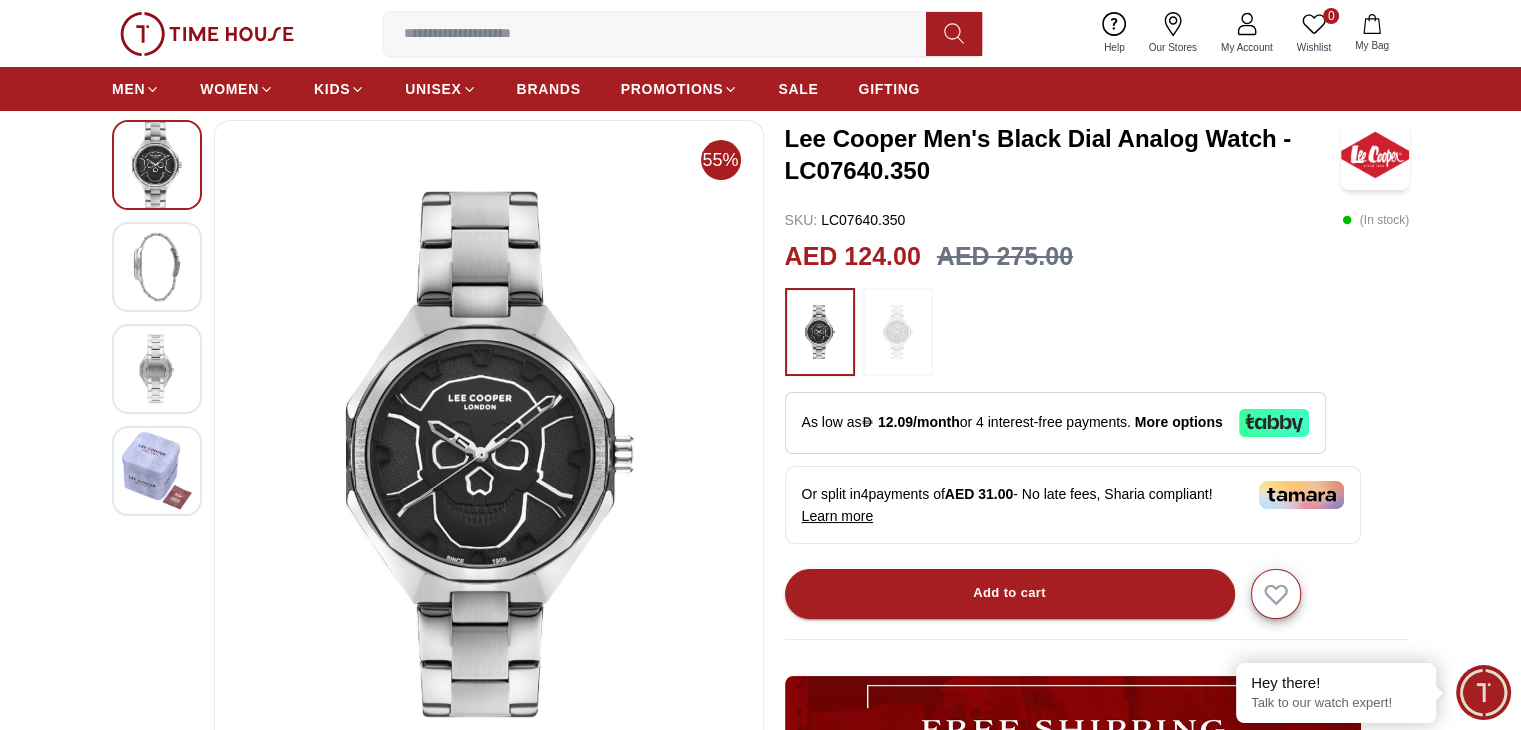 click at bounding box center [157, 267] 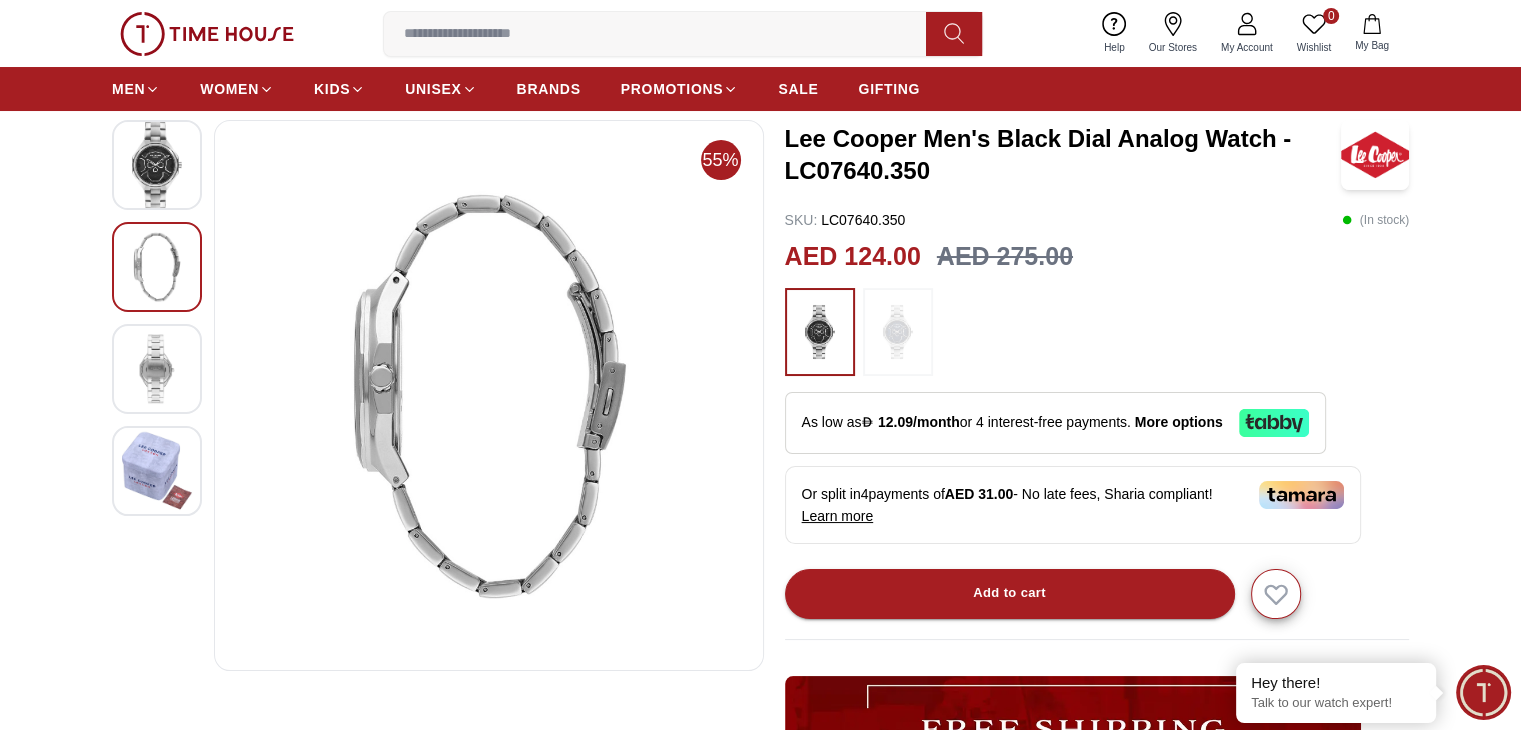 click at bounding box center [157, 369] 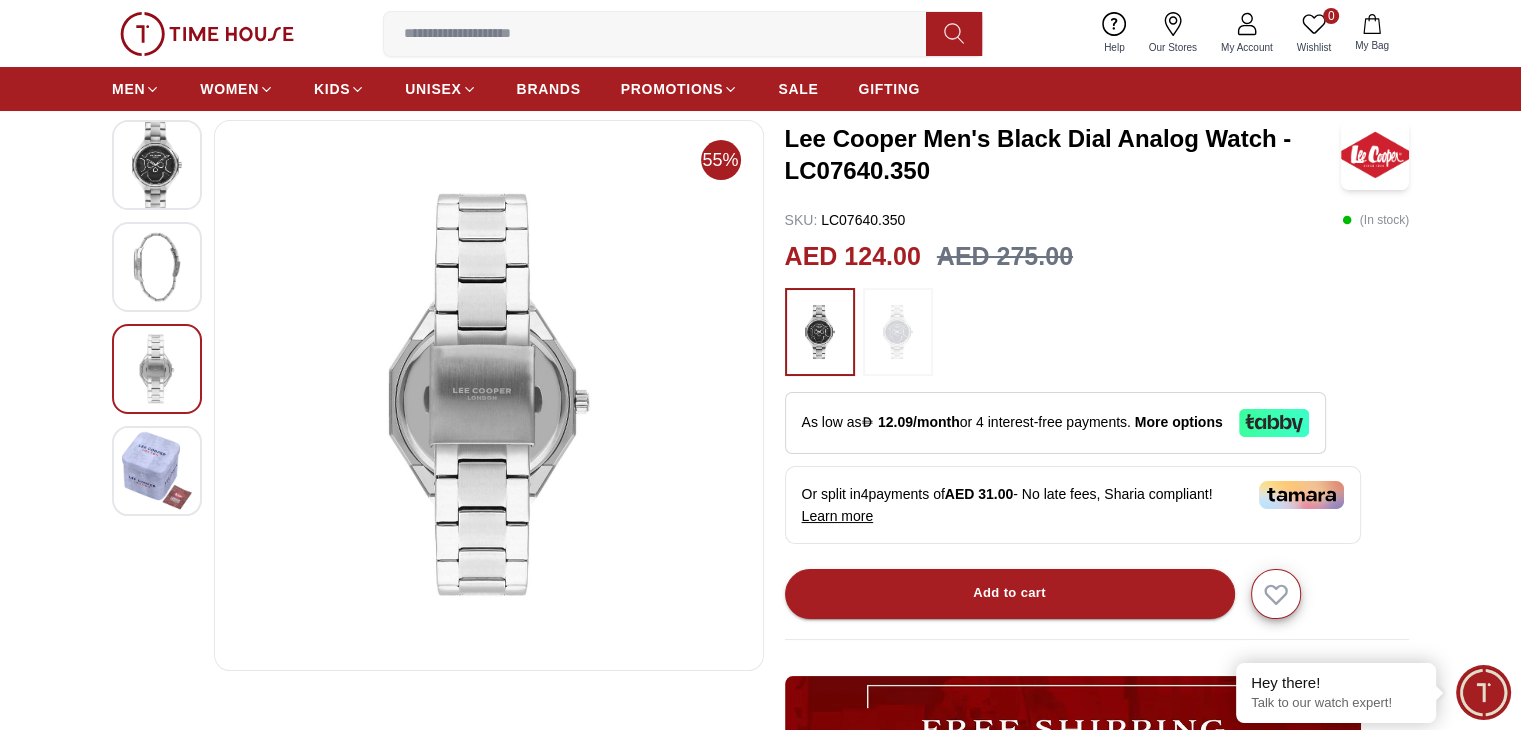 click at bounding box center (157, 471) 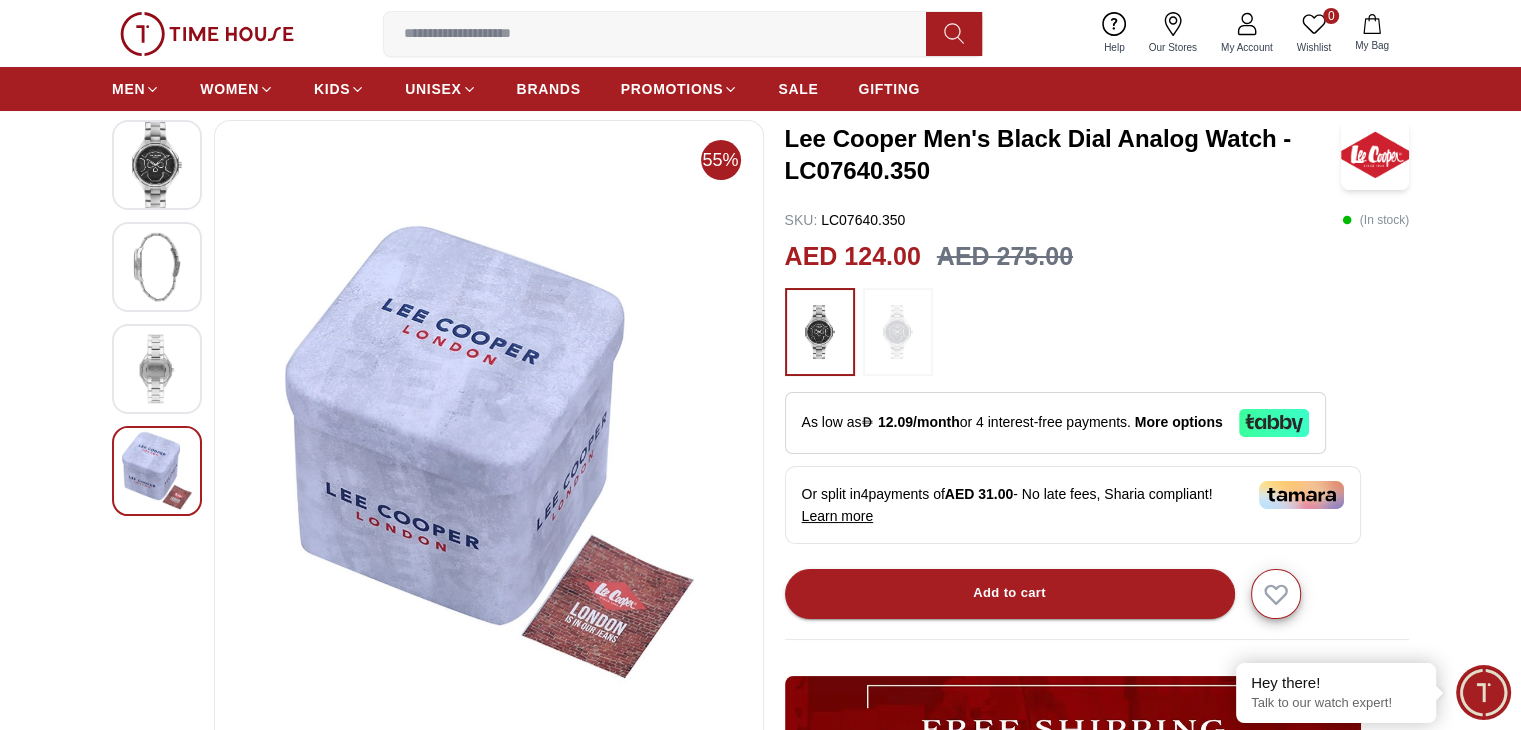 click at bounding box center [157, 267] 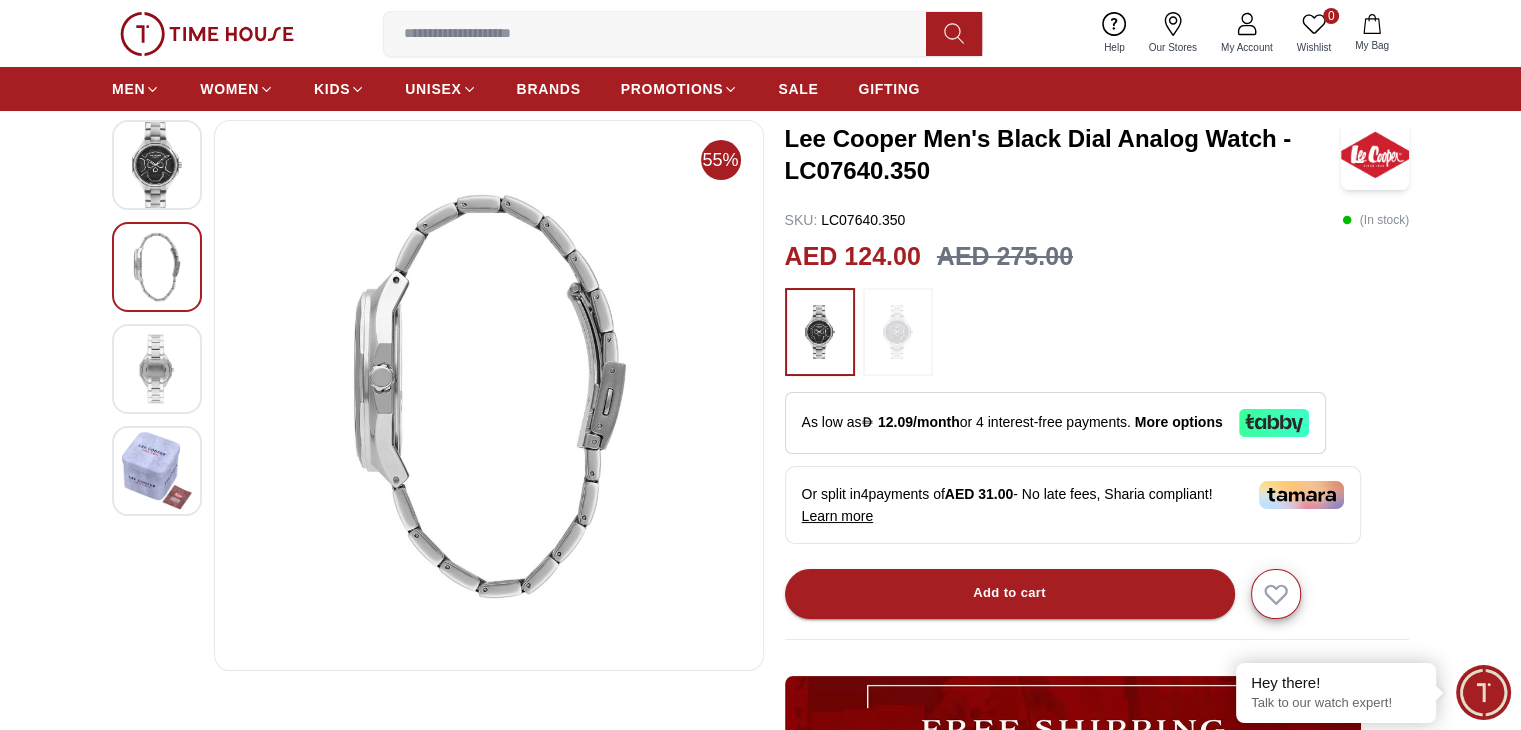 click at bounding box center [157, 165] 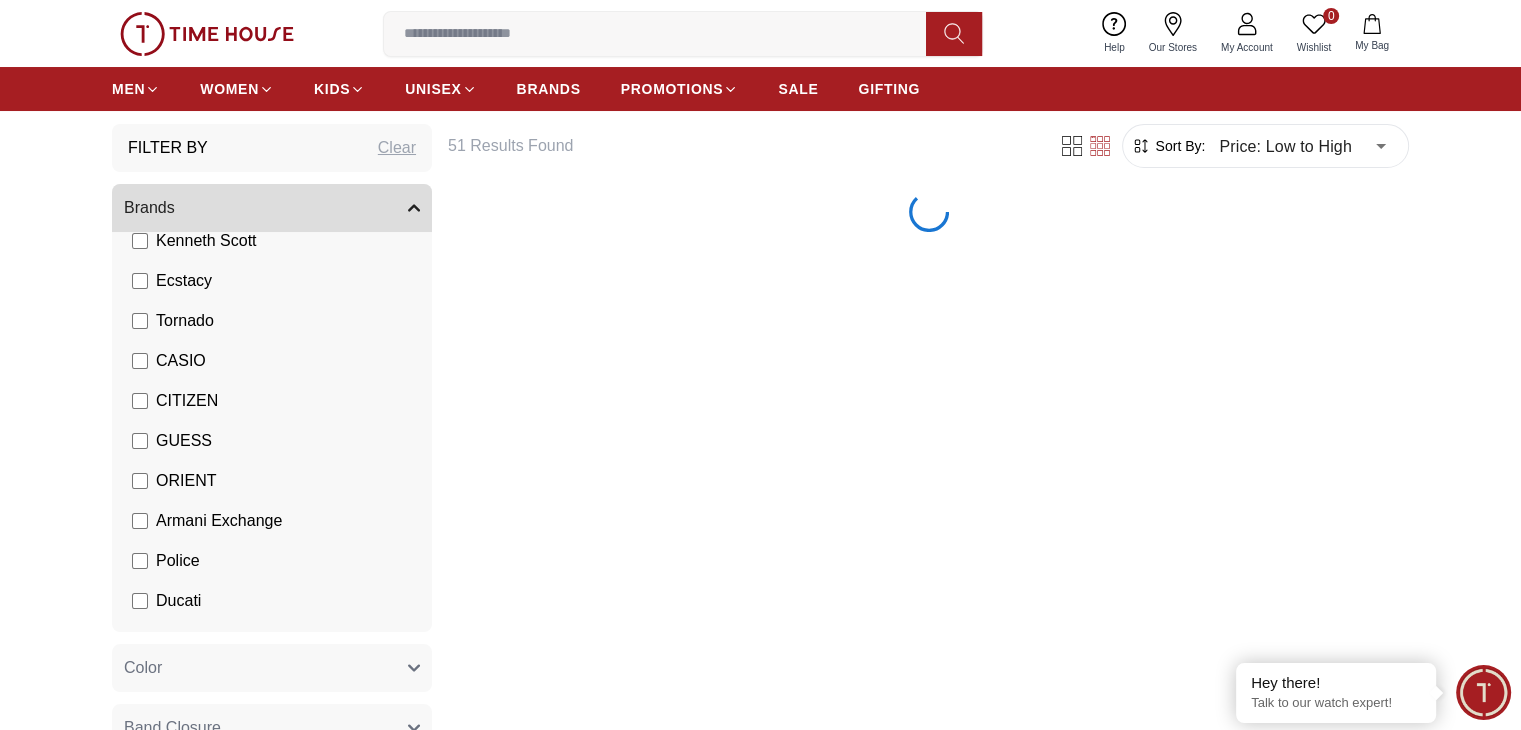 scroll, scrollTop: 309, scrollLeft: 0, axis: vertical 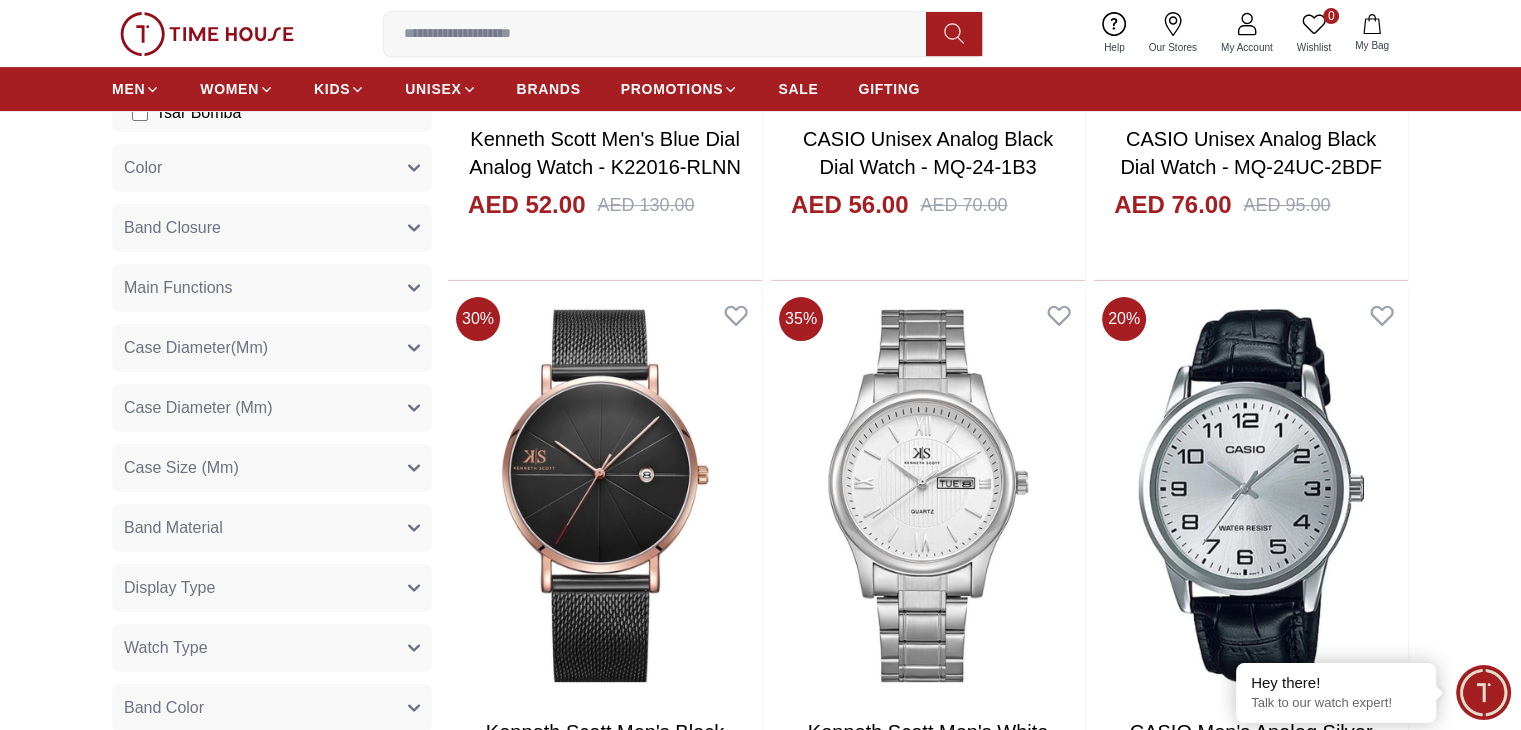 click 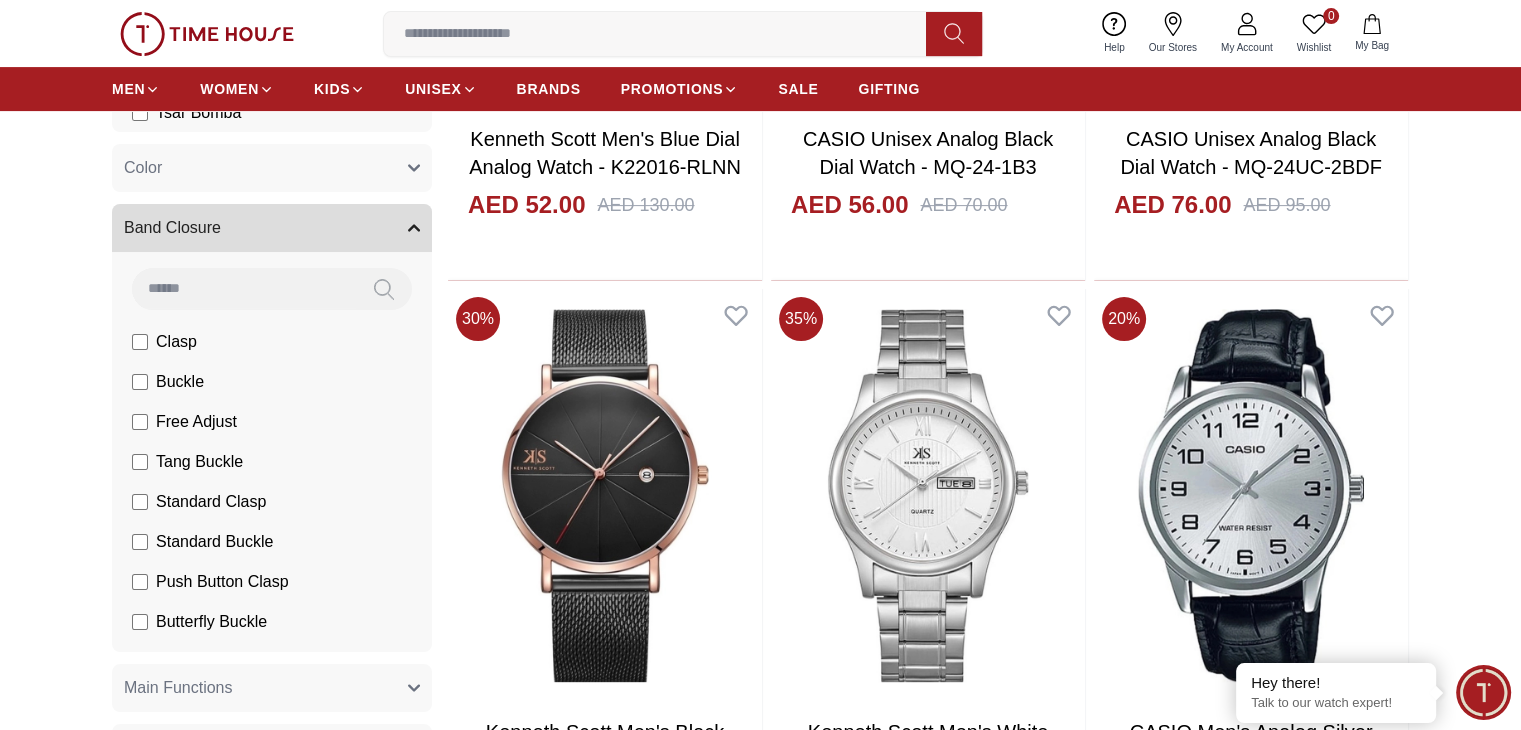 click 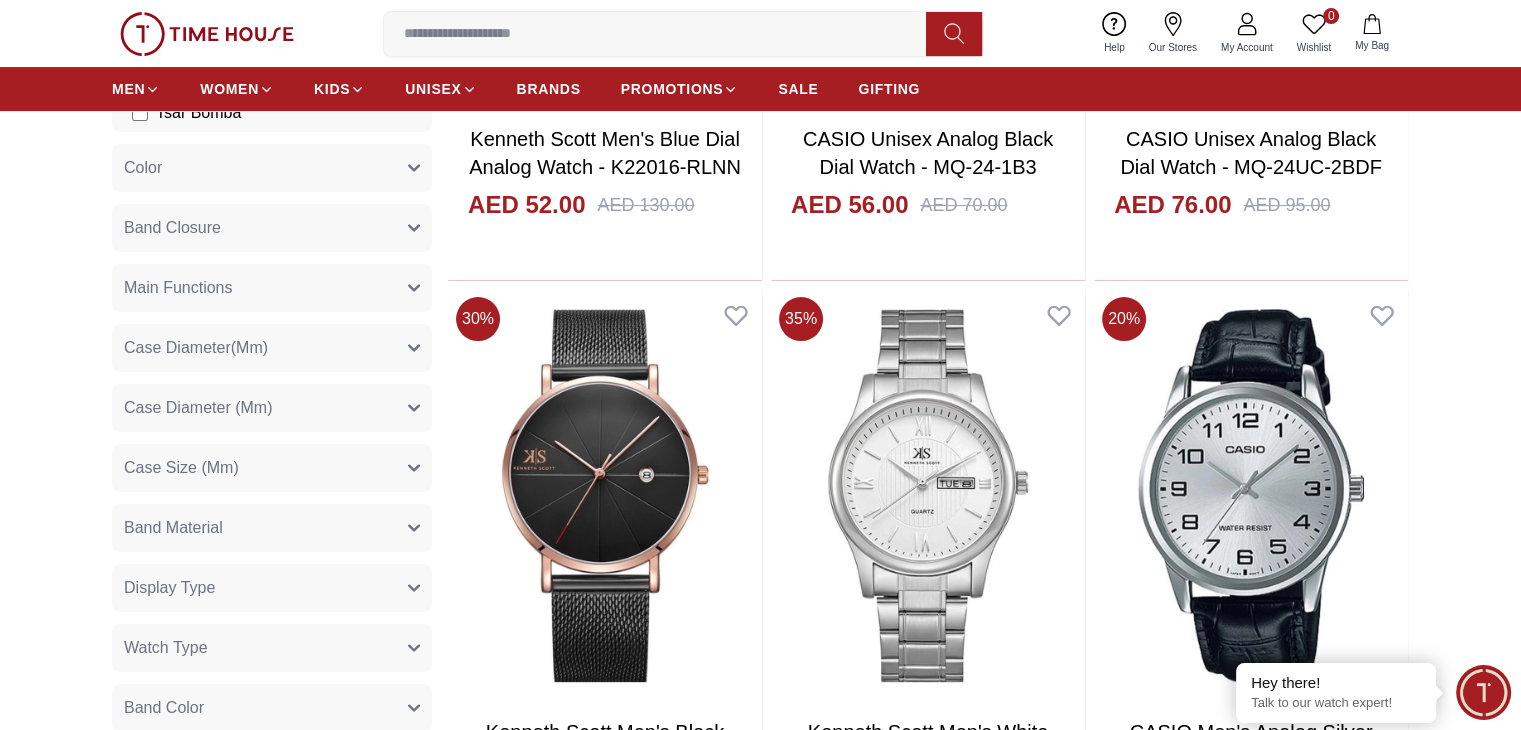 click on "Band Material" at bounding box center [272, 528] 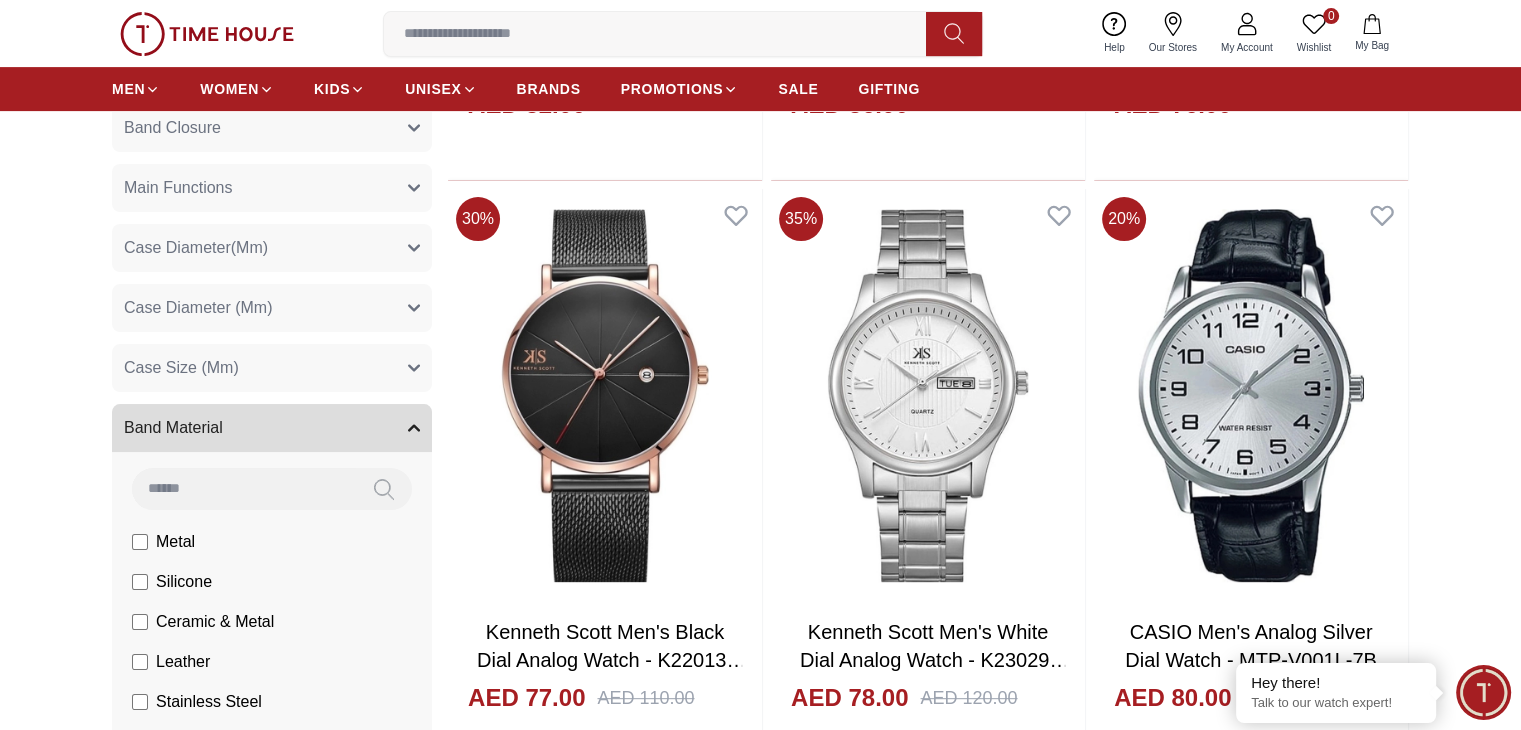 scroll, scrollTop: 800, scrollLeft: 0, axis: vertical 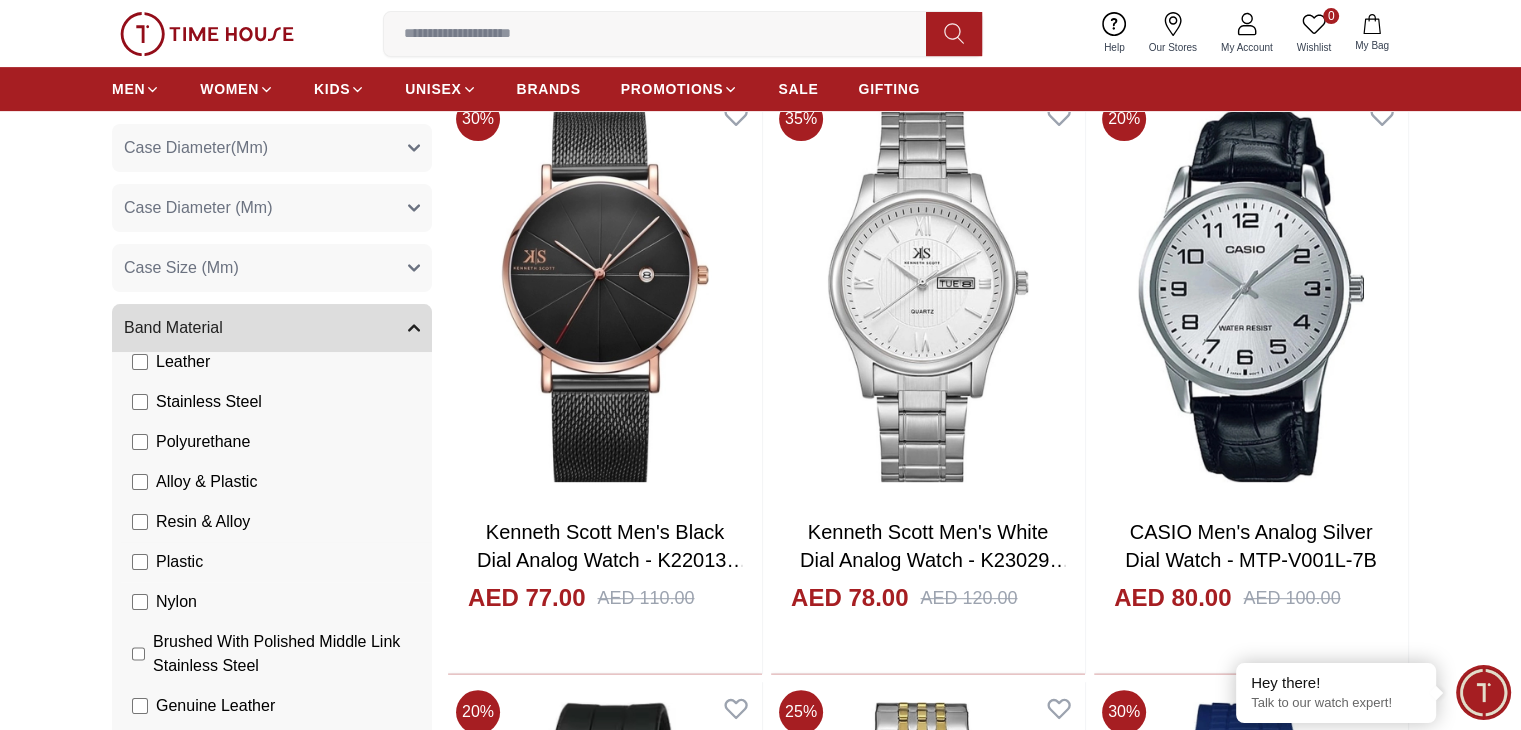 click on "Plastic" at bounding box center (184, -367) 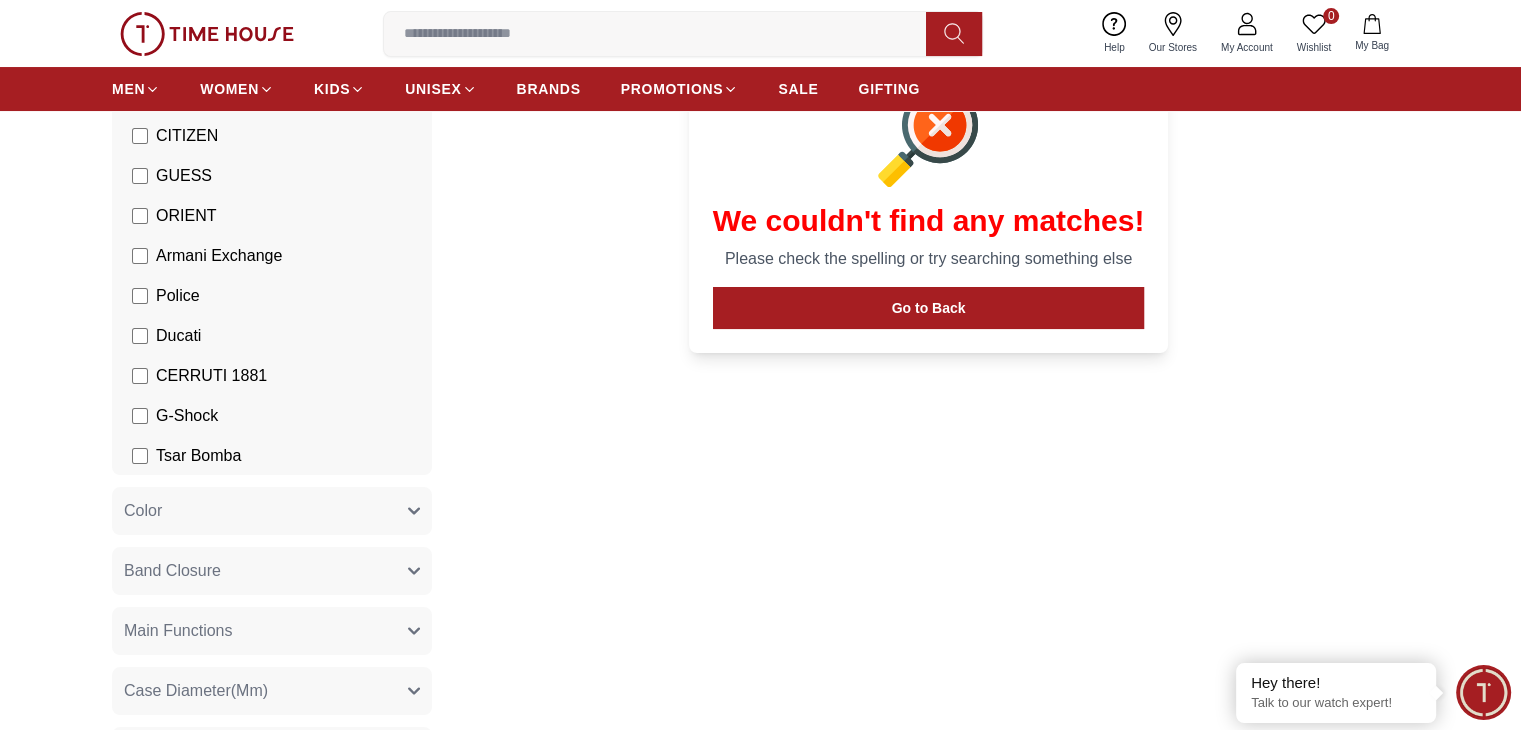 scroll, scrollTop: 800, scrollLeft: 0, axis: vertical 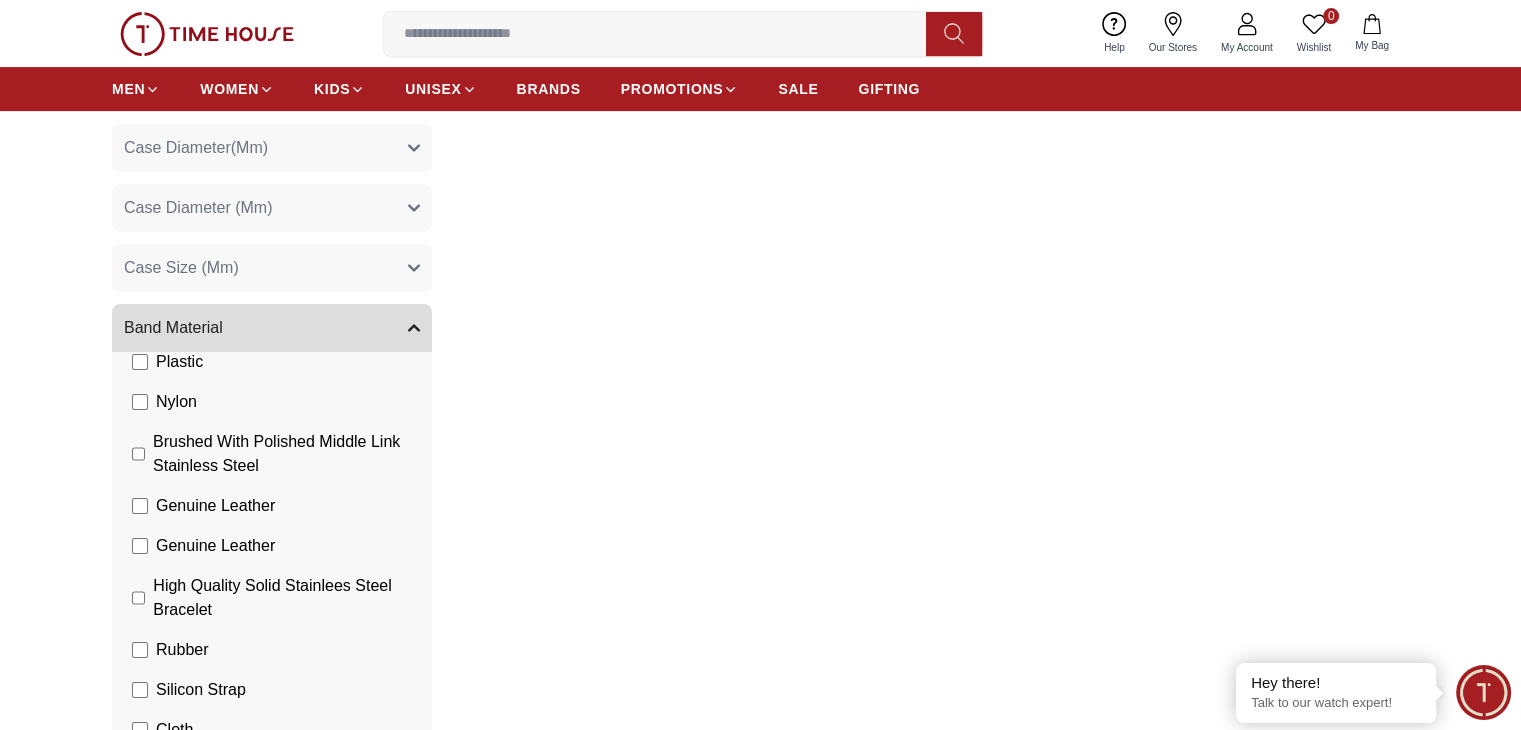 click on "Rubber" at bounding box center (187, -127) 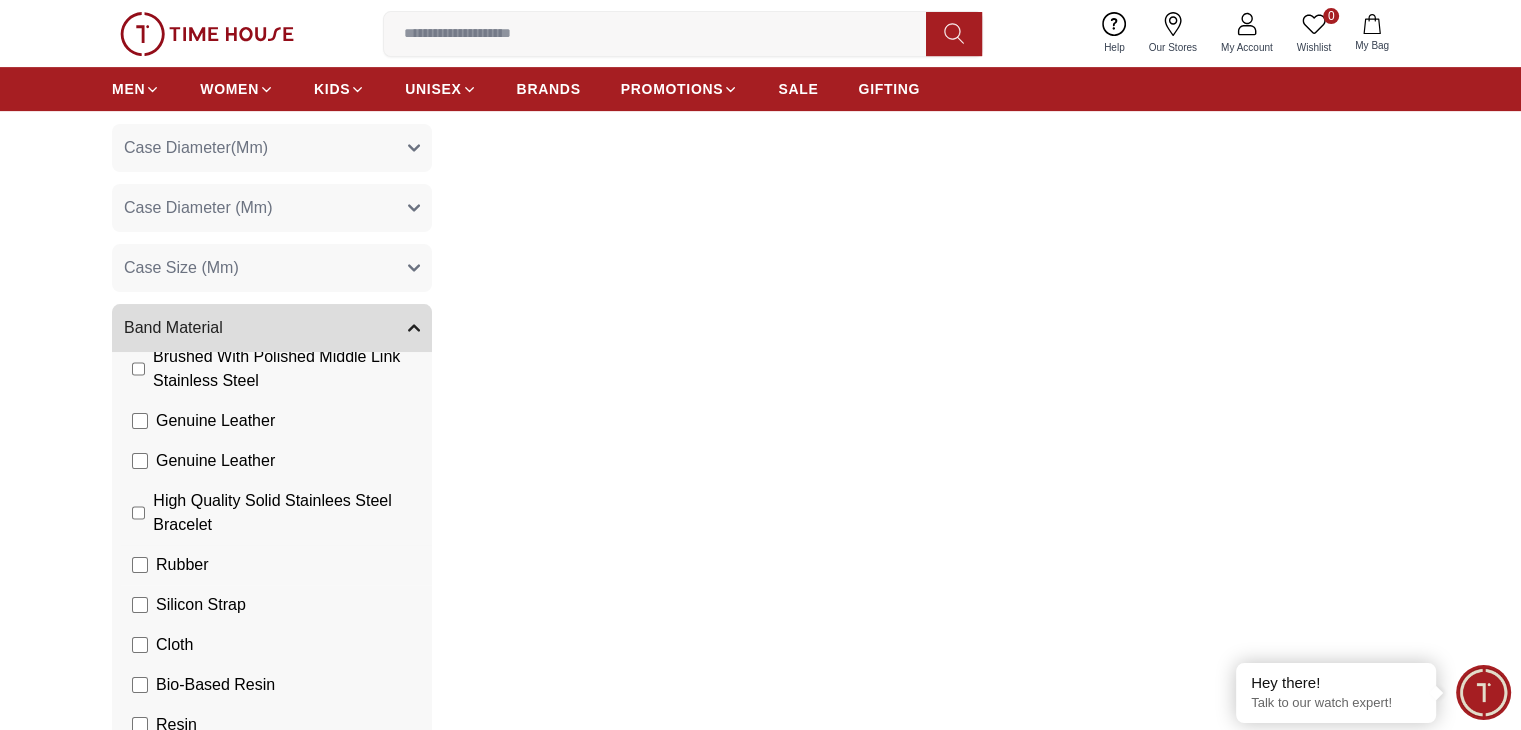 scroll, scrollTop: 600, scrollLeft: 0, axis: vertical 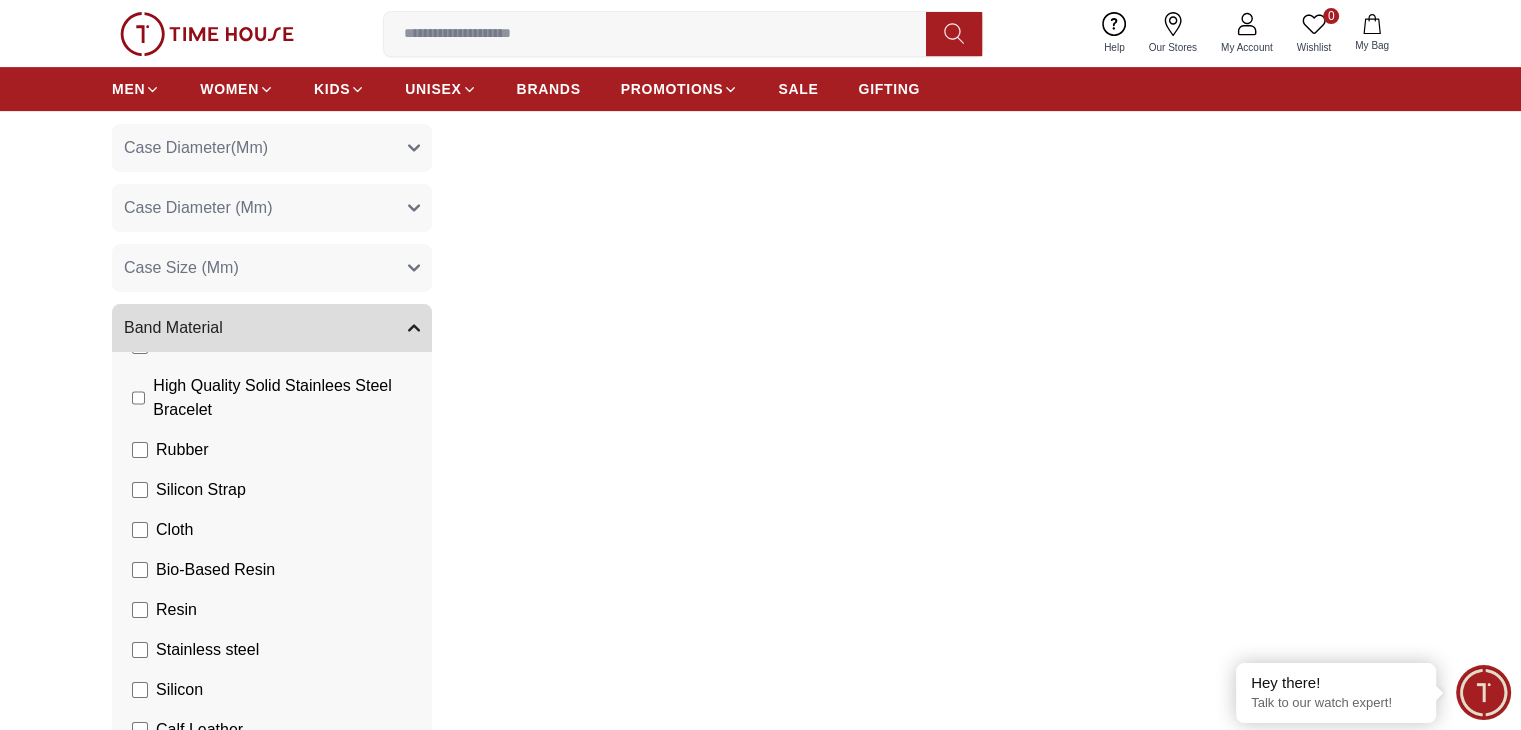 click on "Silicon Strap" at bounding box center (198, -87) 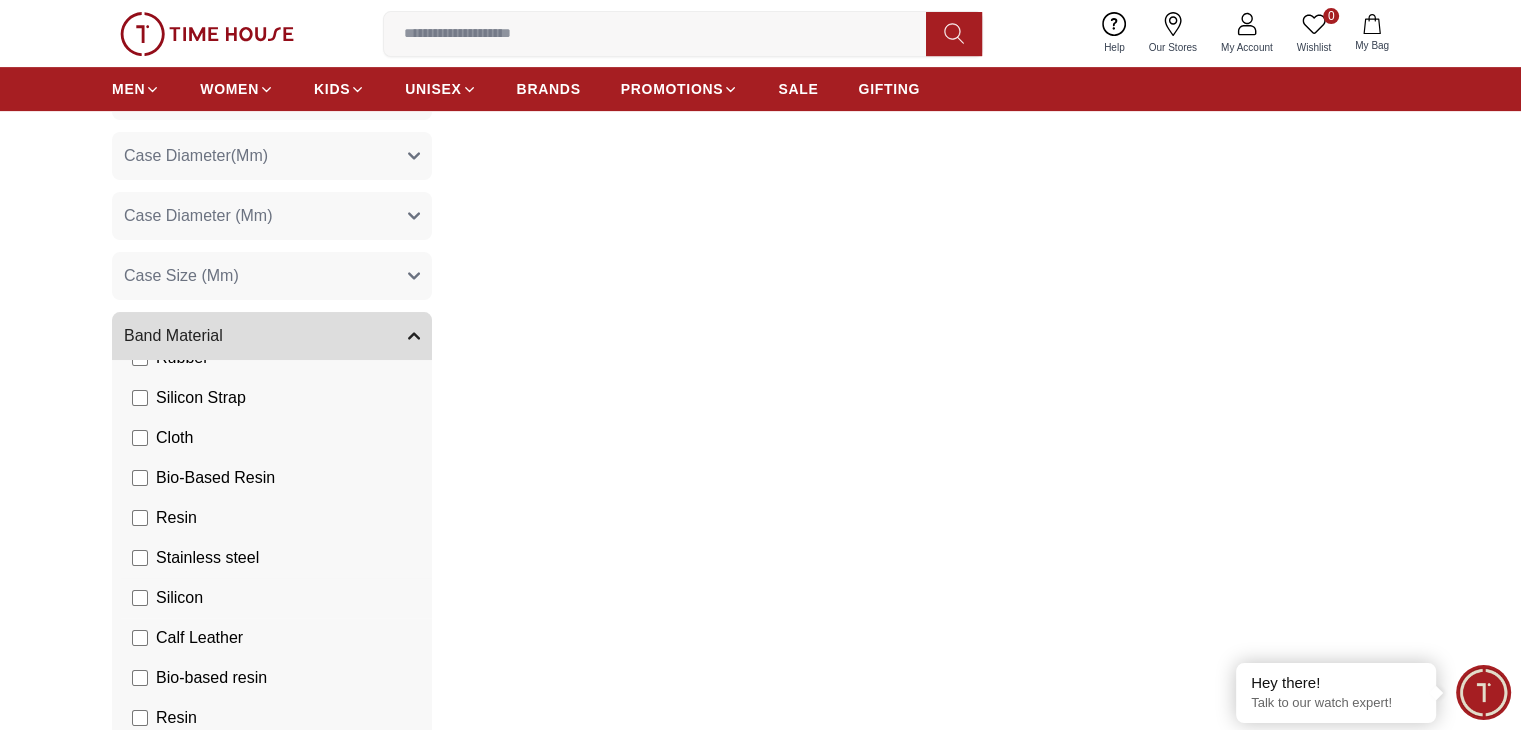 scroll, scrollTop: 1000, scrollLeft: 0, axis: vertical 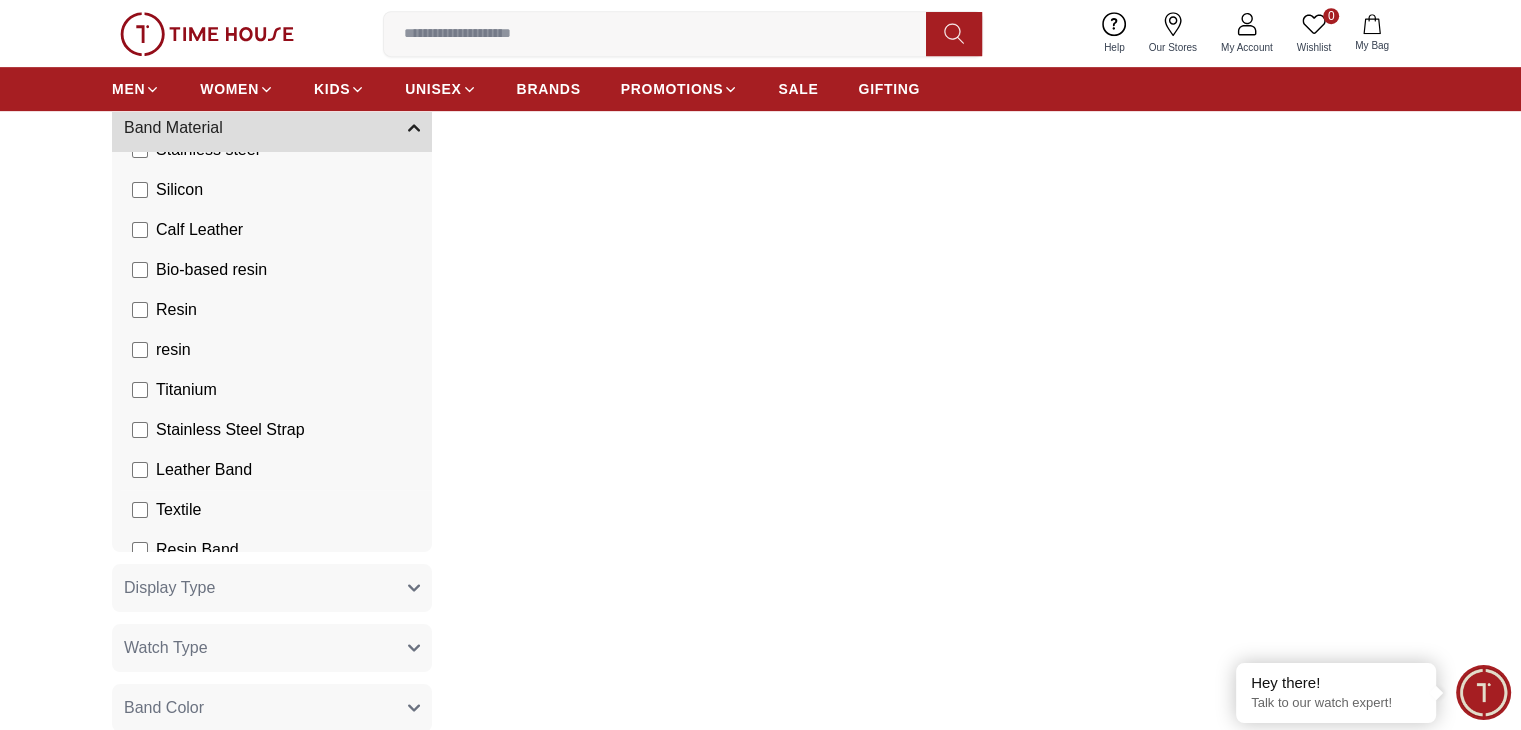 click on "Leather Band" at bounding box center [0, 0] 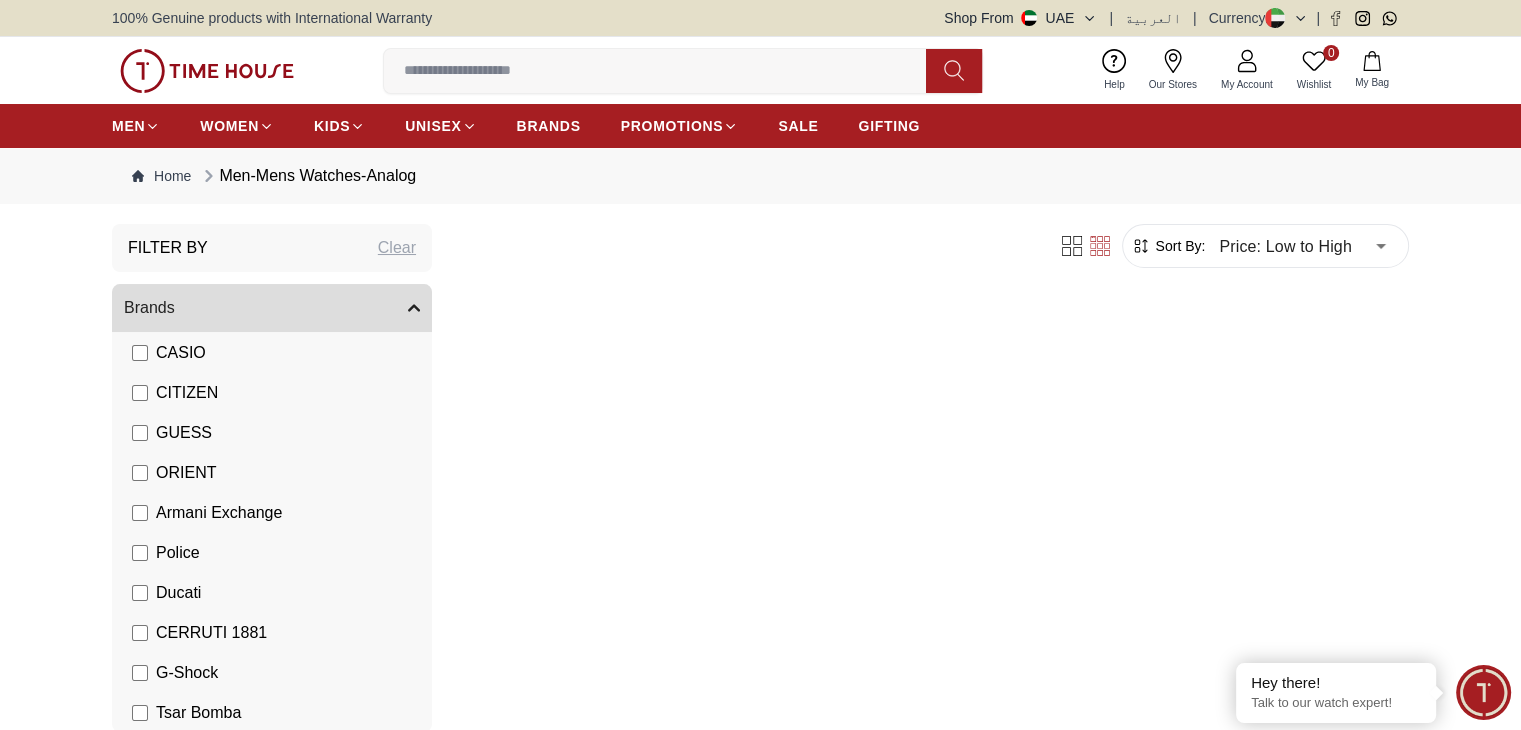 scroll, scrollTop: 0, scrollLeft: 0, axis: both 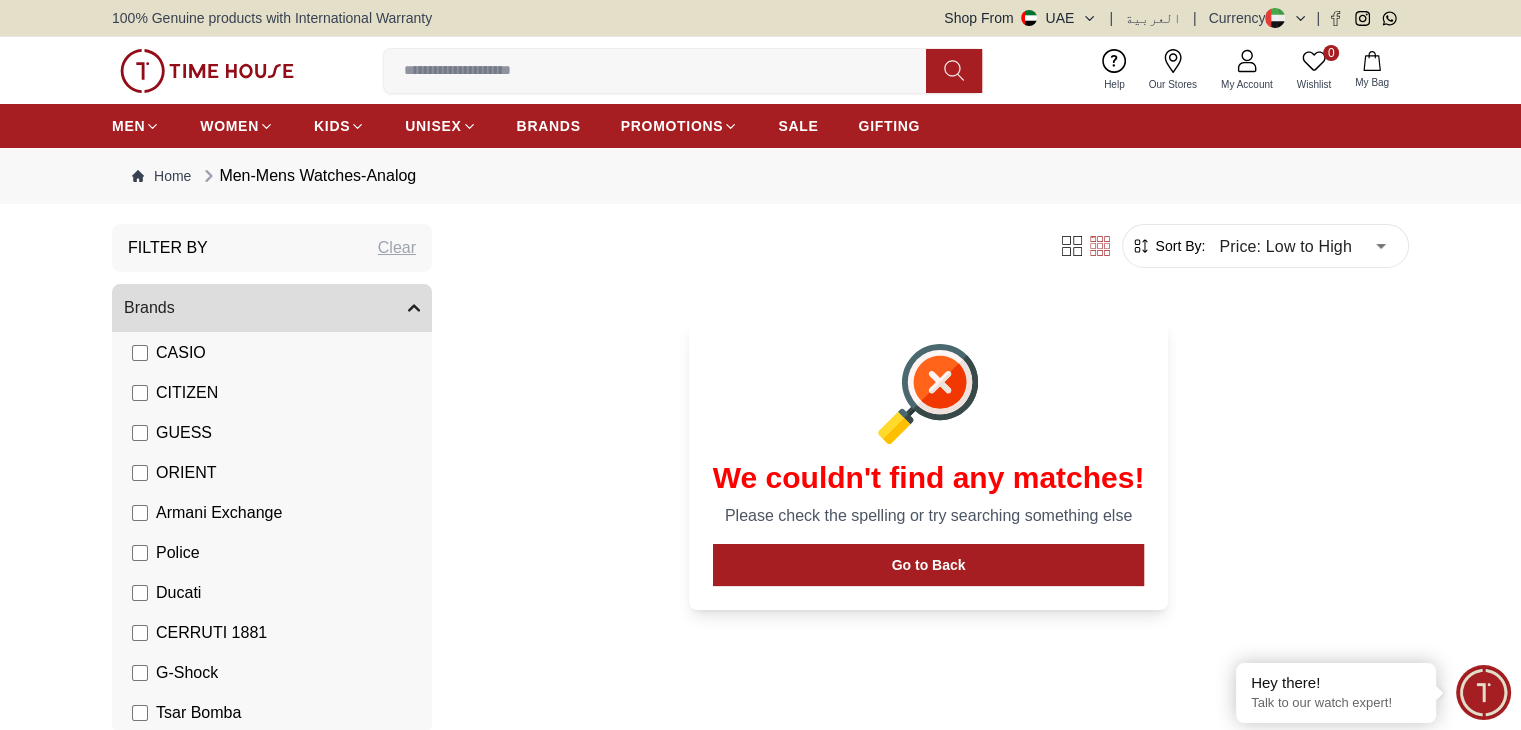 click on "Clear" at bounding box center (397, 248) 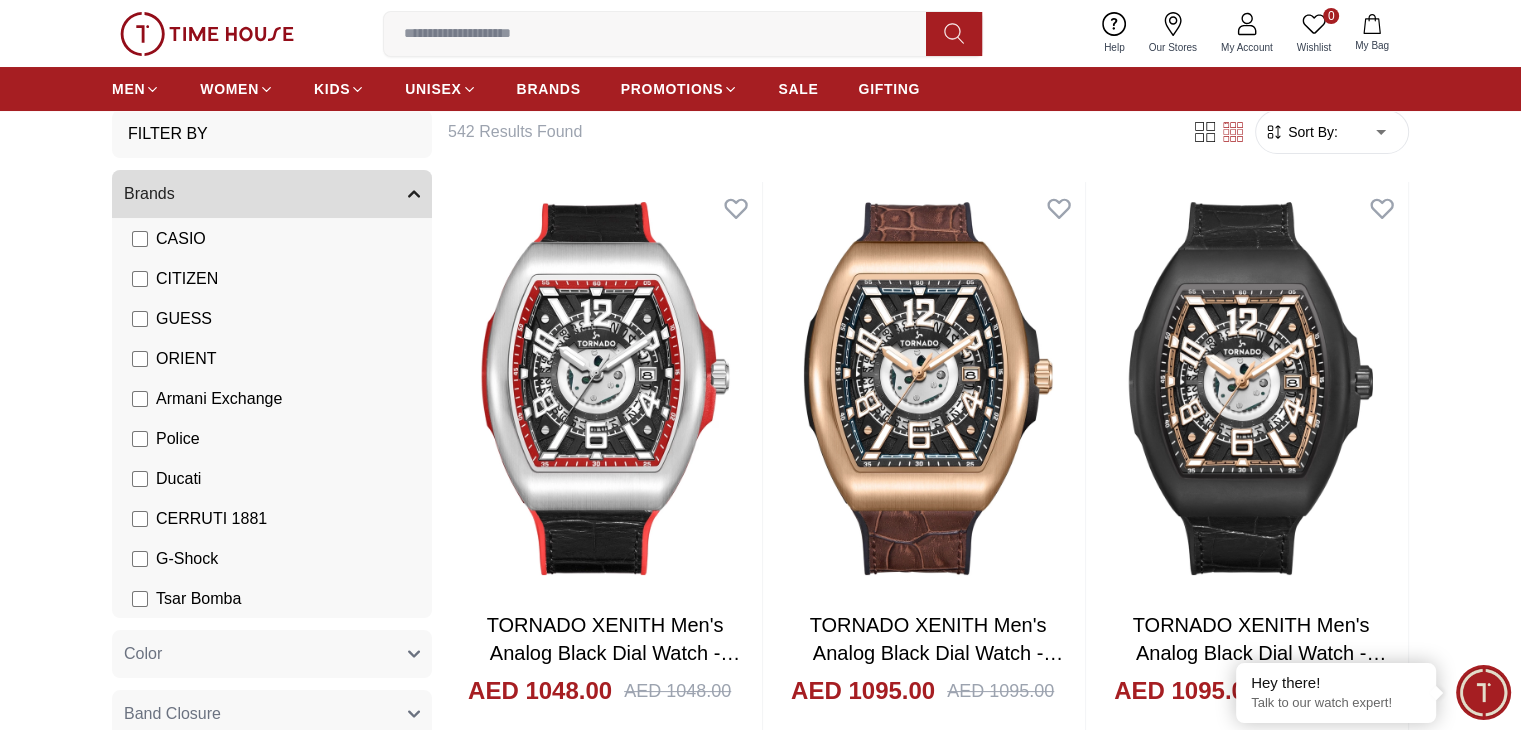 scroll, scrollTop: 100, scrollLeft: 0, axis: vertical 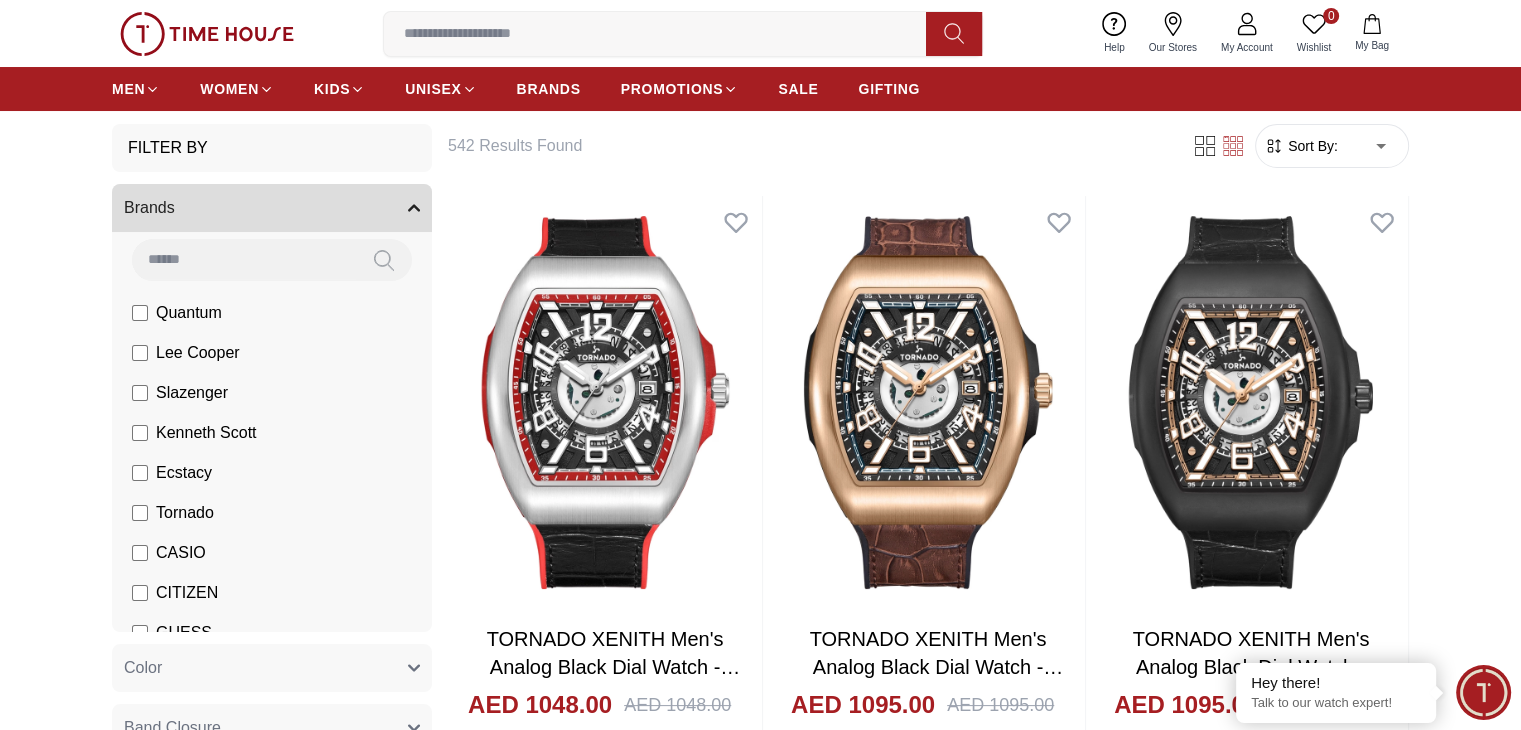 click on "Kenneth Scott" at bounding box center [206, 433] 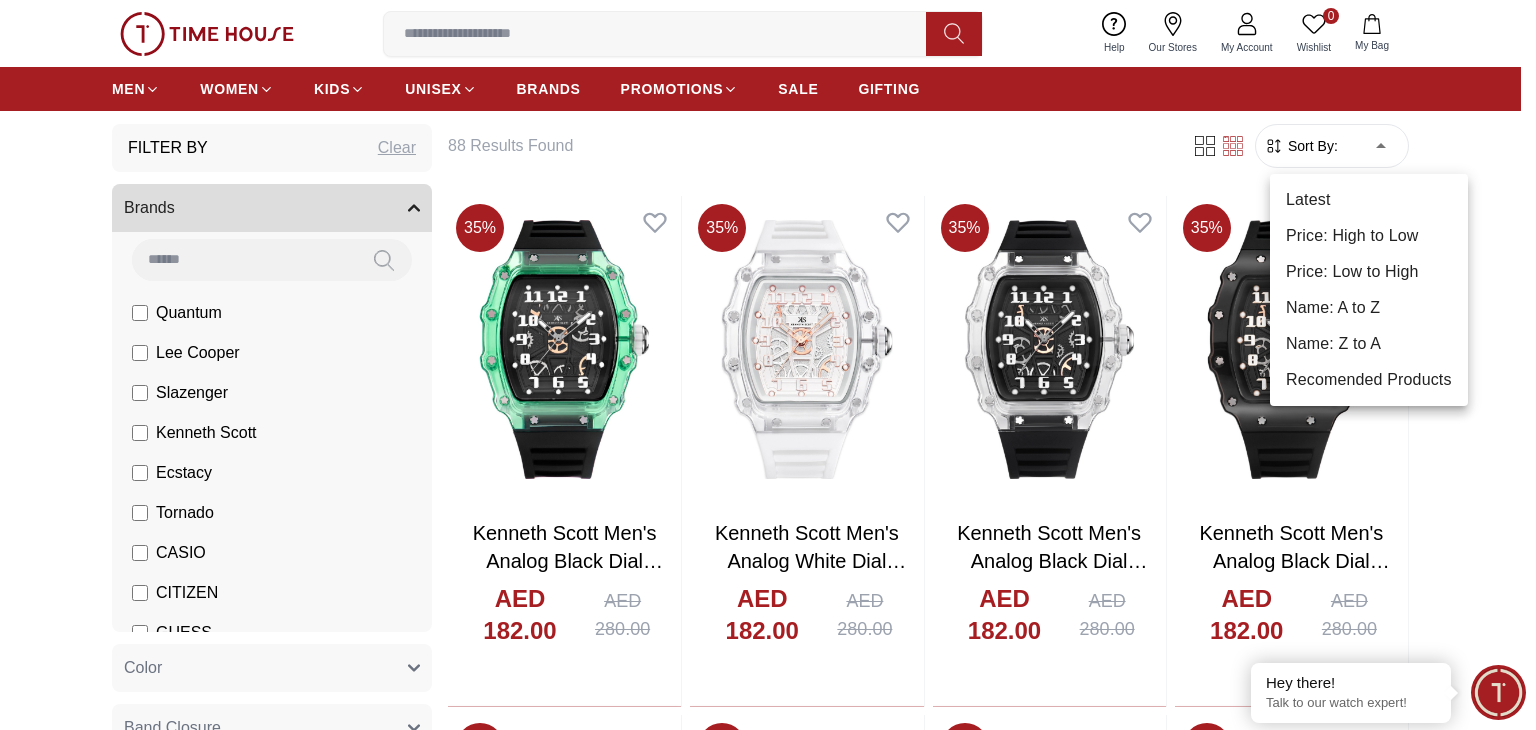 click on "100% Genuine products with International Warranty Shop From [COUNTRY] | العربية | Currency | 0 Wishlist Help Our Stores My Account 0 Wishlist My Bag MEN WOMEN KIDS UNISEX BRANDS PROMOTIONS SALE GIFTING Home Men-Mens Watches-Analog Filter By Clear Brands Quantum Lee Cooper Slazenger Kenneth Scott Ecstacy Tornado CASIO CITIZEN GUESS ORIENT Armani Exchange Police Ducati CERRUTI 1881 G-Shock Tsar Bomba Color Black Green Blue Red Dark Blue Silver Orange Rose Gold Grey White White / Rose Gold Black / Black Black / Silver Yellow Brown White / Silver Light Blue Black /Grey Pink Green /Silver Purple Blue / Blue Navy Blue Military Green Blue / Silver Champagne White / Gold White / Gold Black Ivory Blue Army Green Camouflage Silver / White / Rose Gold Black / Blue MOP White Black/Silver Blue/Silver Navy blue Cadet Blue Deep Blue Green / Gold Spa Blue /public/uploads/product/IBmFk_Q1AGS.jpg /public/uploads/product/zze3SOb-QLE.jpg Band Closure Clasp Buckle Free Adjust Tang Buckle Standard Clasp Folding Clasp" at bounding box center [768, 1739] 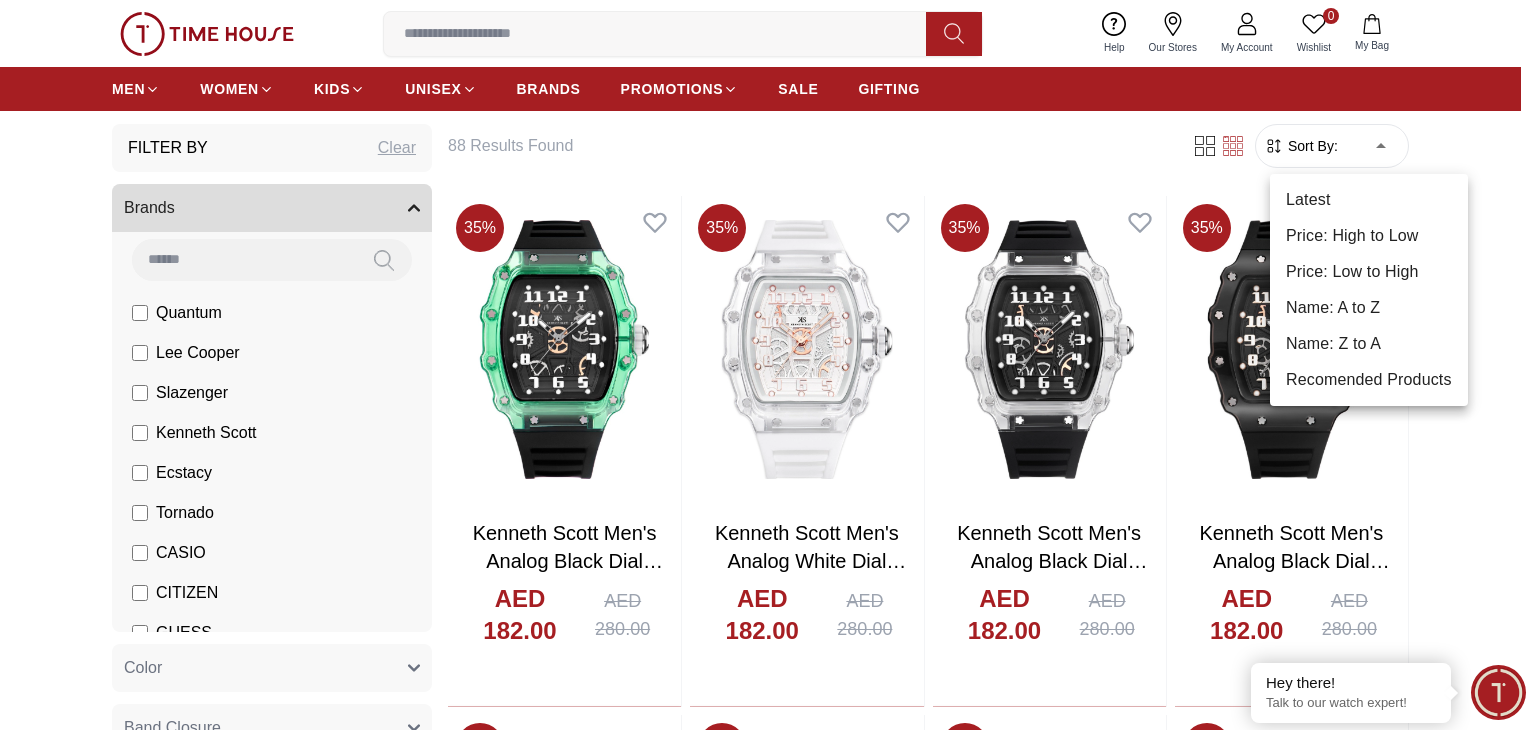 click on "Price: Low to High" at bounding box center (1369, 272) 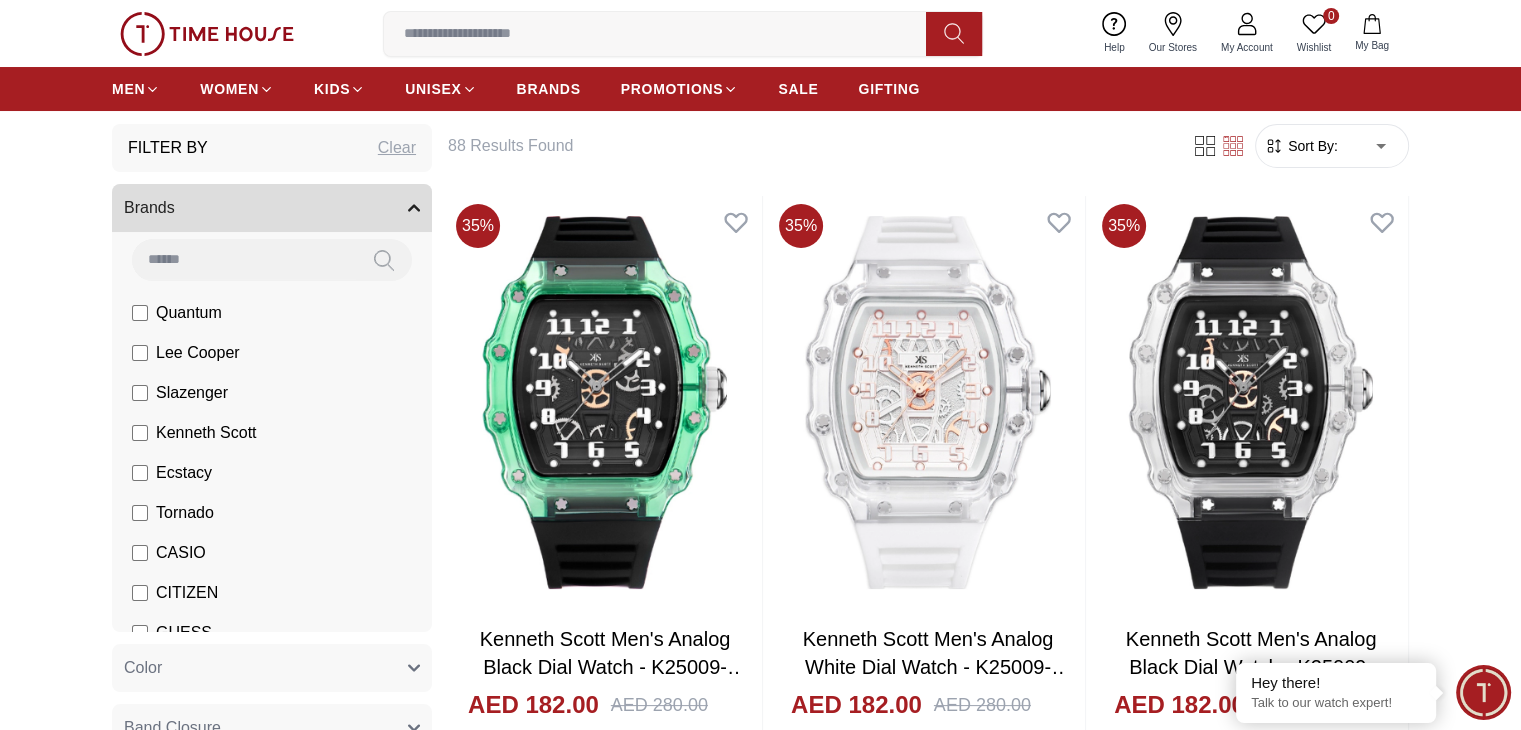 type on "*" 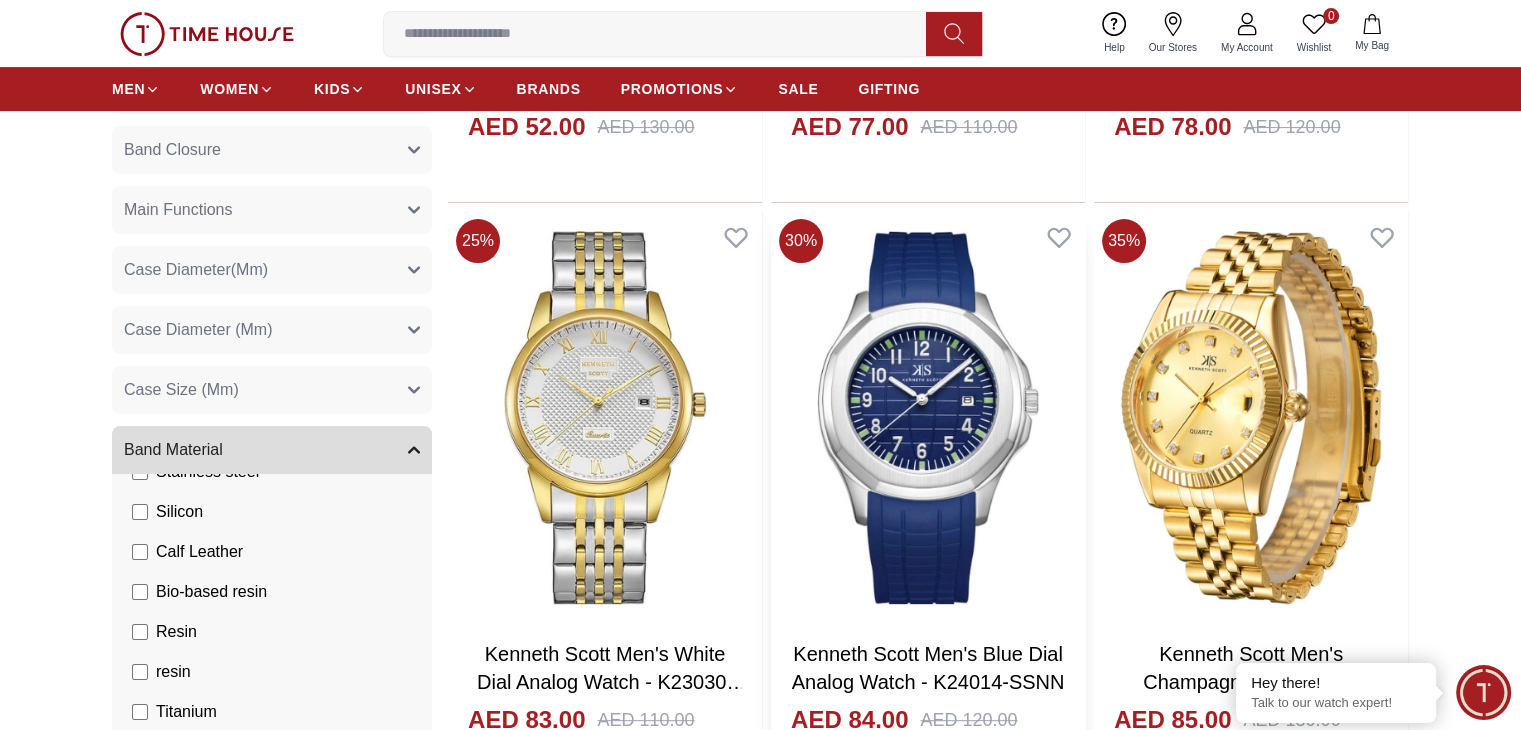 scroll, scrollTop: 700, scrollLeft: 0, axis: vertical 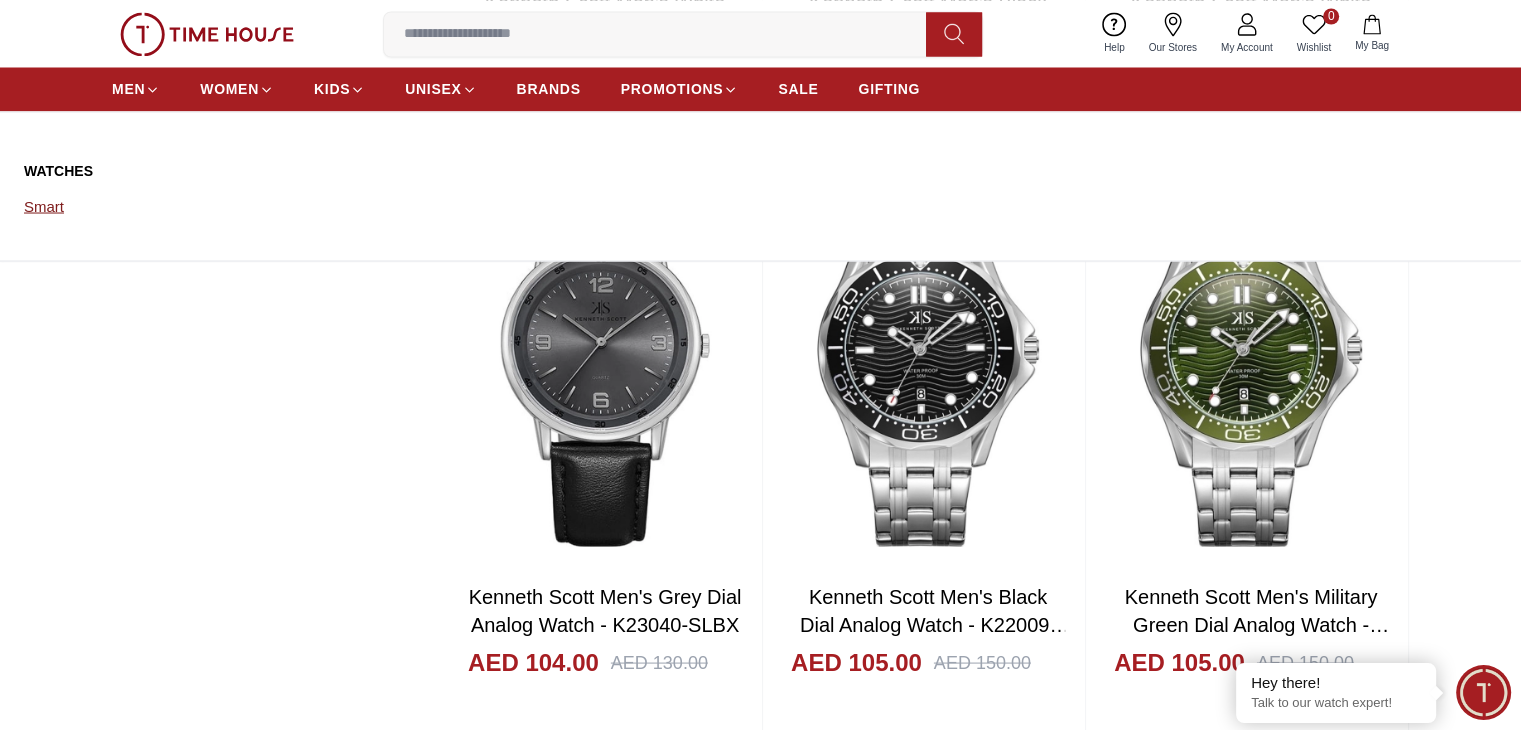 click on "Smart" at bounding box center [119, 206] 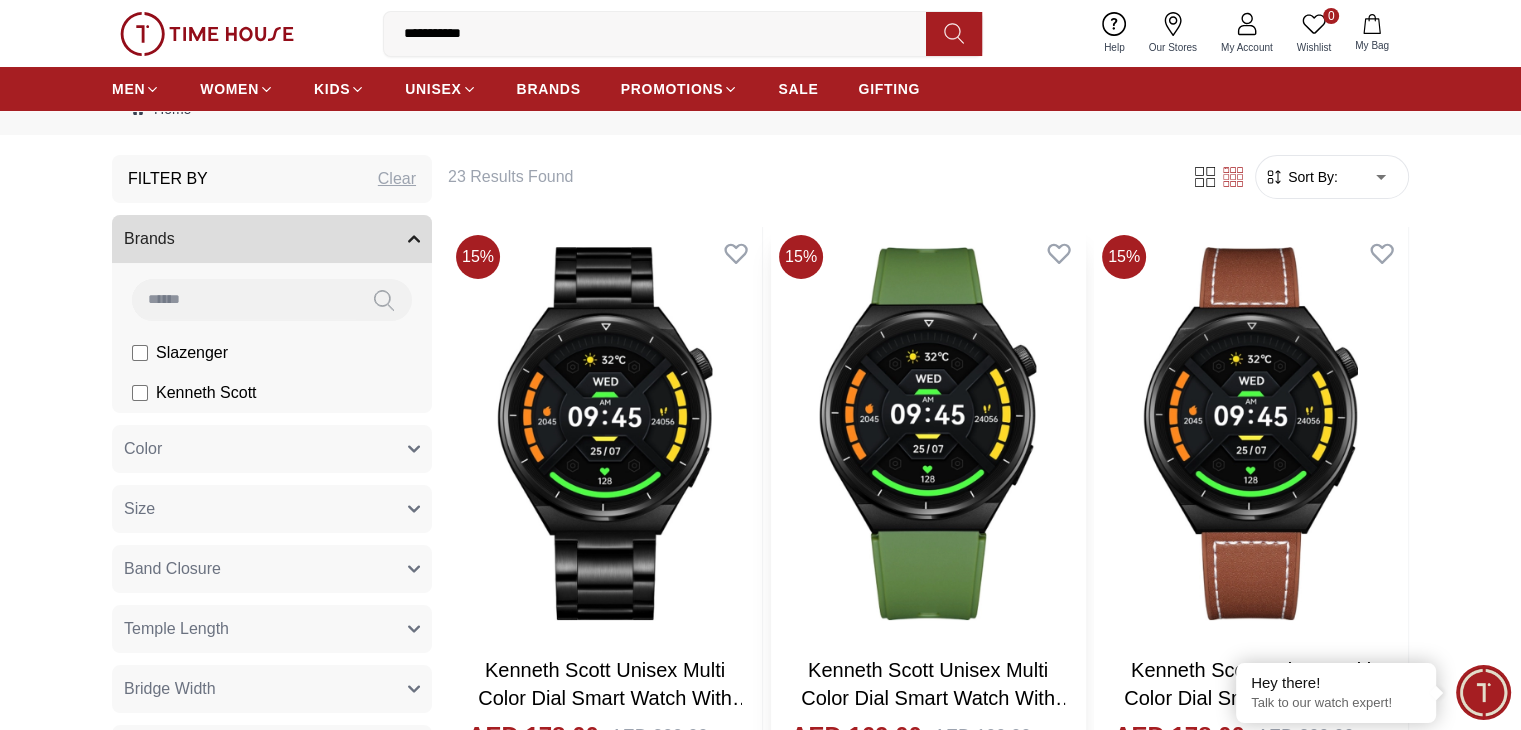 scroll, scrollTop: 100, scrollLeft: 0, axis: vertical 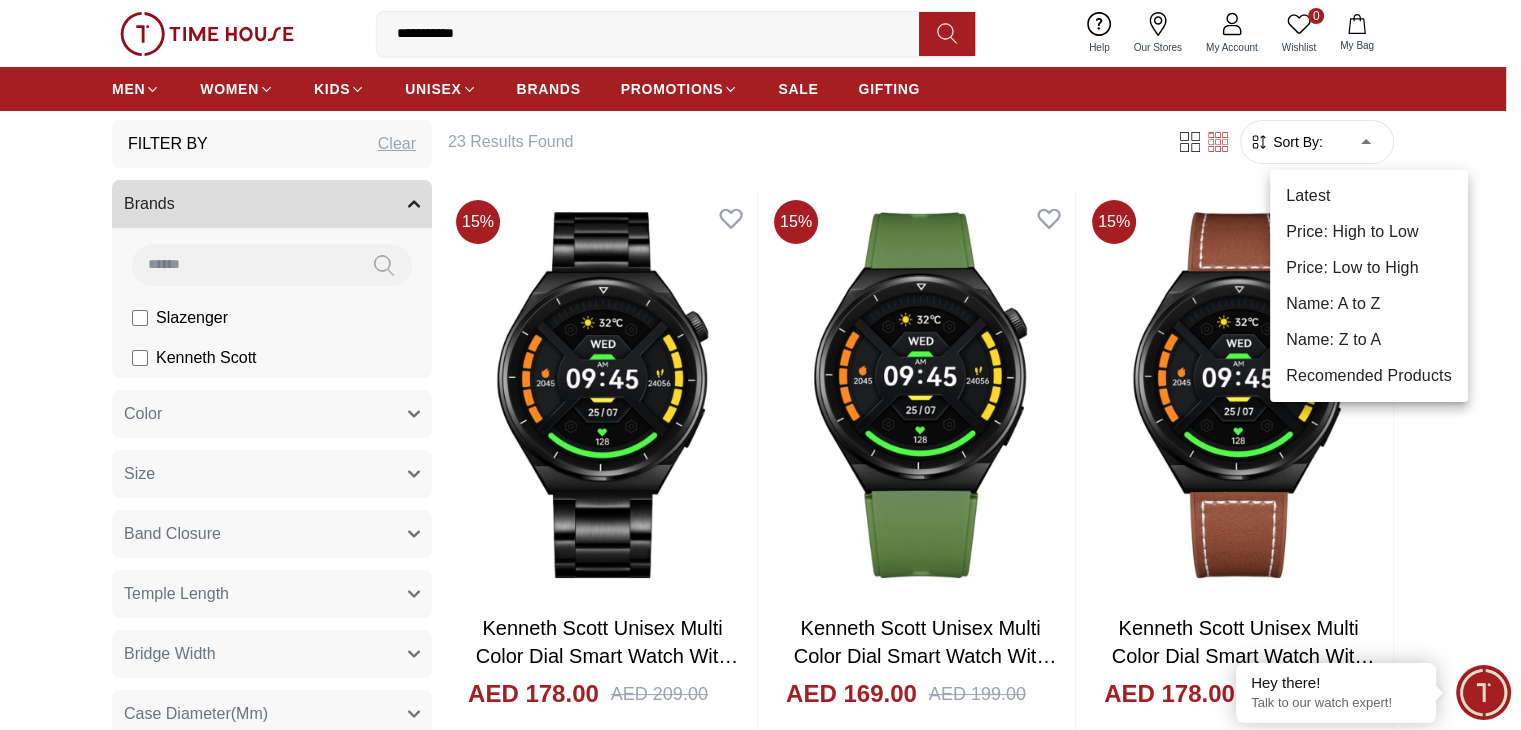 click on "**********" at bounding box center [760, 2503] 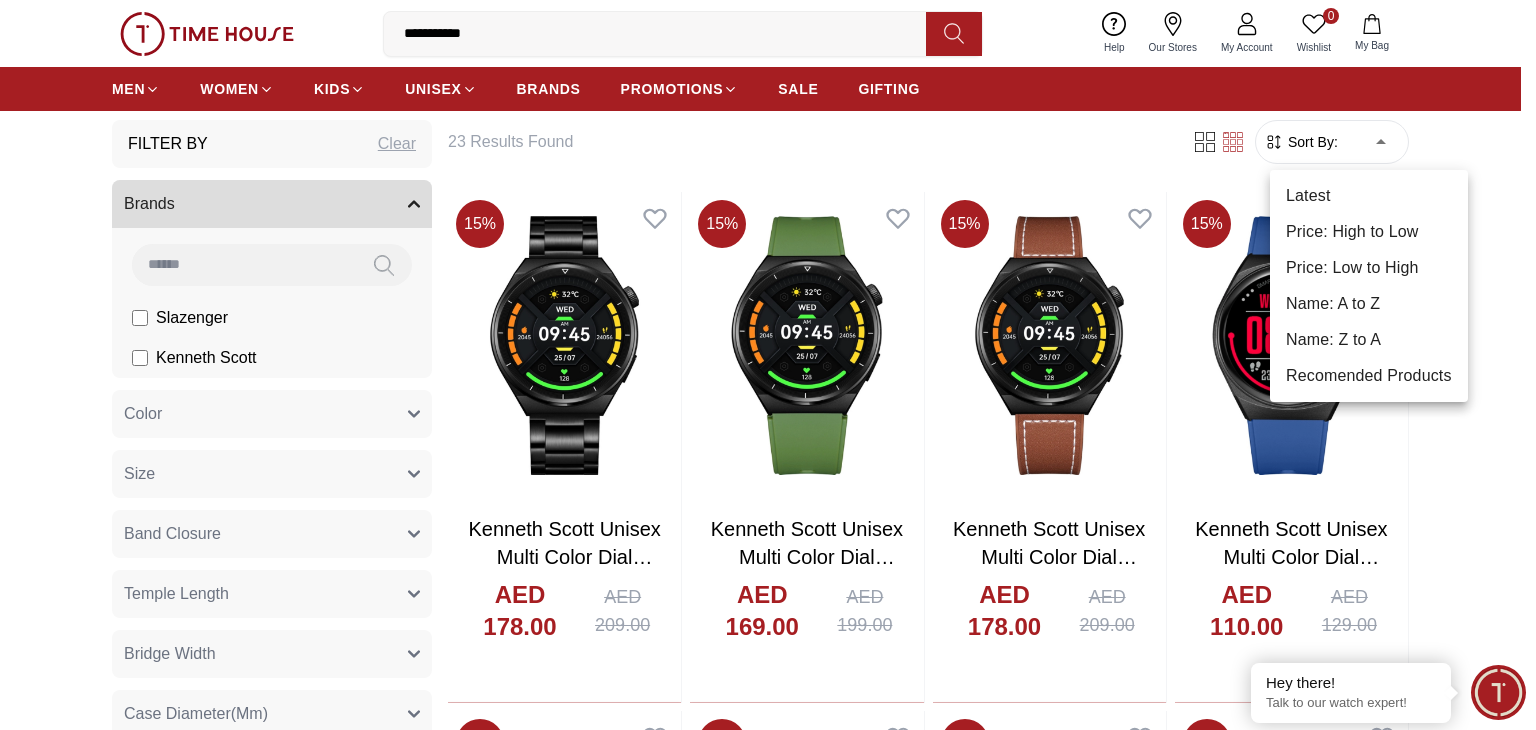 click on "Price: Low to High" at bounding box center [1369, 268] 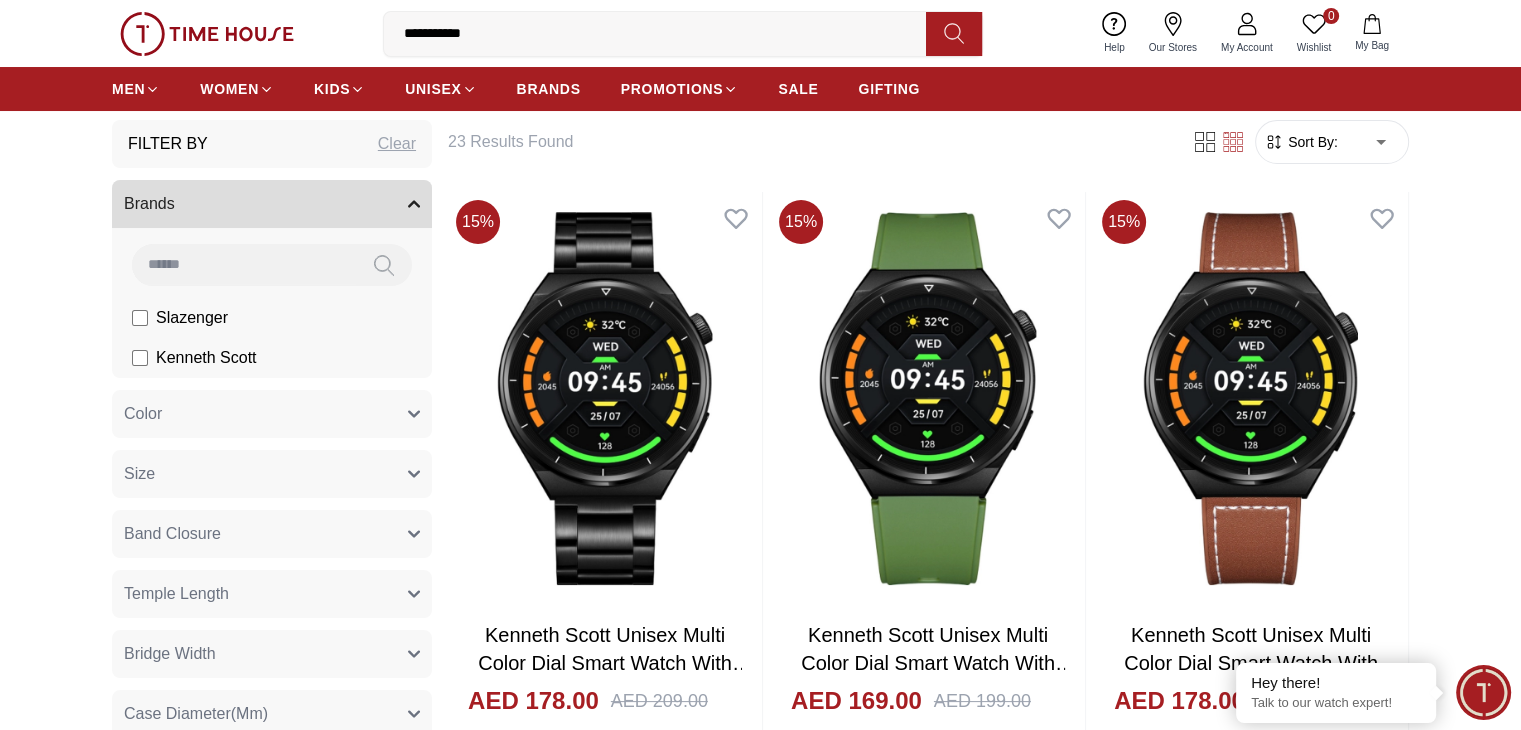 type on "*" 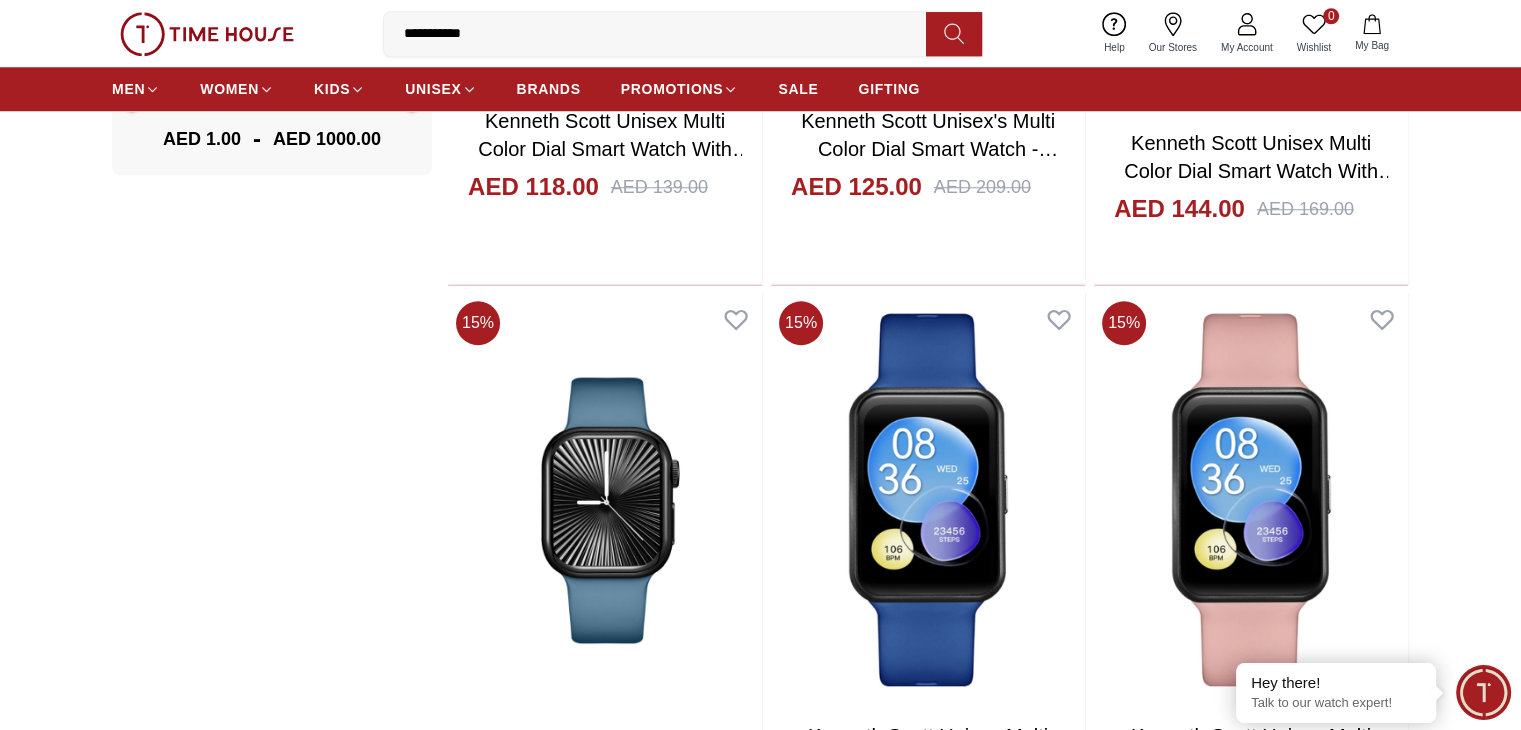 scroll, scrollTop: 2200, scrollLeft: 0, axis: vertical 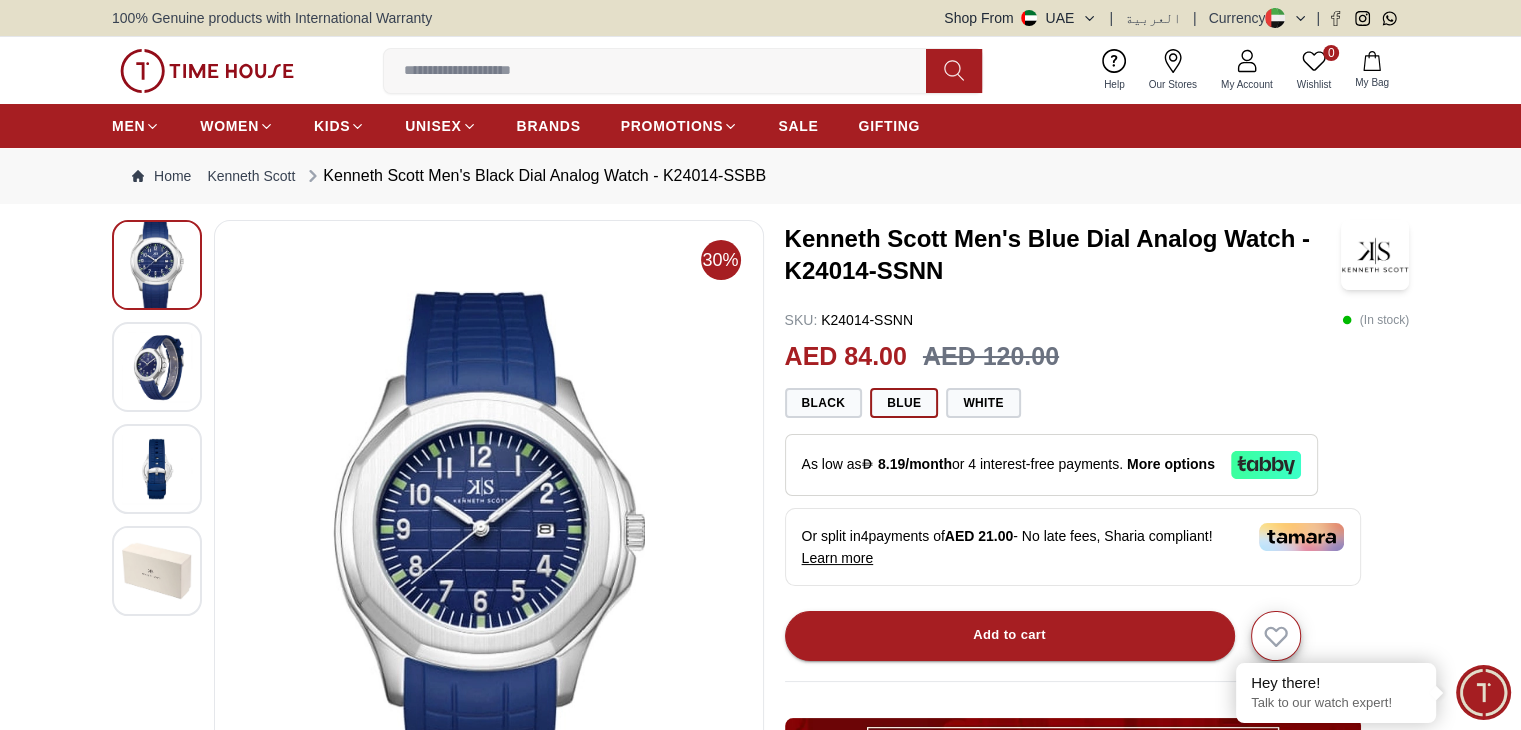 click at bounding box center (157, 367) 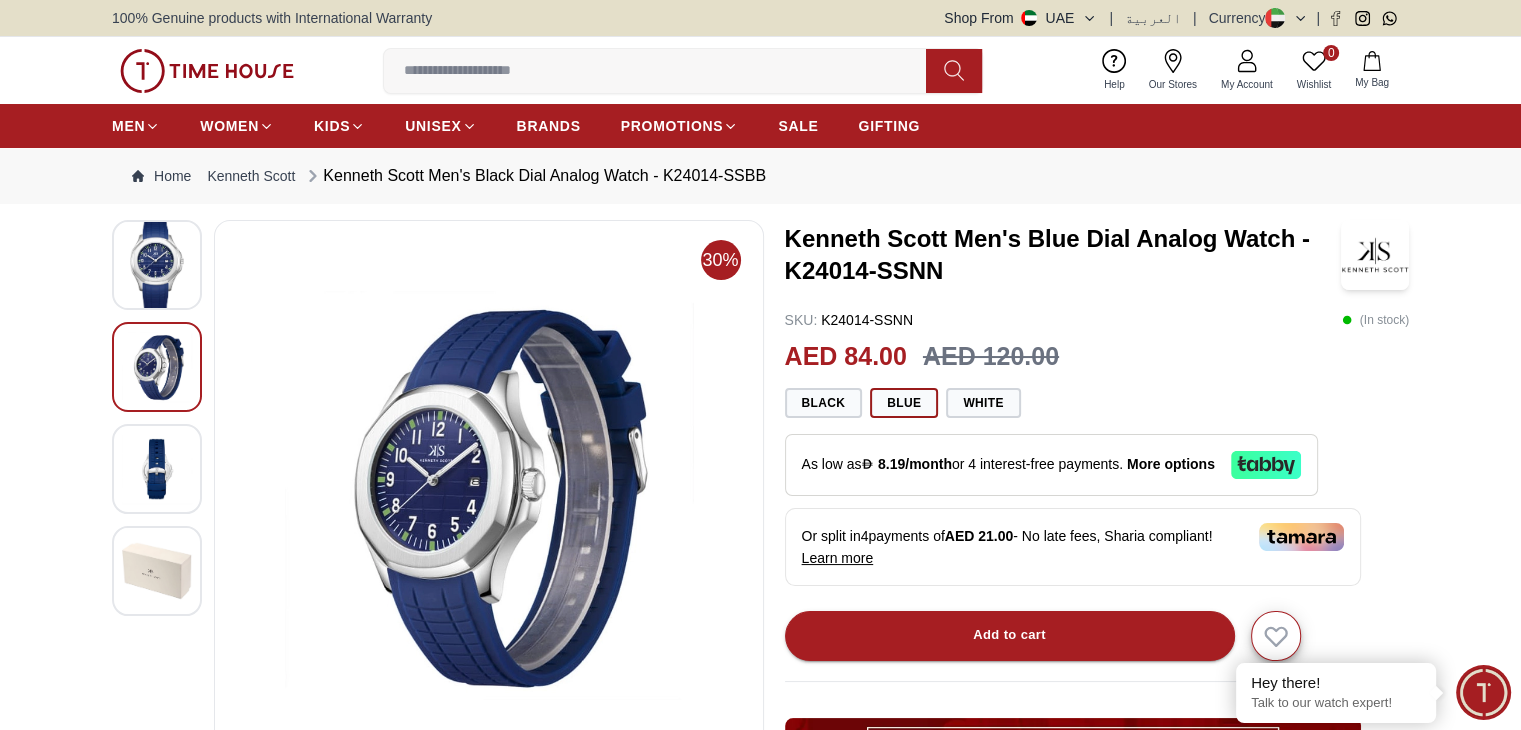 click at bounding box center (157, 469) 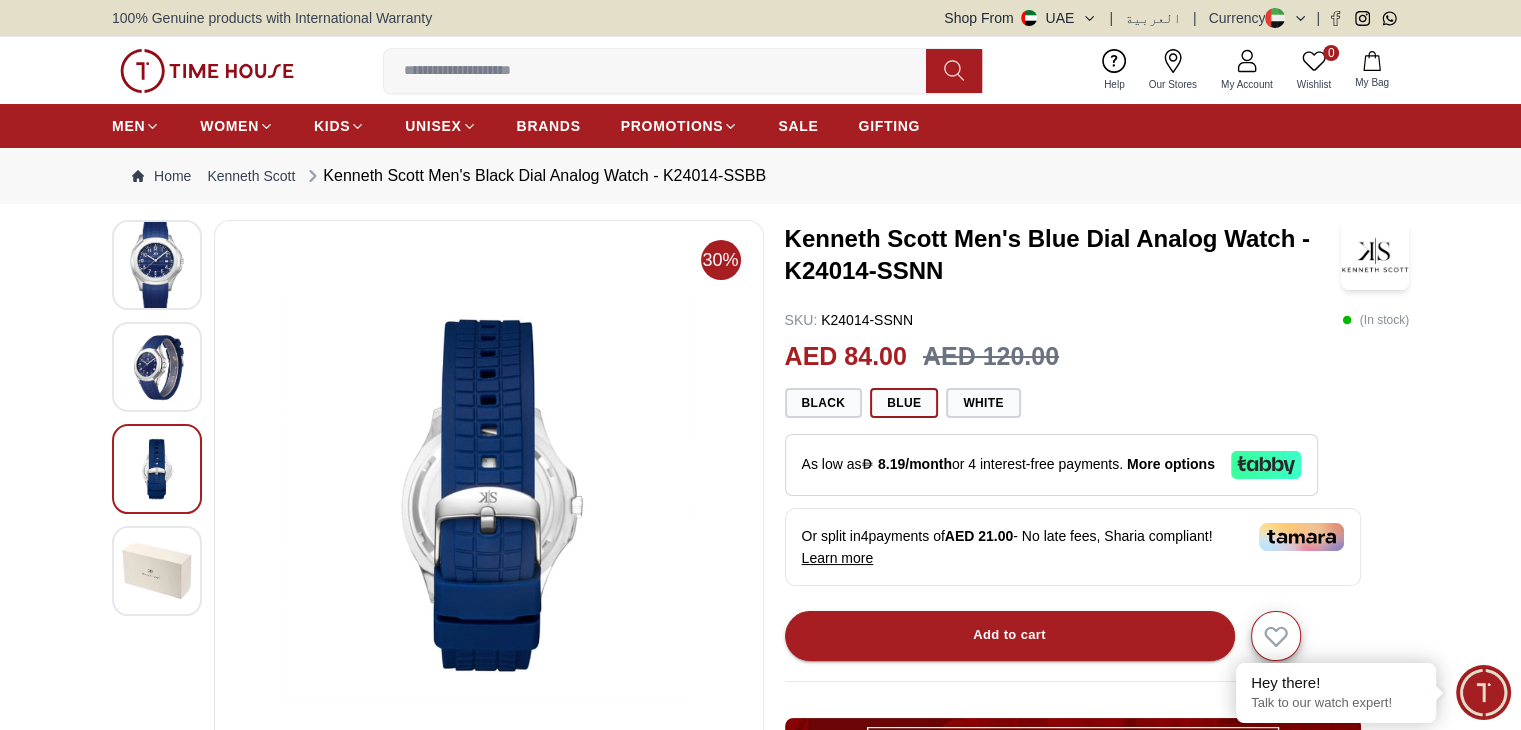 click at bounding box center [157, 571] 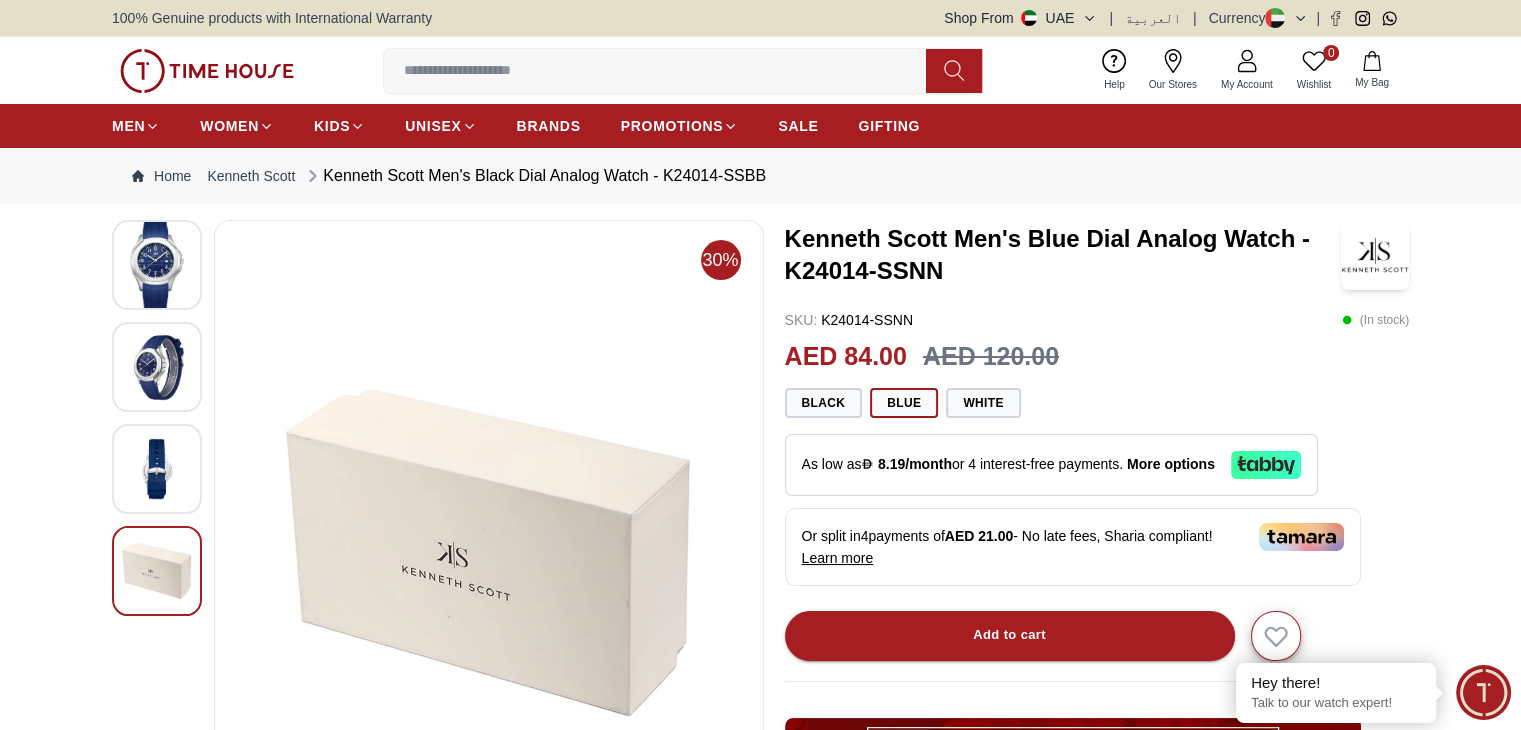 click at bounding box center [157, 469] 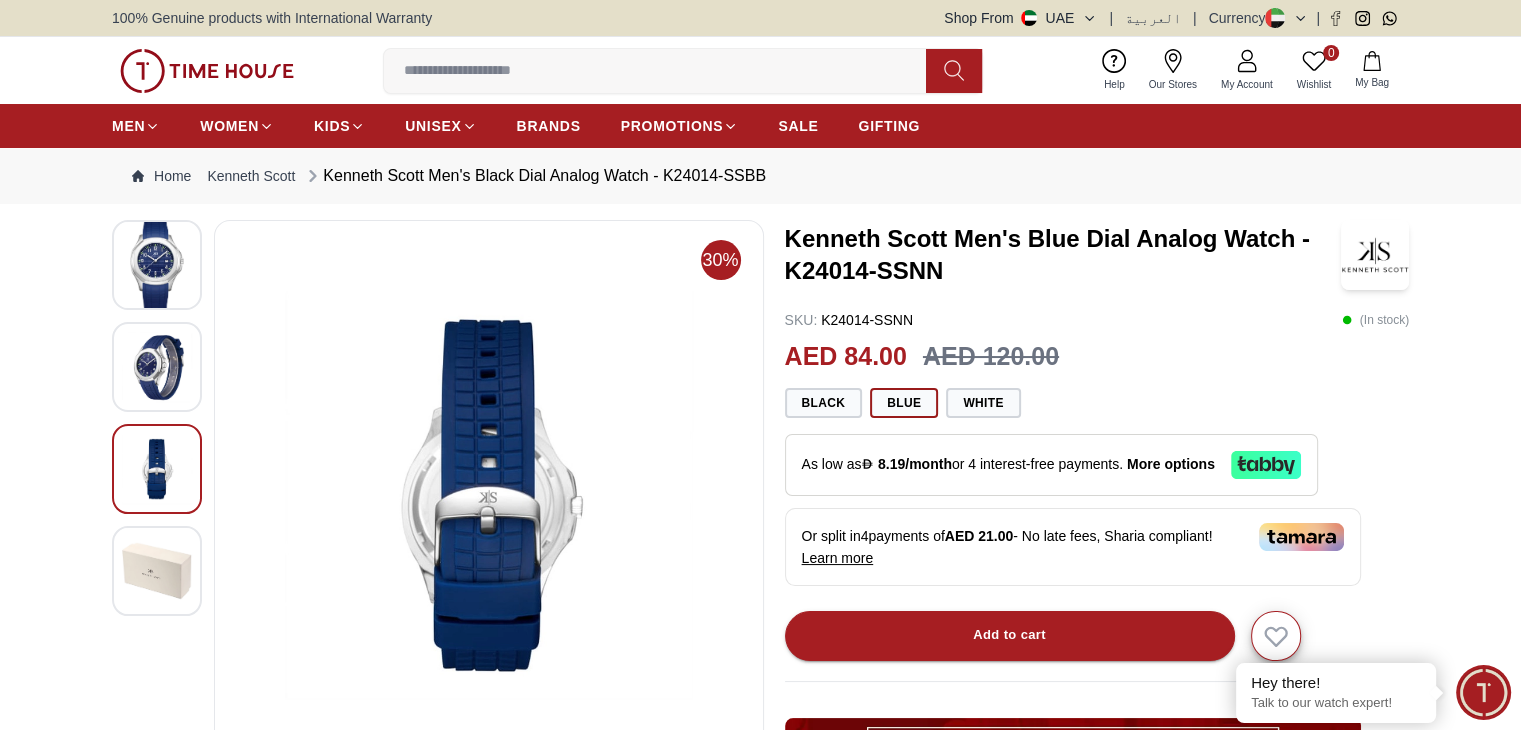 click at bounding box center [157, 367] 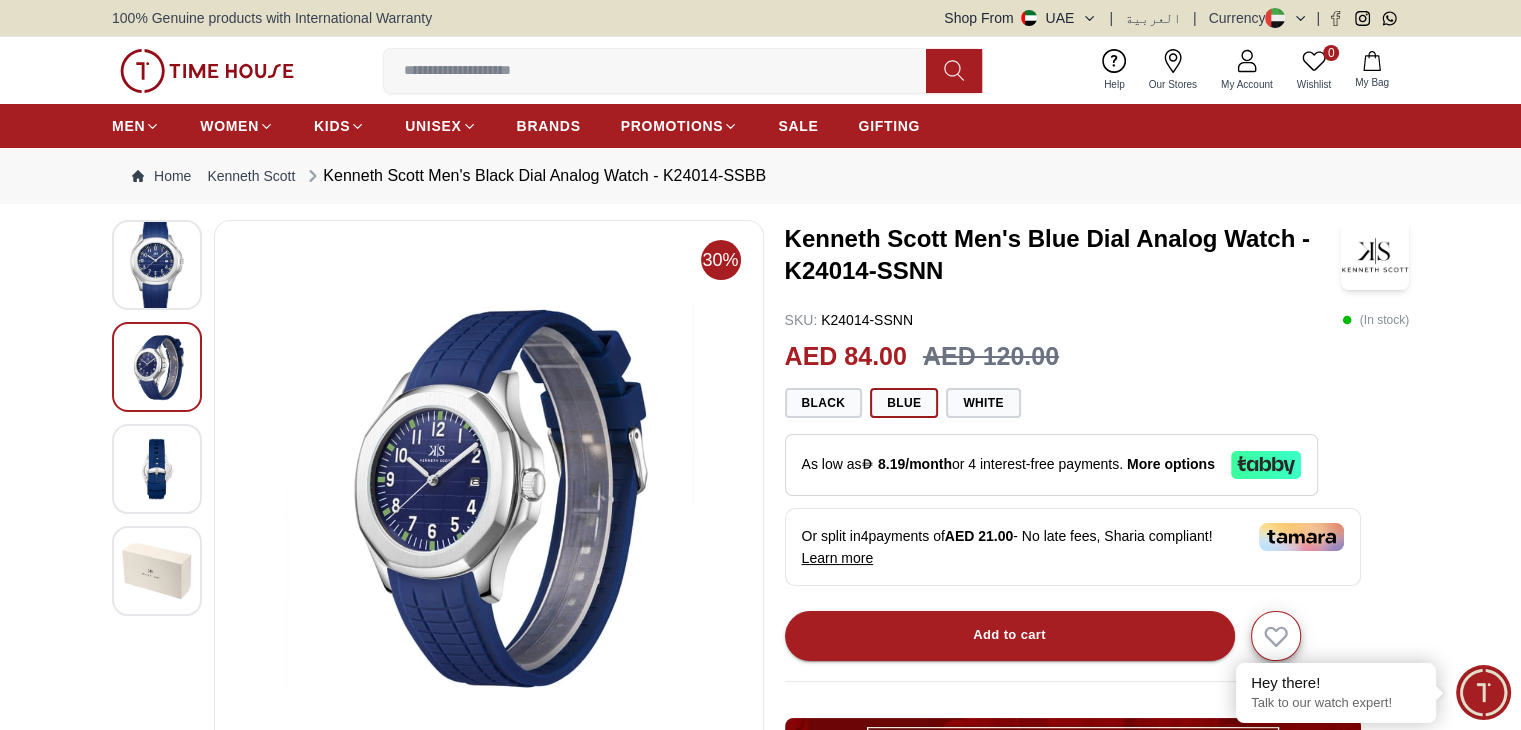 click at bounding box center (157, 265) 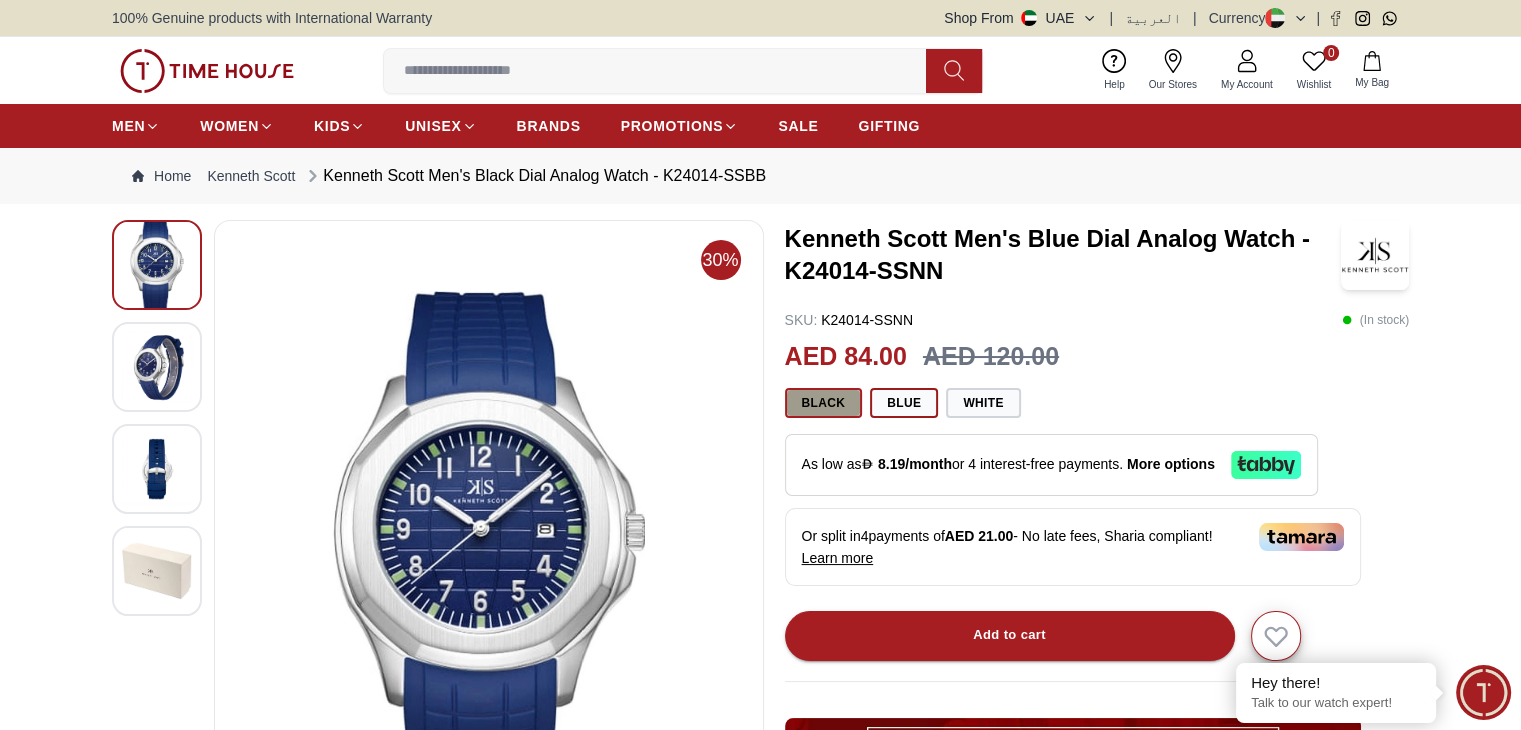 click on "Black" at bounding box center (824, 403) 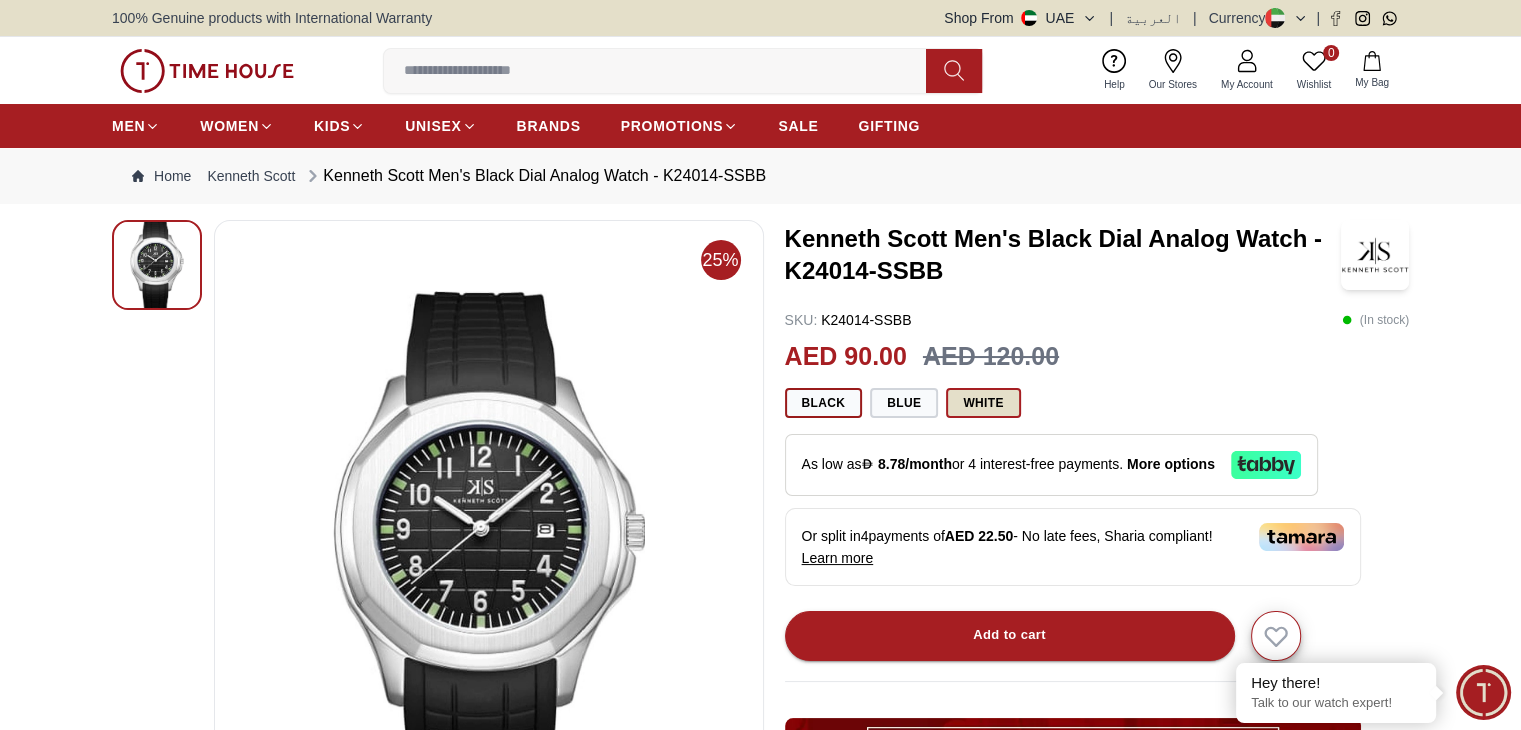 click on "White" at bounding box center (983, 403) 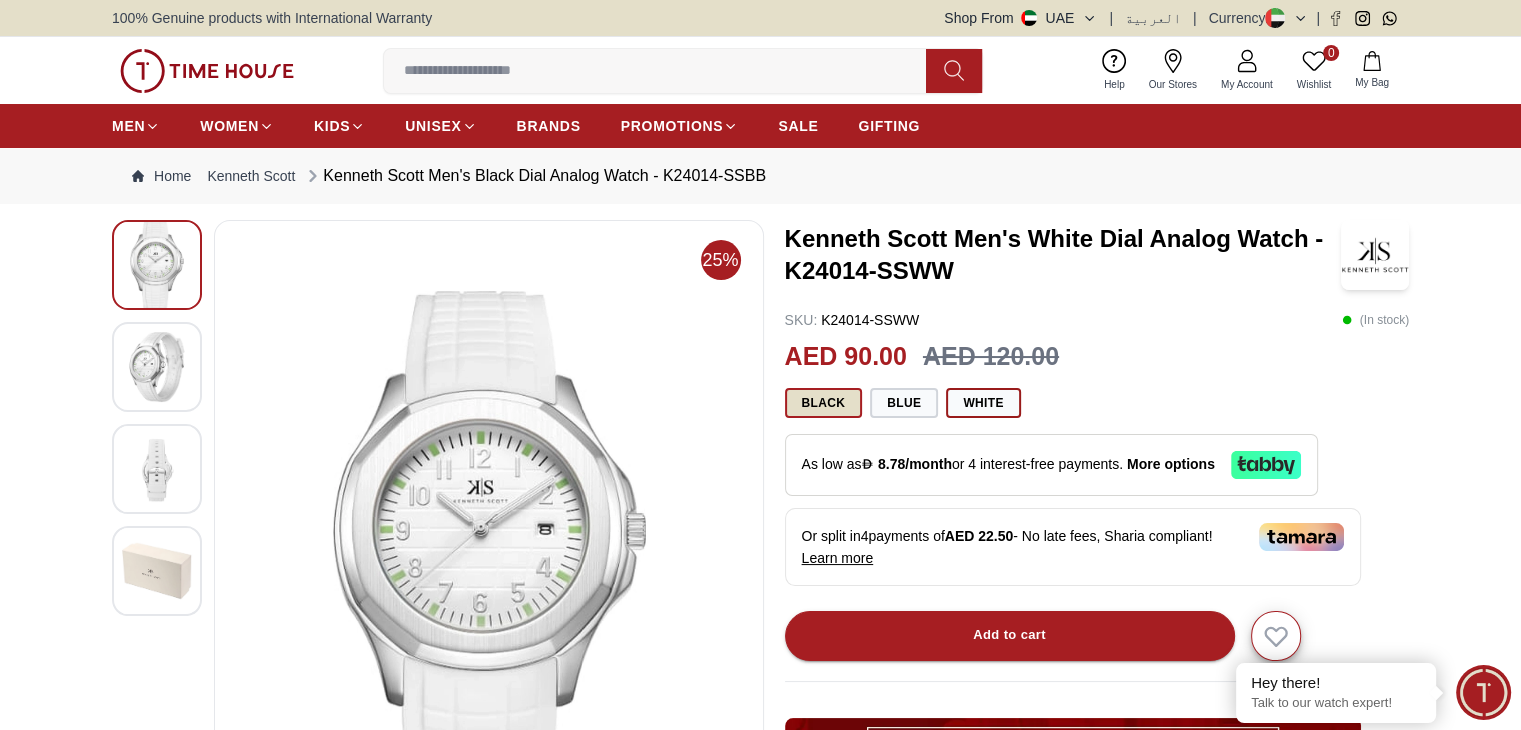 click on "Black" at bounding box center [824, 403] 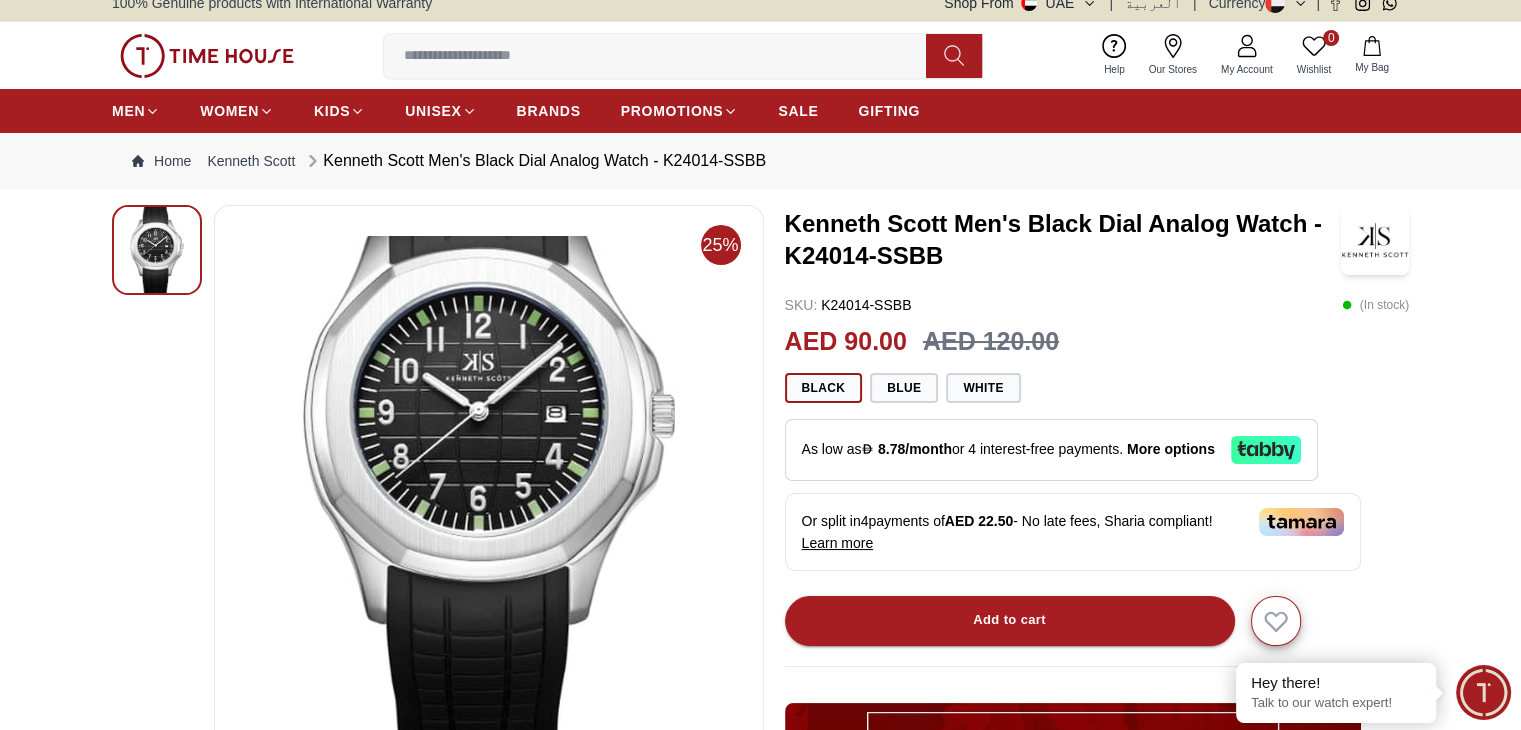 scroll, scrollTop: 0, scrollLeft: 0, axis: both 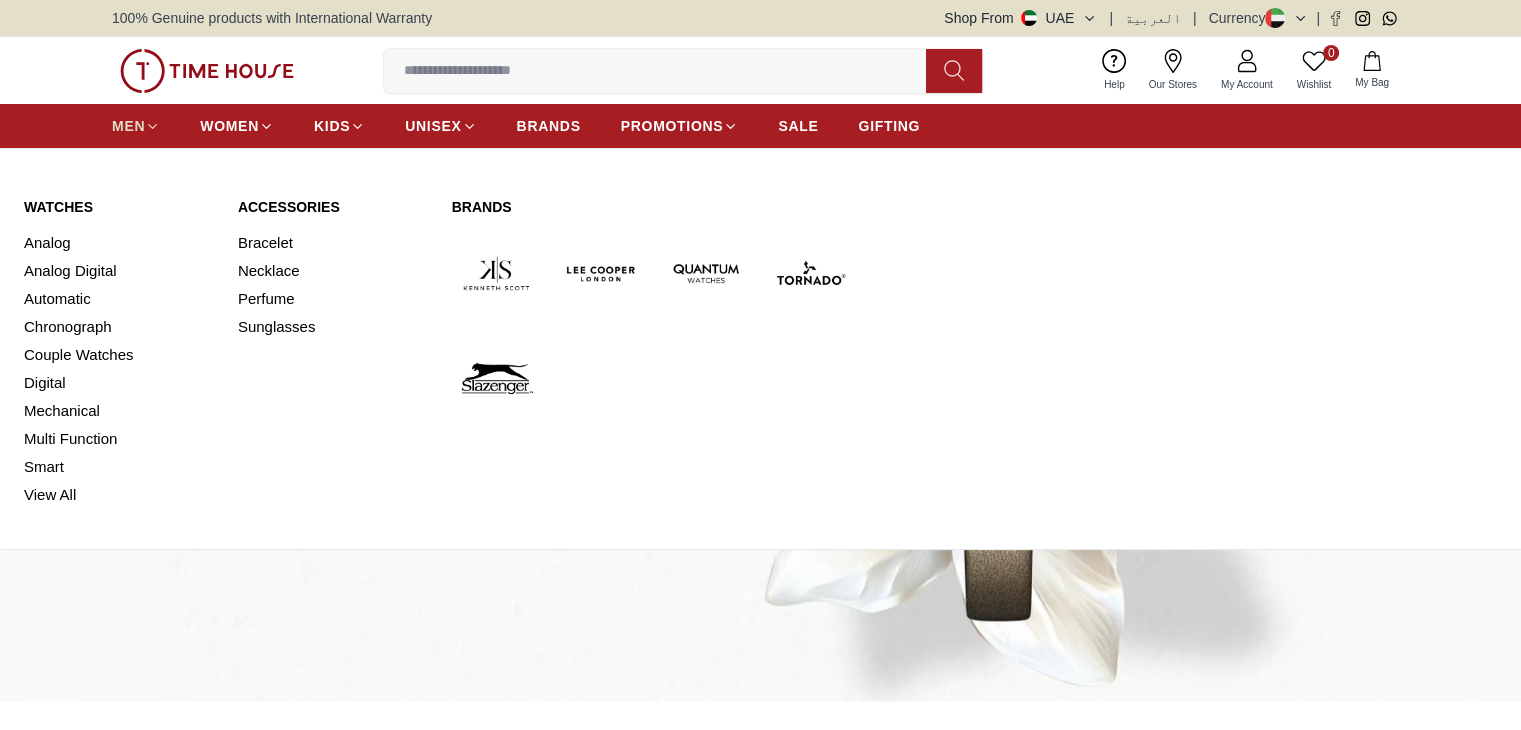 click on "MEN" at bounding box center [128, 126] 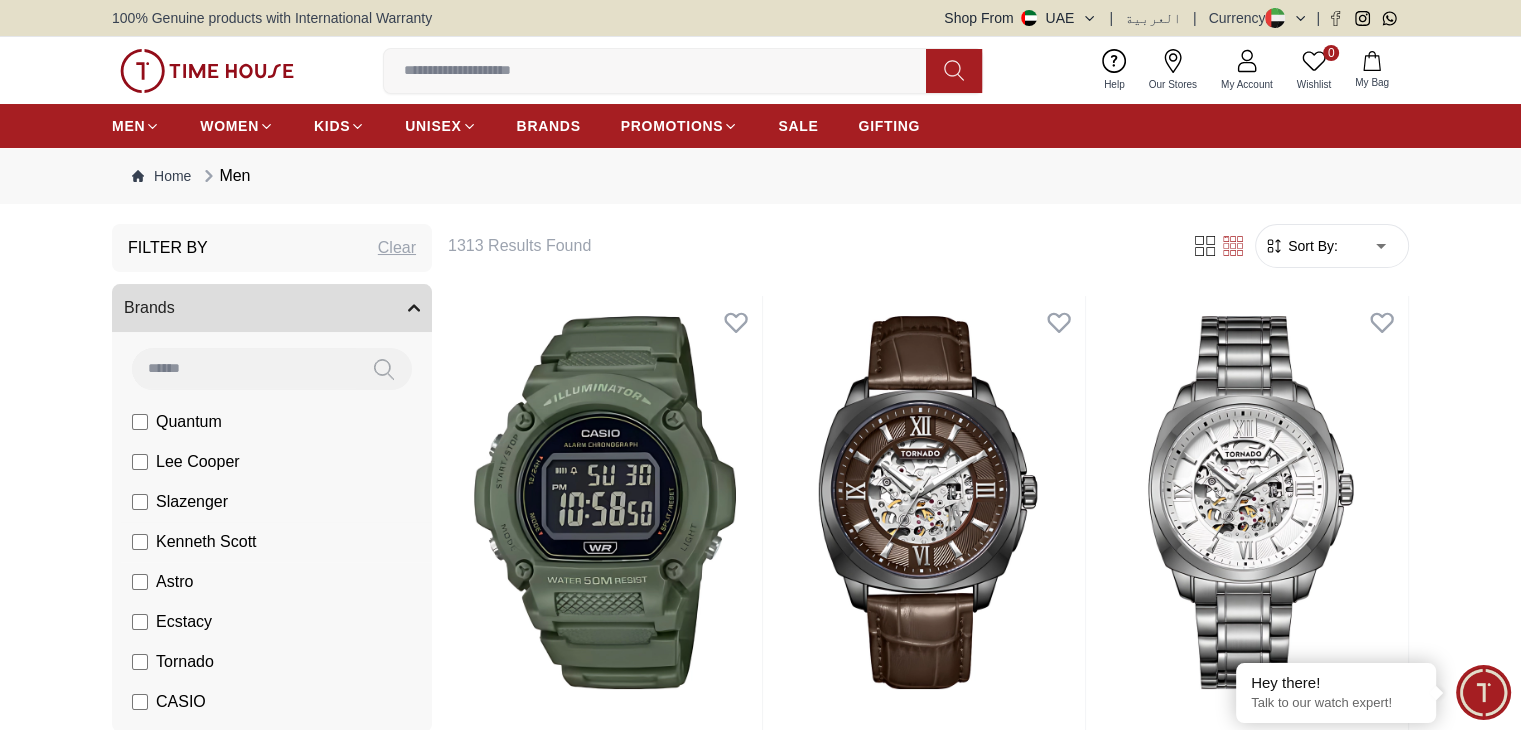 click on "Kenneth Scott" at bounding box center (206, 542) 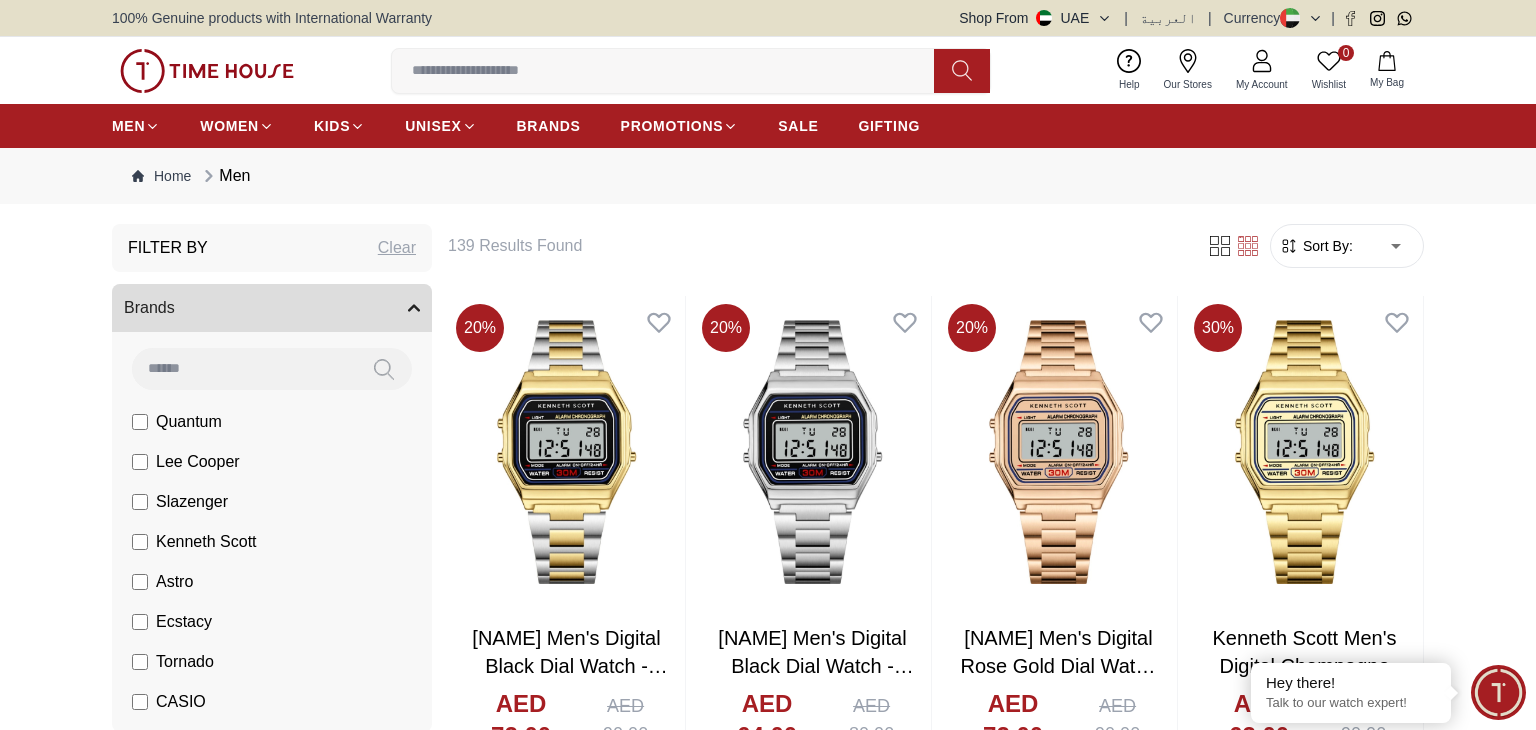 click on "100% Genuine products with International Warranty Shop From UAE | العربية |  Currency   | 0 Wishlist Help Our Stores My Account 0 Wishlist My Bag MEN WOMEN KIDS UNISEX BRANDS PROMOTIONS SALE GIFTING Home Men    Filter By Clear Brands Quantum Lee Cooper Slazenger Kenneth Scott Astro Ecstacy Tornado CASIO CITIZEN GUESS ORIENT Armani Exchange Police Ducati CERRUTI 1881 G-Shock Lee Cooper Accessories Tsar Bomba Color Black Green Blue Red Dark Blue Silver Silver / Black Orange Rose Gold Grey White White / Rose Gold Silver / Silver Dark Blue / Silver Silver / Gold Silver / Rose Gold Black / Black Black / Silver Black / Rose Gold Gold Yellow Brown White / Silver Light Blue Black /Rose Gold Black /Grey Black /Red Black /Black Black / Rose Gold / Black Rose Gold / Black Rose Gold / Black / Black Pink Green /Silver Purple Silver Silver Silver / Blue Green / Green Blue / Black Blue / Blue Titanum Navy Blue Military Green Blue / Silver Champagne White / Gold White / Gold  Black  Ivory Green / Silver Blue  Size 1" at bounding box center [768, 1851] 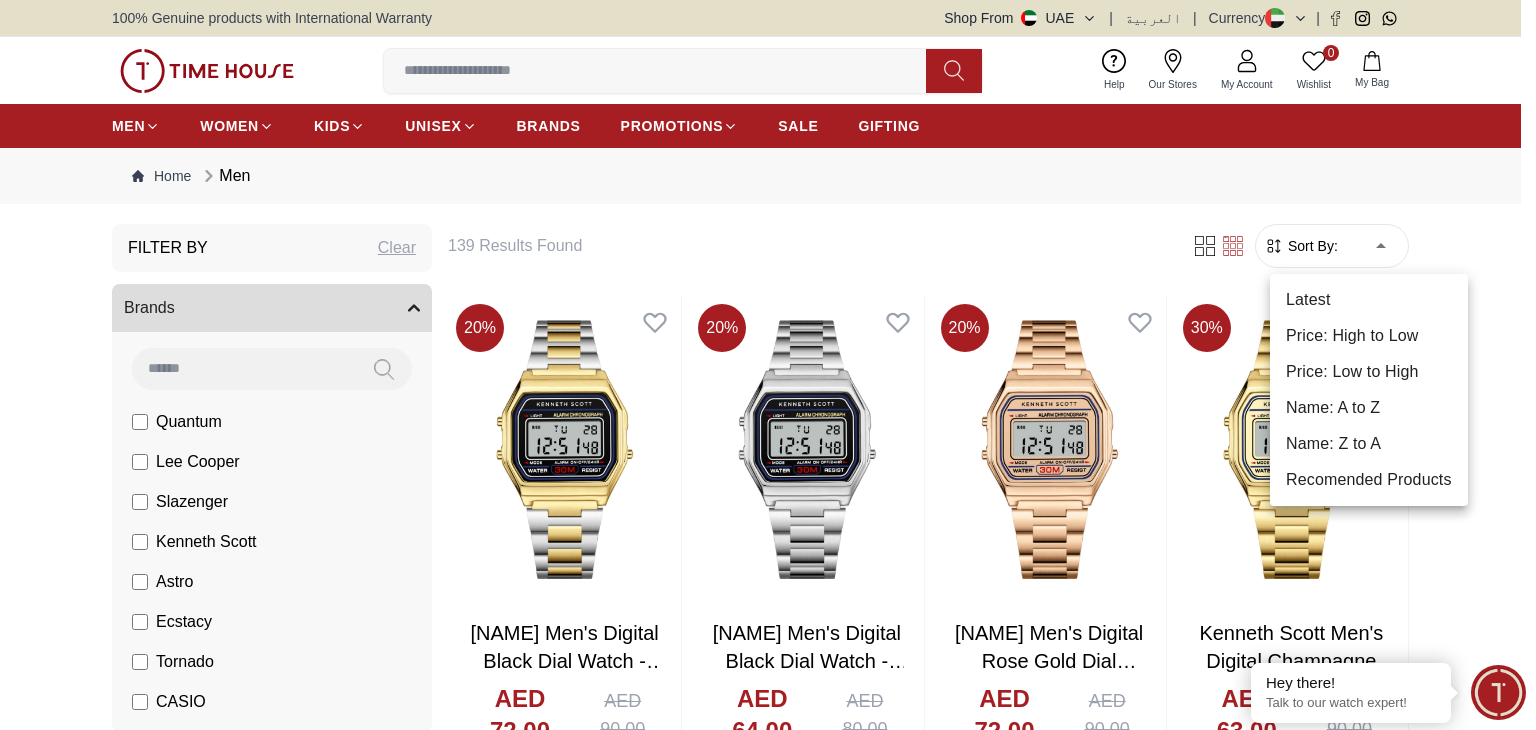 click on "Price: Low to High" at bounding box center [1369, 372] 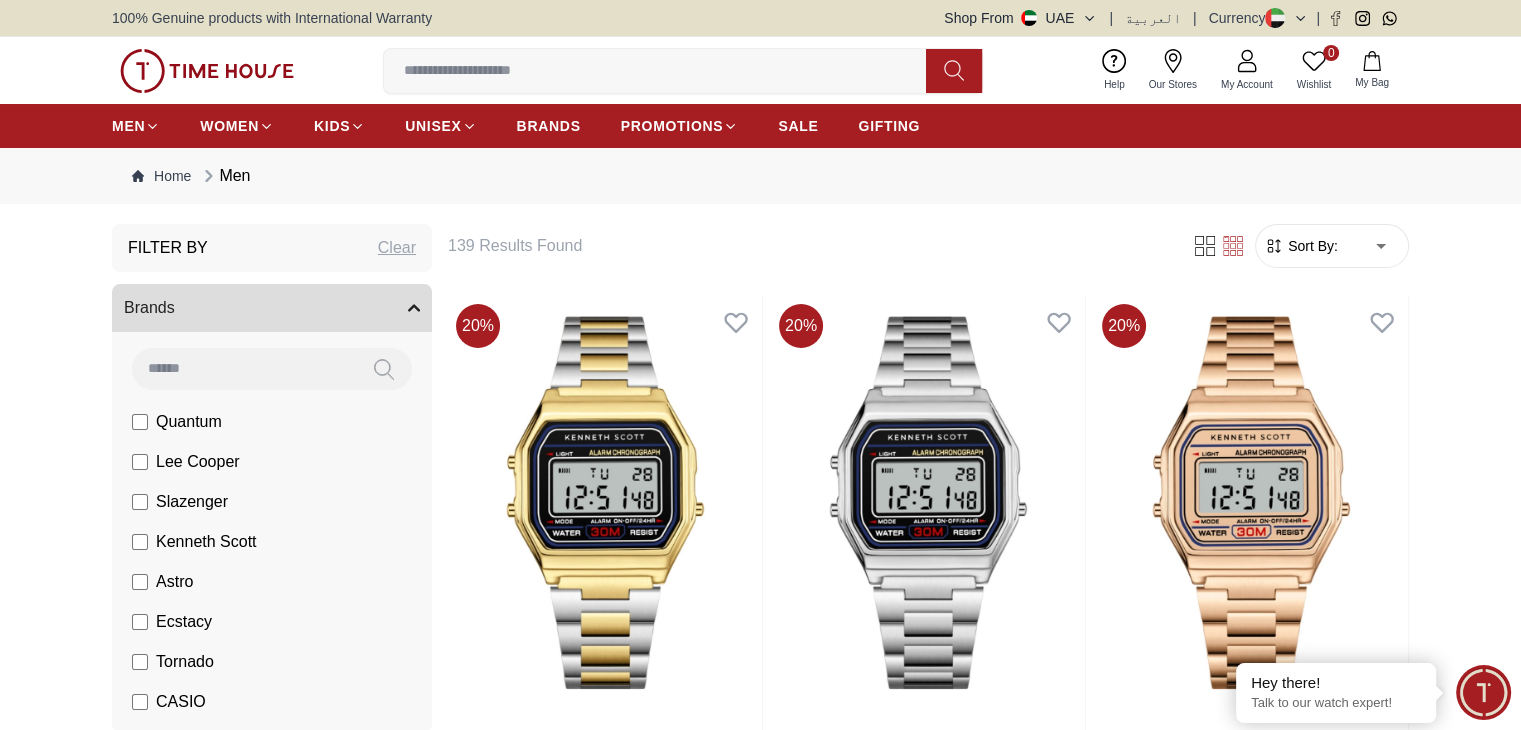 type on "*" 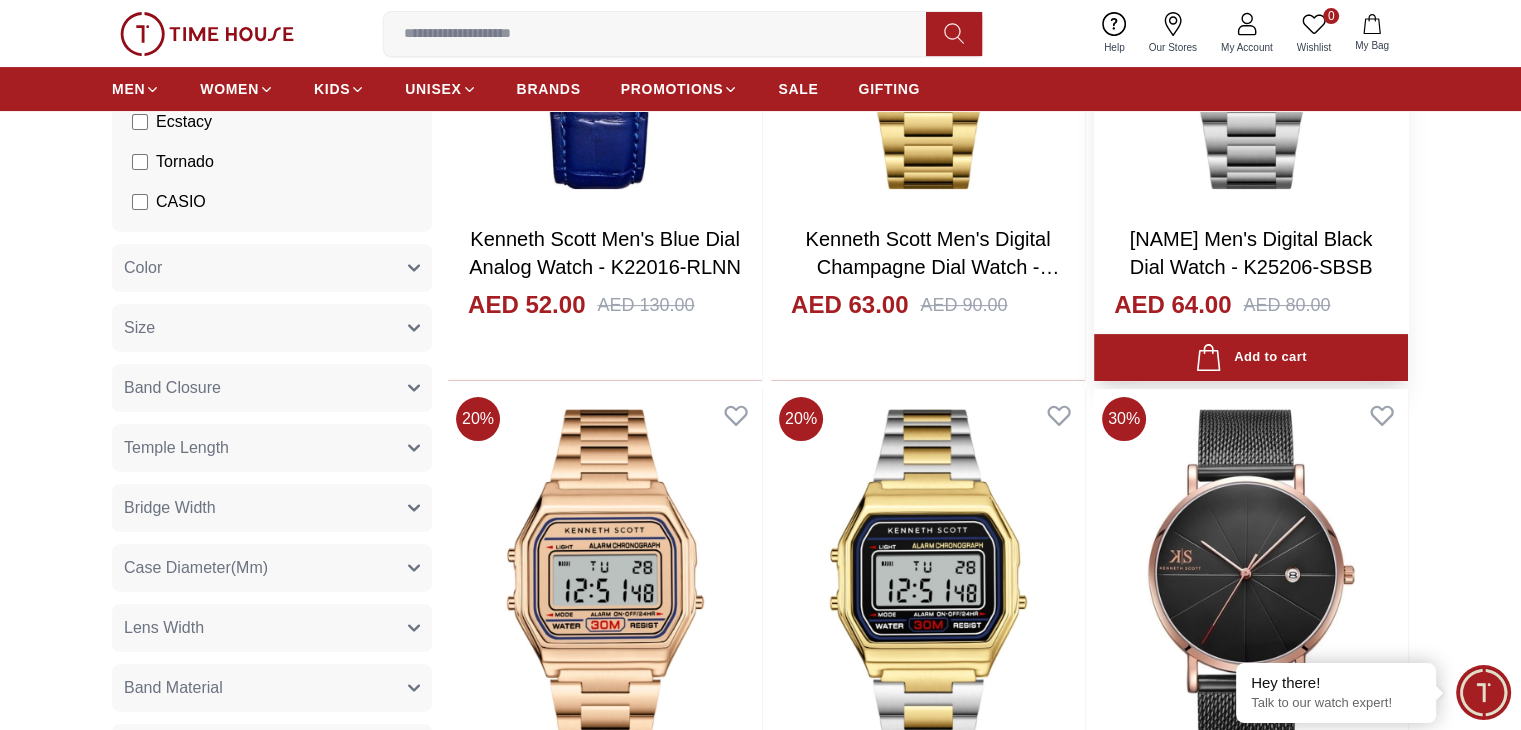 scroll, scrollTop: 600, scrollLeft: 0, axis: vertical 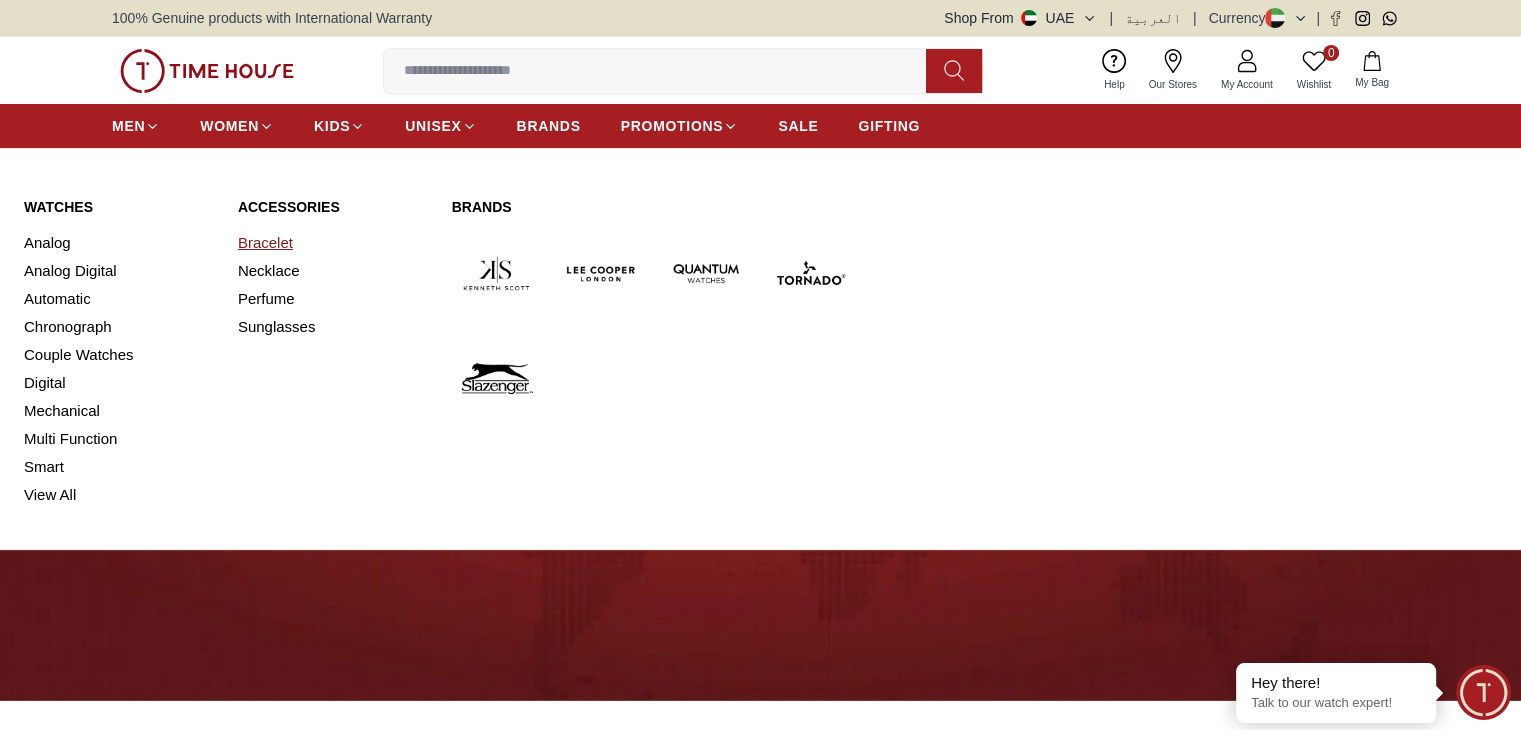 click on "Bracelet" at bounding box center [333, 243] 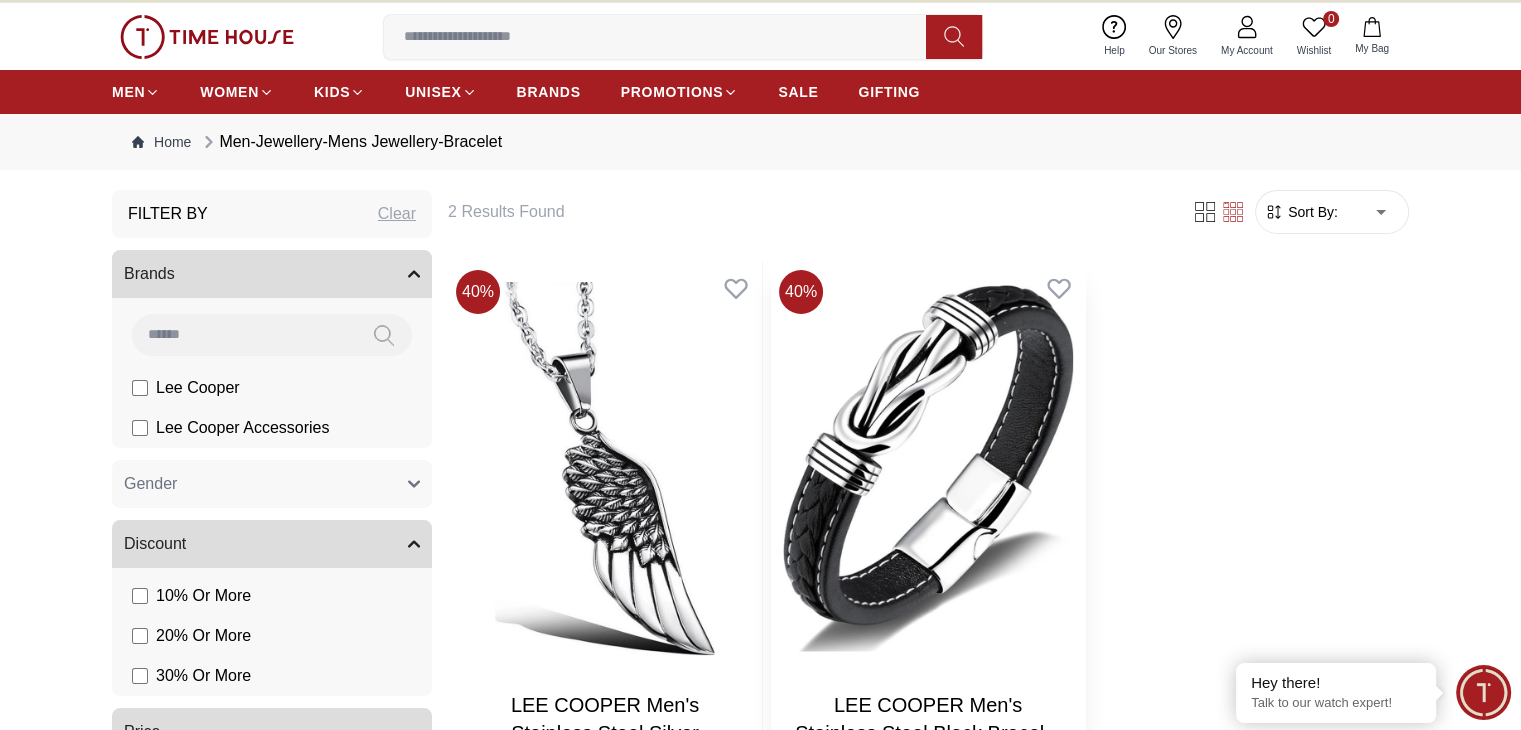 scroll, scrollTop: 0, scrollLeft: 0, axis: both 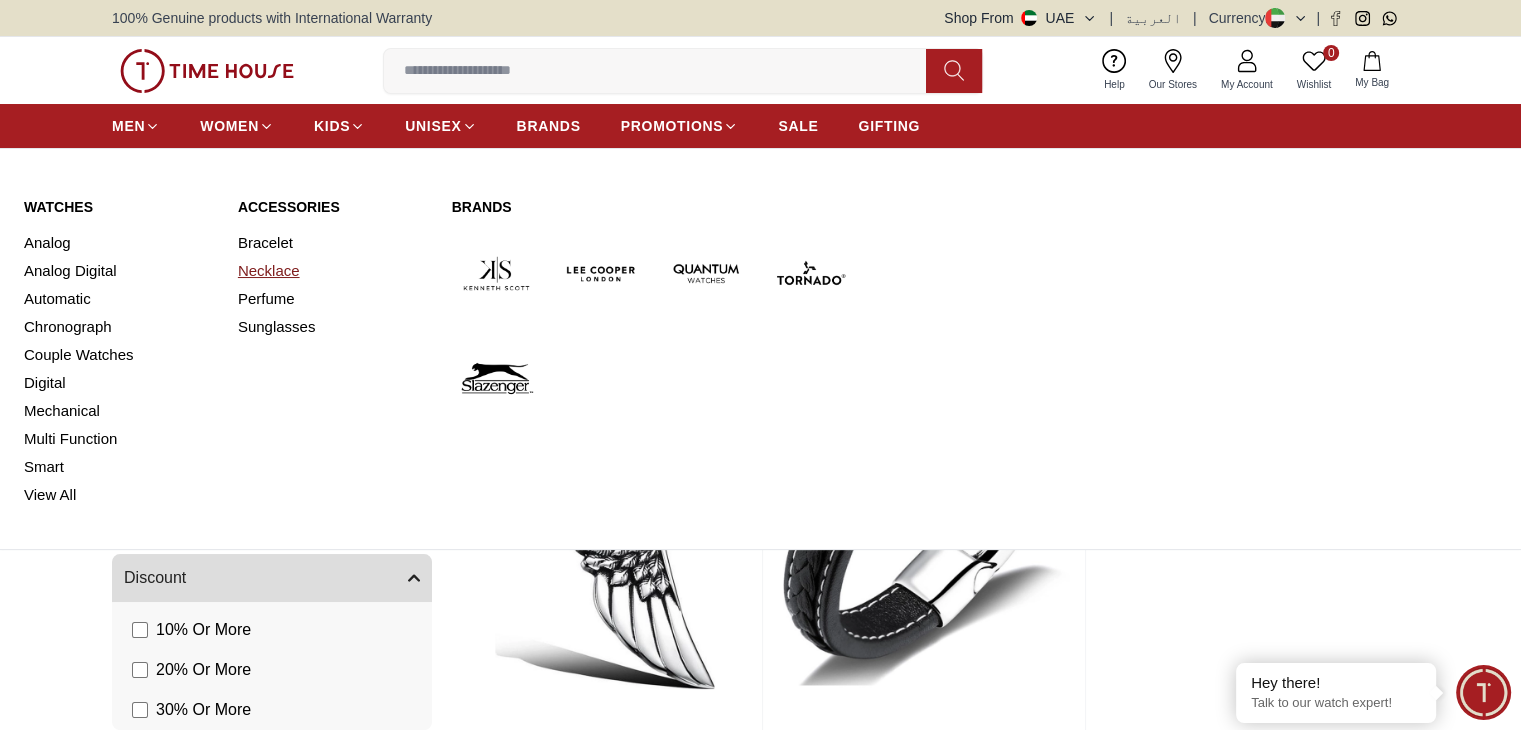 click on "Necklace" at bounding box center (333, 271) 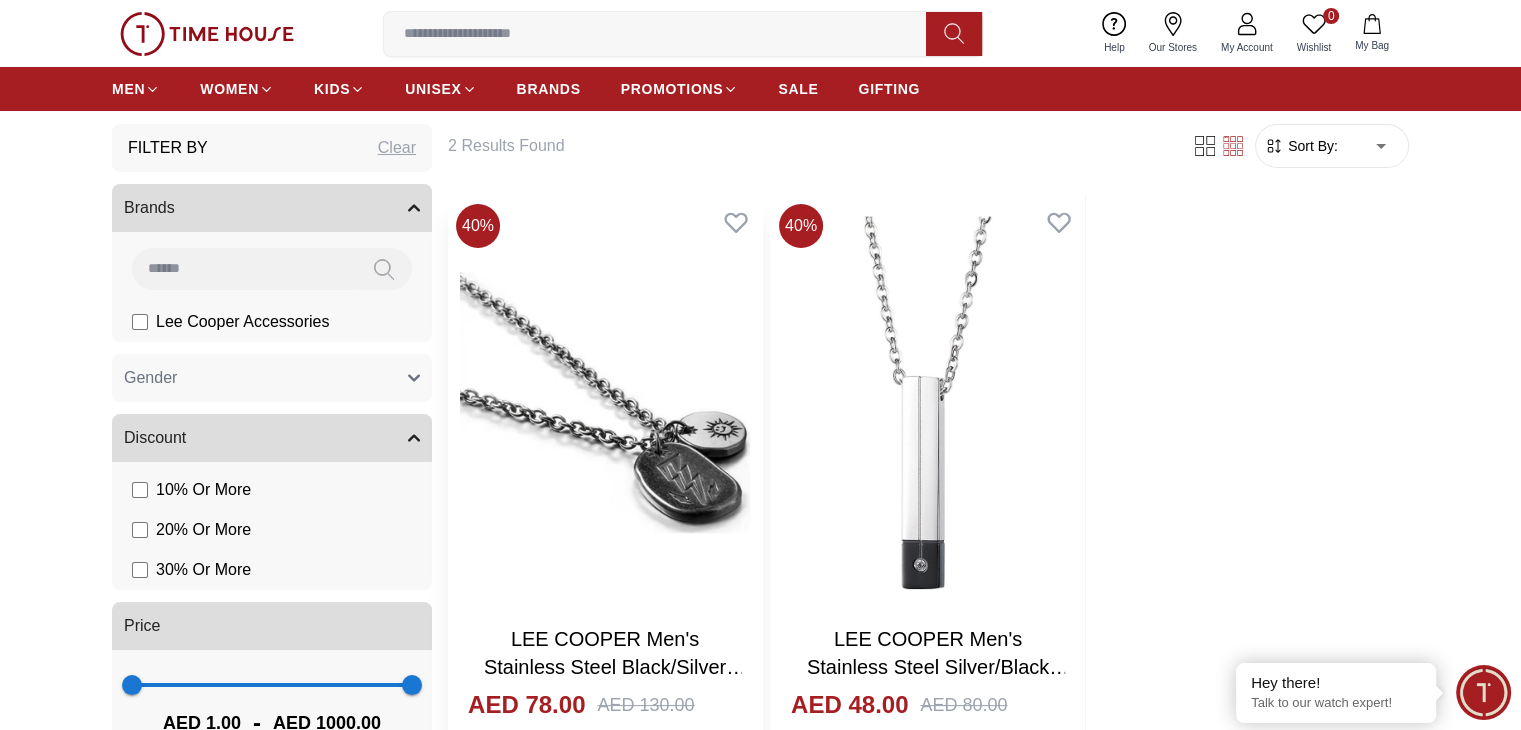 scroll, scrollTop: 0, scrollLeft: 0, axis: both 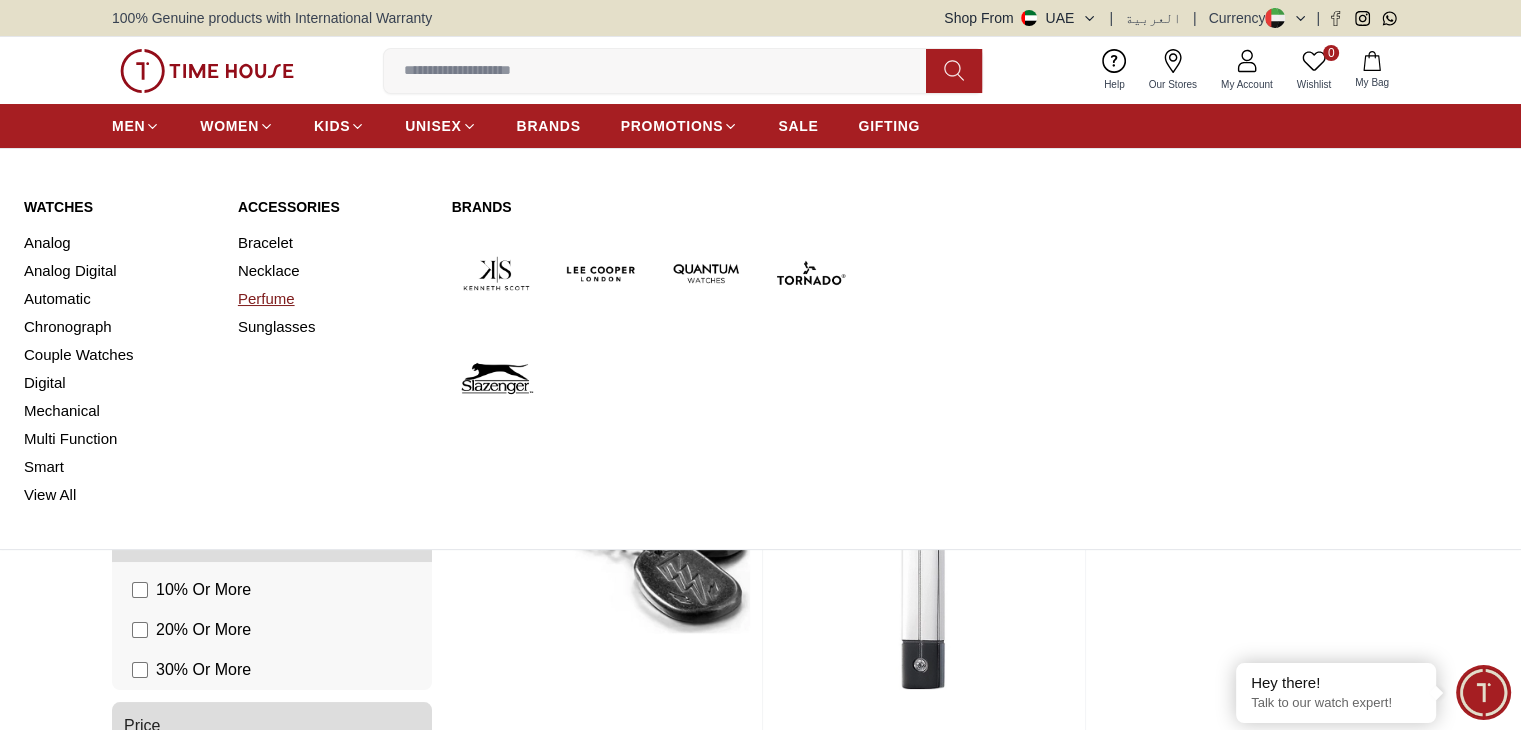 click on "Perfume" at bounding box center [333, 299] 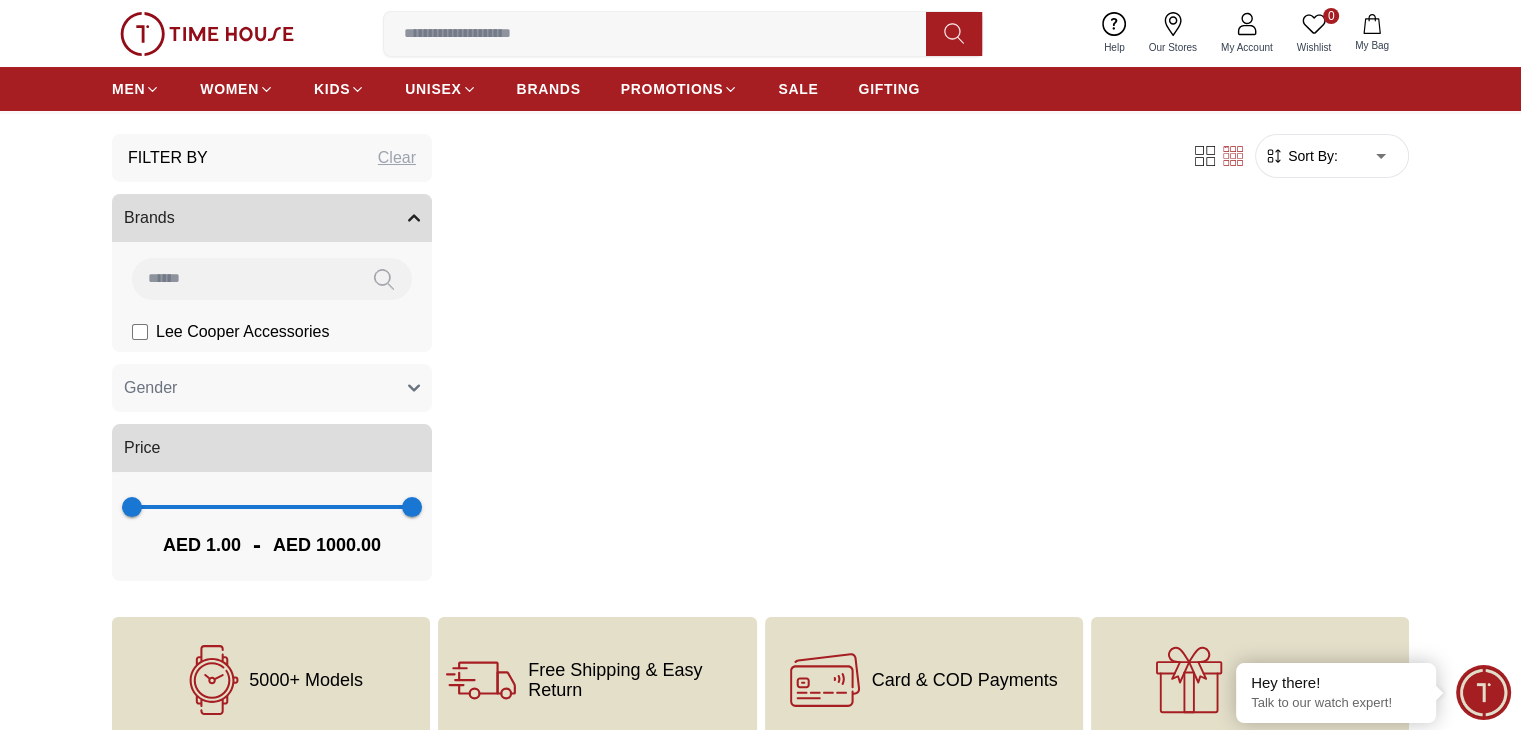 scroll, scrollTop: 0, scrollLeft: 0, axis: both 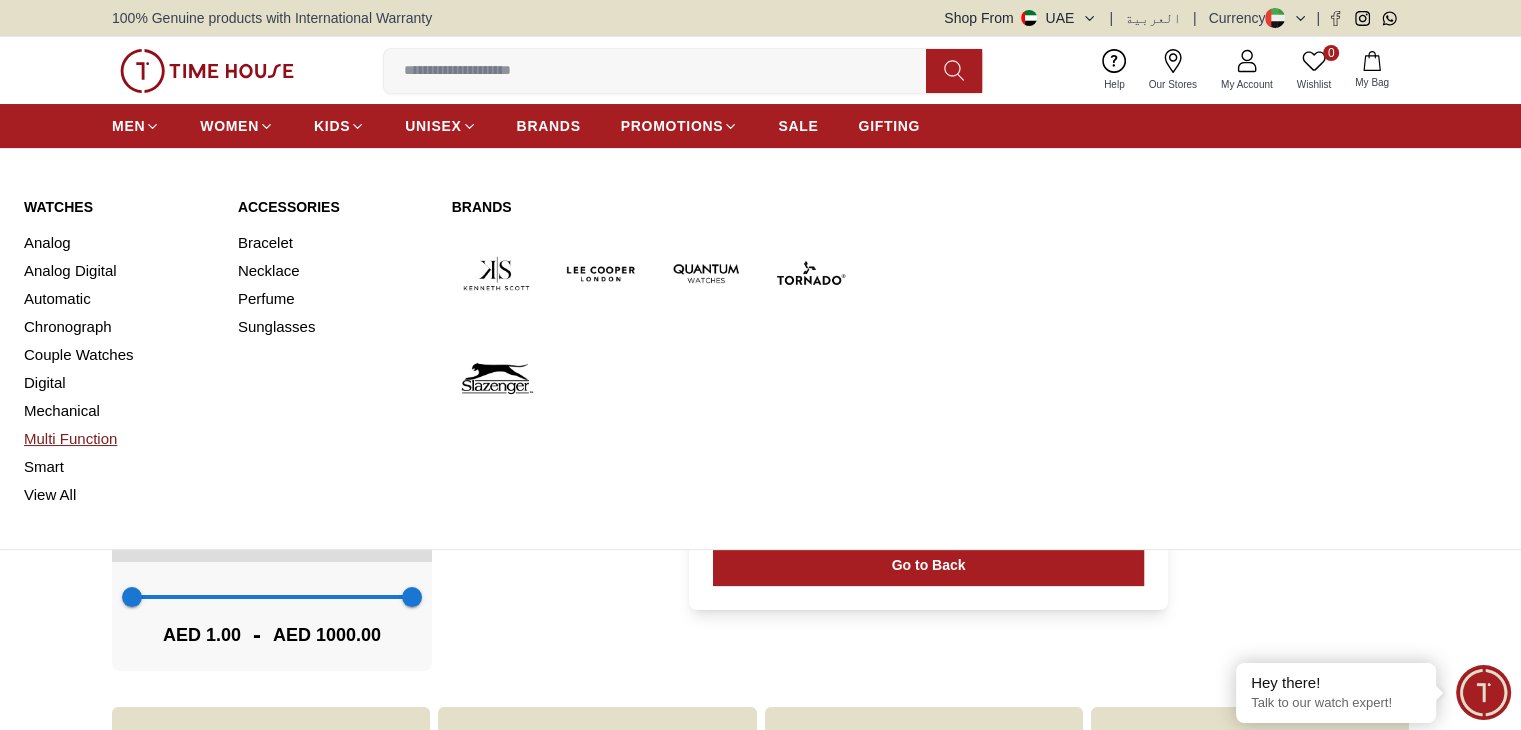 click on "Multi Function" at bounding box center [119, 439] 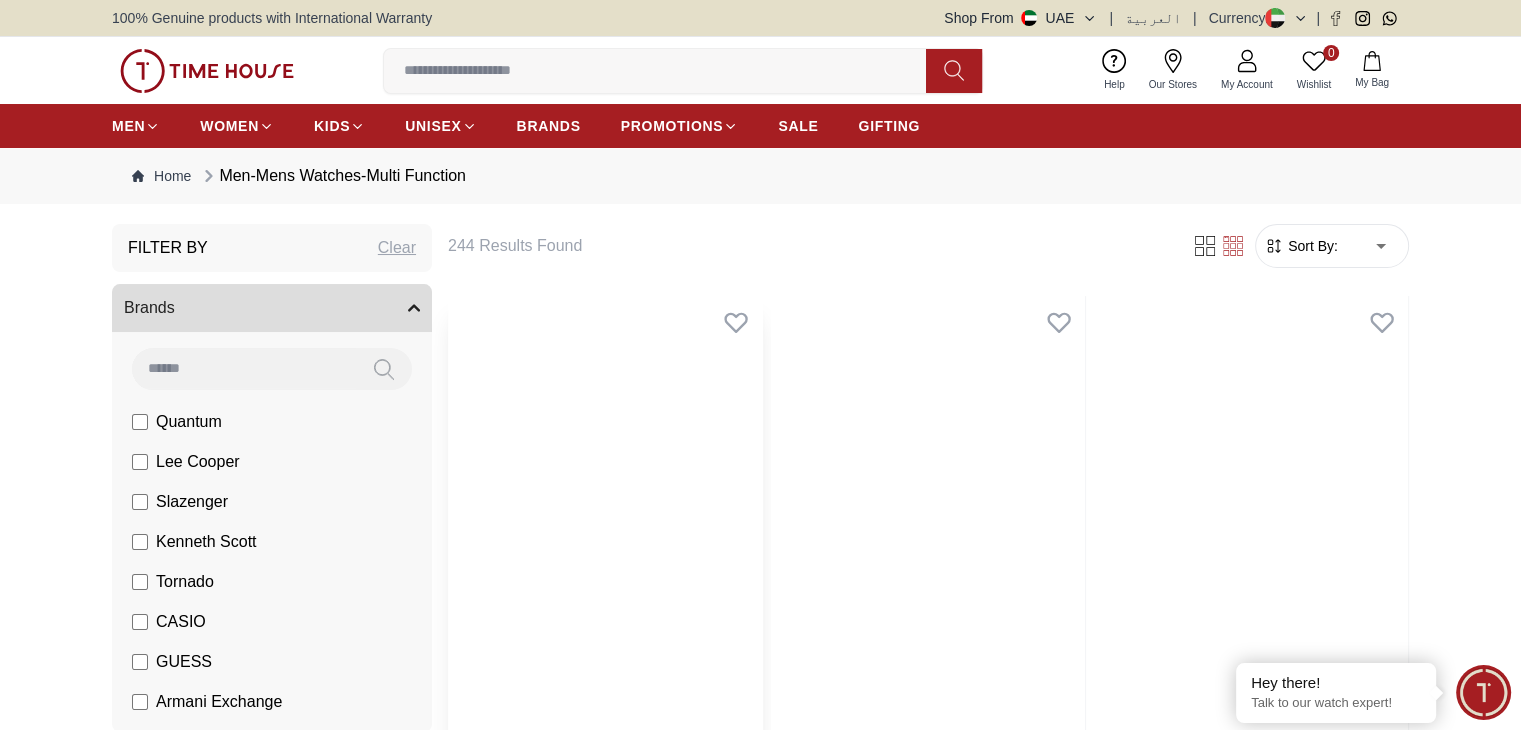 scroll, scrollTop: 100, scrollLeft: 0, axis: vertical 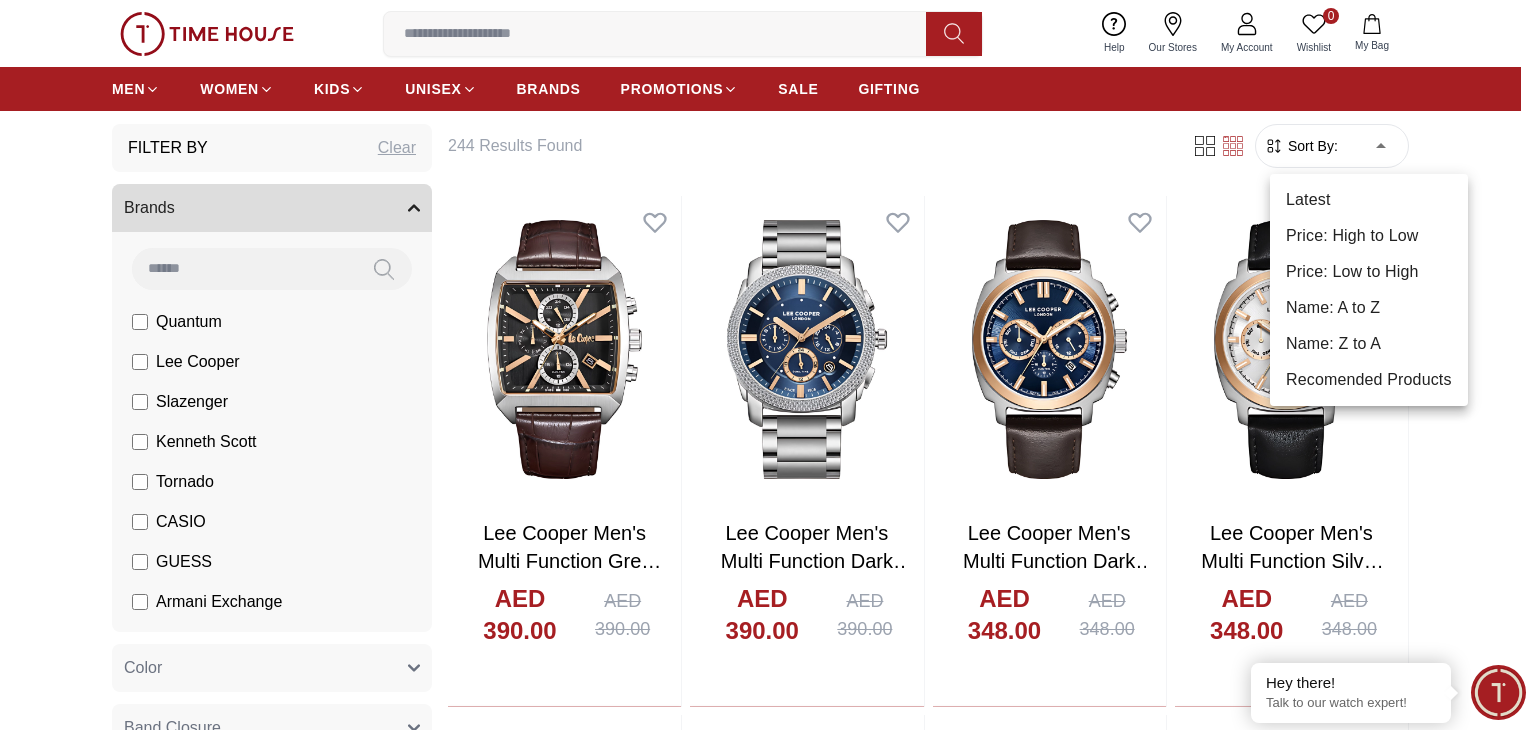 click on "100% Genuine products with International Warranty Shop From UAE | العربية |  Currency   | 0 Wishlist Help Our Stores My Account 0 Wishlist My Bag MEN WOMEN KIDS UNISEX BRANDS PROMOTIONS SALE GIFTING Home Men-Mens Watches-Multi Function    Filter By Clear Brands Quantum Lee Cooper Slazenger Kenneth Scott Tornado CASIO GUESS Armani Exchange Police Ducati CERRUTI 1881 Color Black Green Blue Red Dark Blue Silver Silver / Black Grey White Dark Blue / Silver Black / Black Black / Rose Gold Brown Rose Gold / Black Silver Silver Green / Green Blue / Black Champagne Black  Army Green Camouflage Black / Blue Green / Gold  Black / Gun Metal Gun Metal / Green Gun Metal / Red Gun Metal / Yellow Green / Rose Gold  Blue / Gun Metal Band Closure Clasp Buckle Tang Buckle Standard Clasp Push Button Clasp Butterfly Buckle Double-locking Push Button Clasp Square Buckle Hidden Clasp Butterfly Clasp Double Pusher Butterfly Clasp Butterfly Deployant Fold-over Clasp Deployment Clasp Deployment Buckle Hook Buckle 40 47 43 46" at bounding box center [768, 1739] 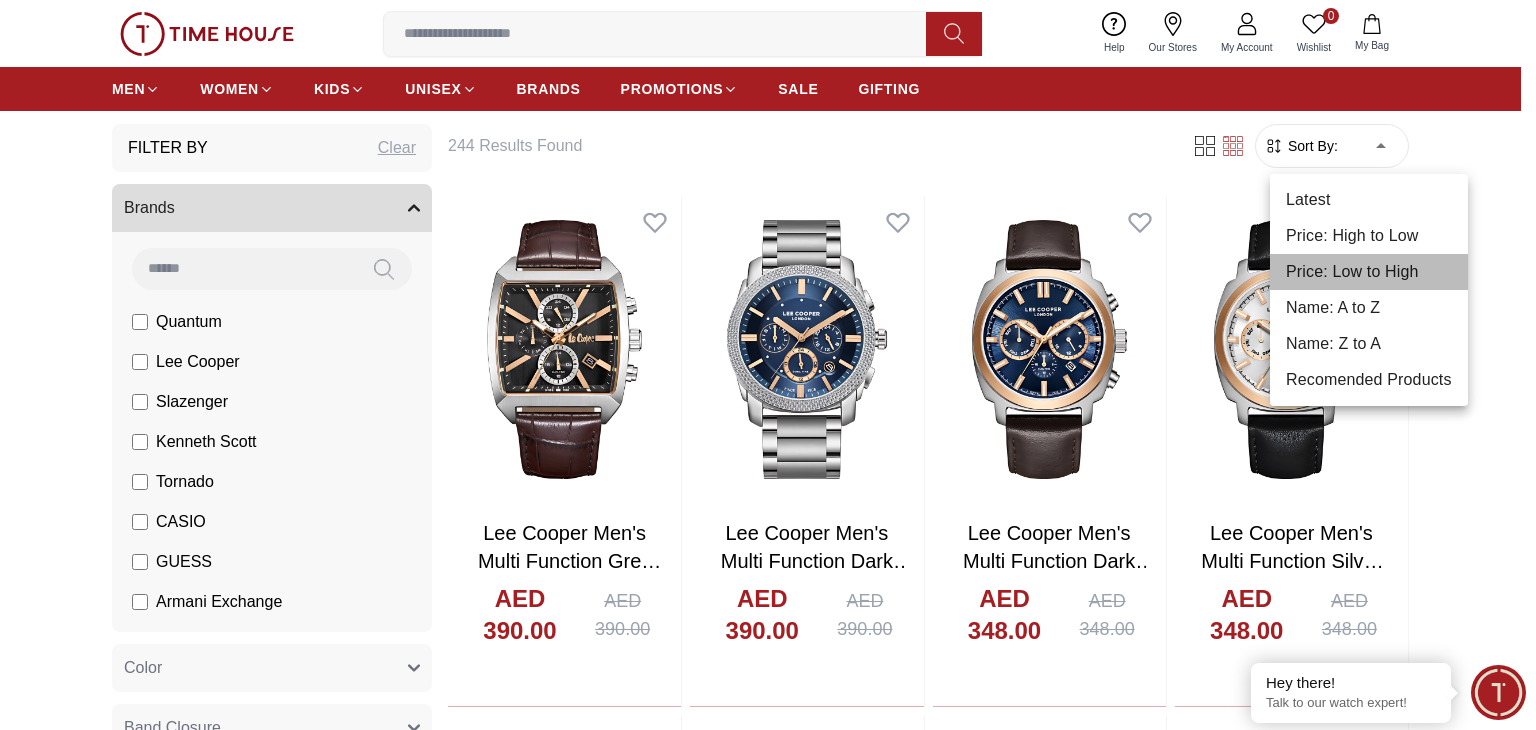 click on "Price: Low to High" at bounding box center [1369, 272] 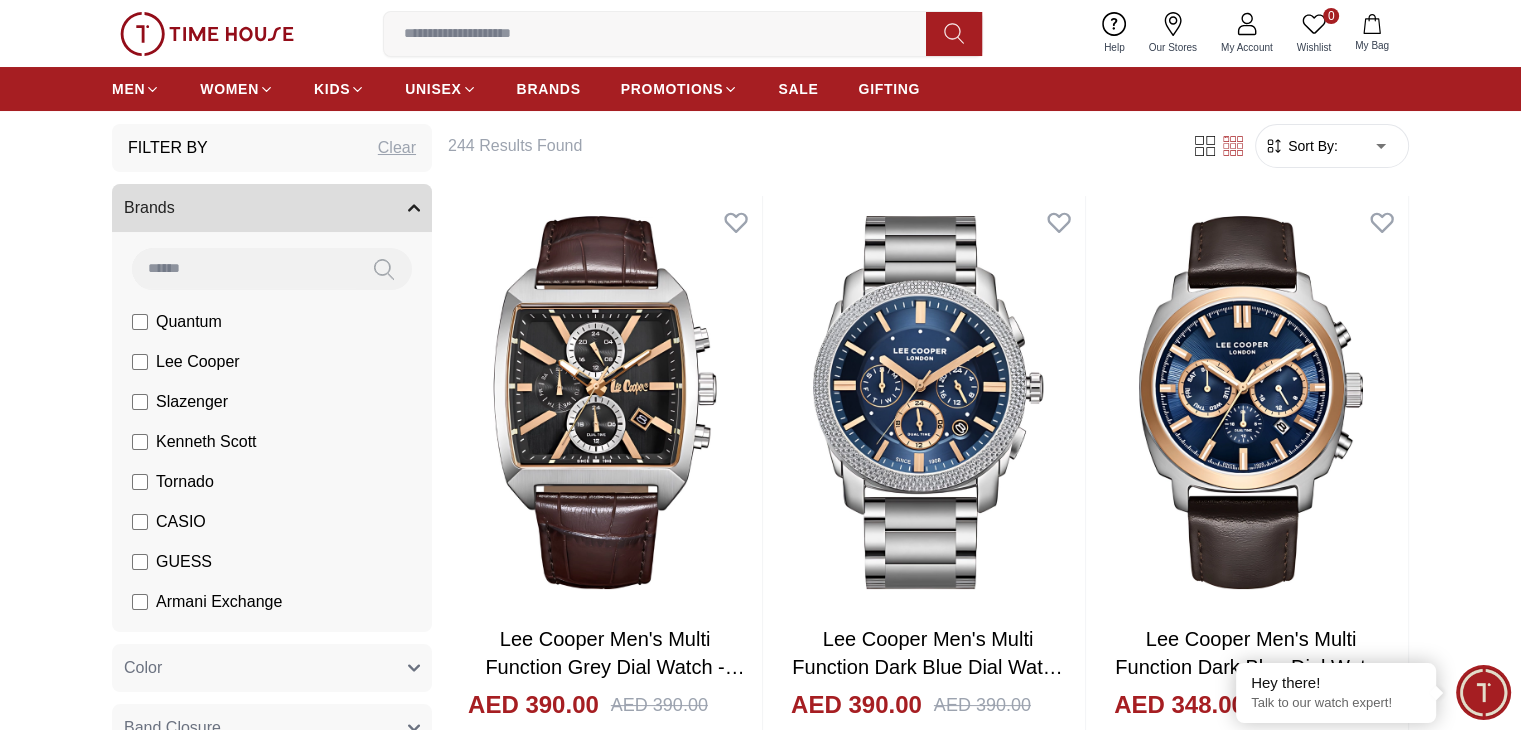 type on "*" 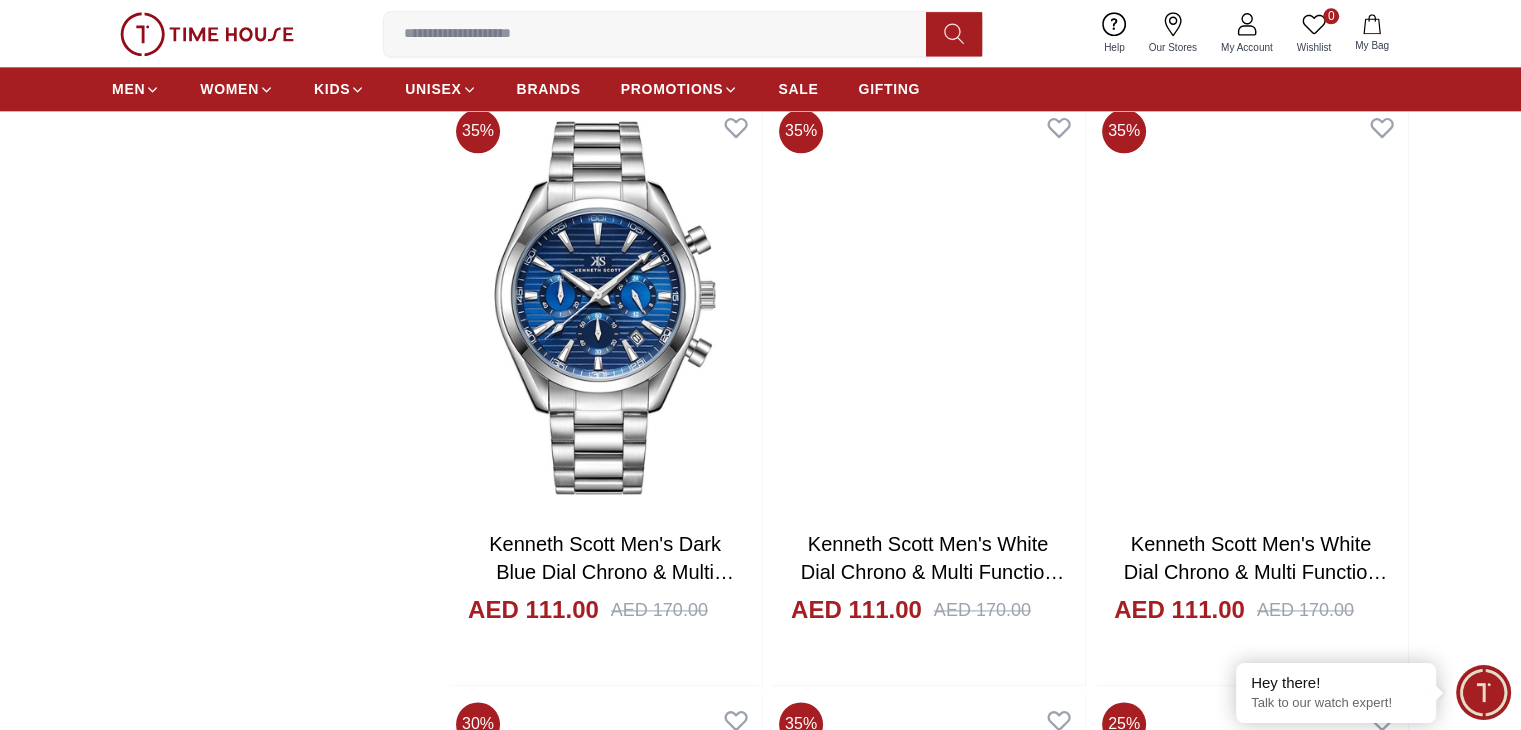 scroll, scrollTop: 2600, scrollLeft: 0, axis: vertical 